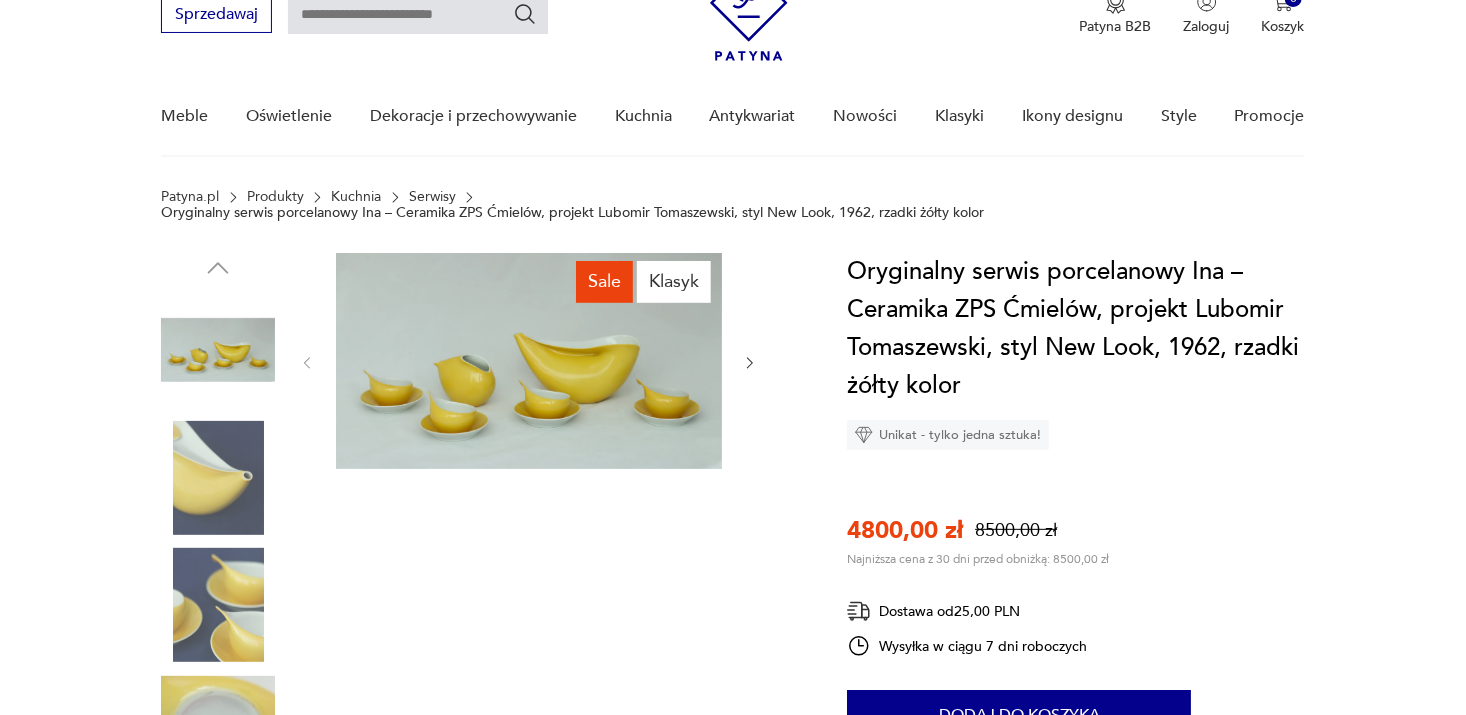 scroll, scrollTop: 94, scrollLeft: 0, axis: vertical 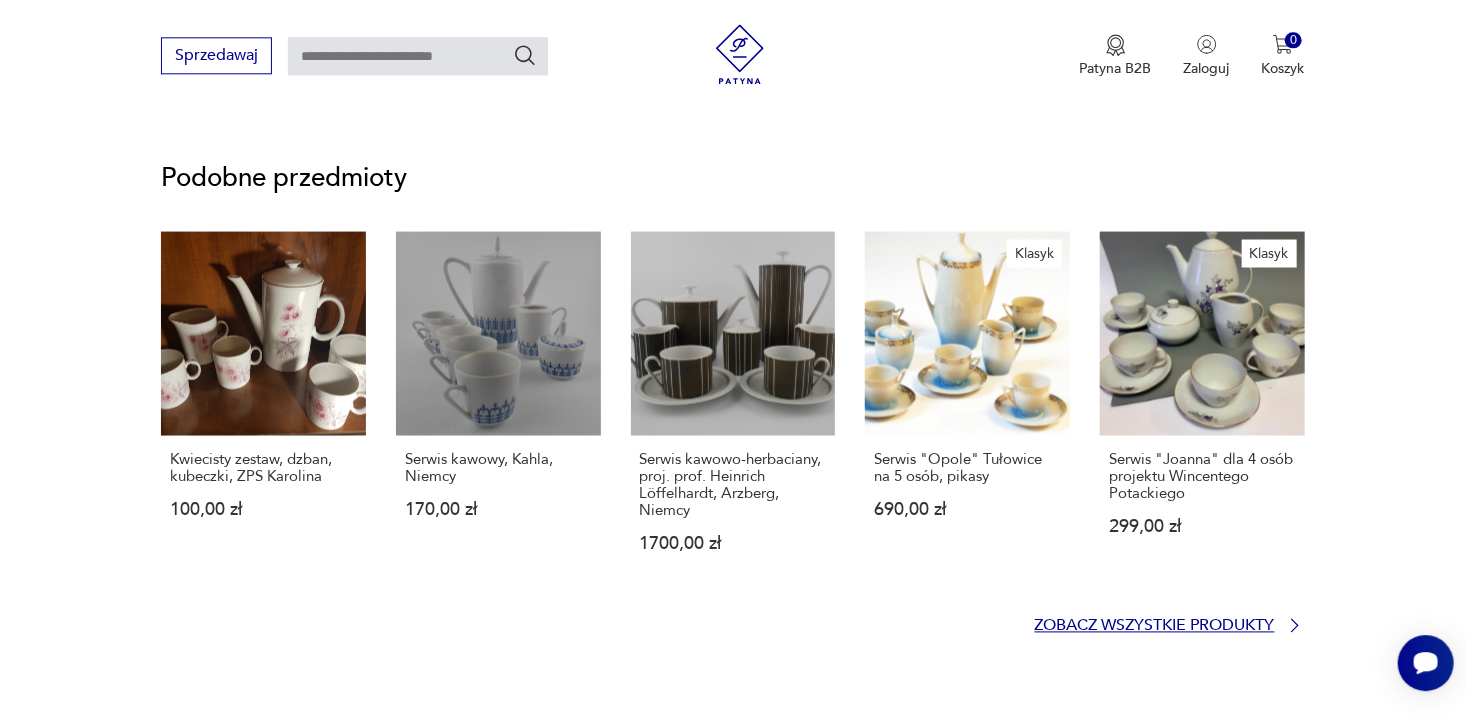 click on "Zobacz wszystkie produkty" at bounding box center [1155, 625] 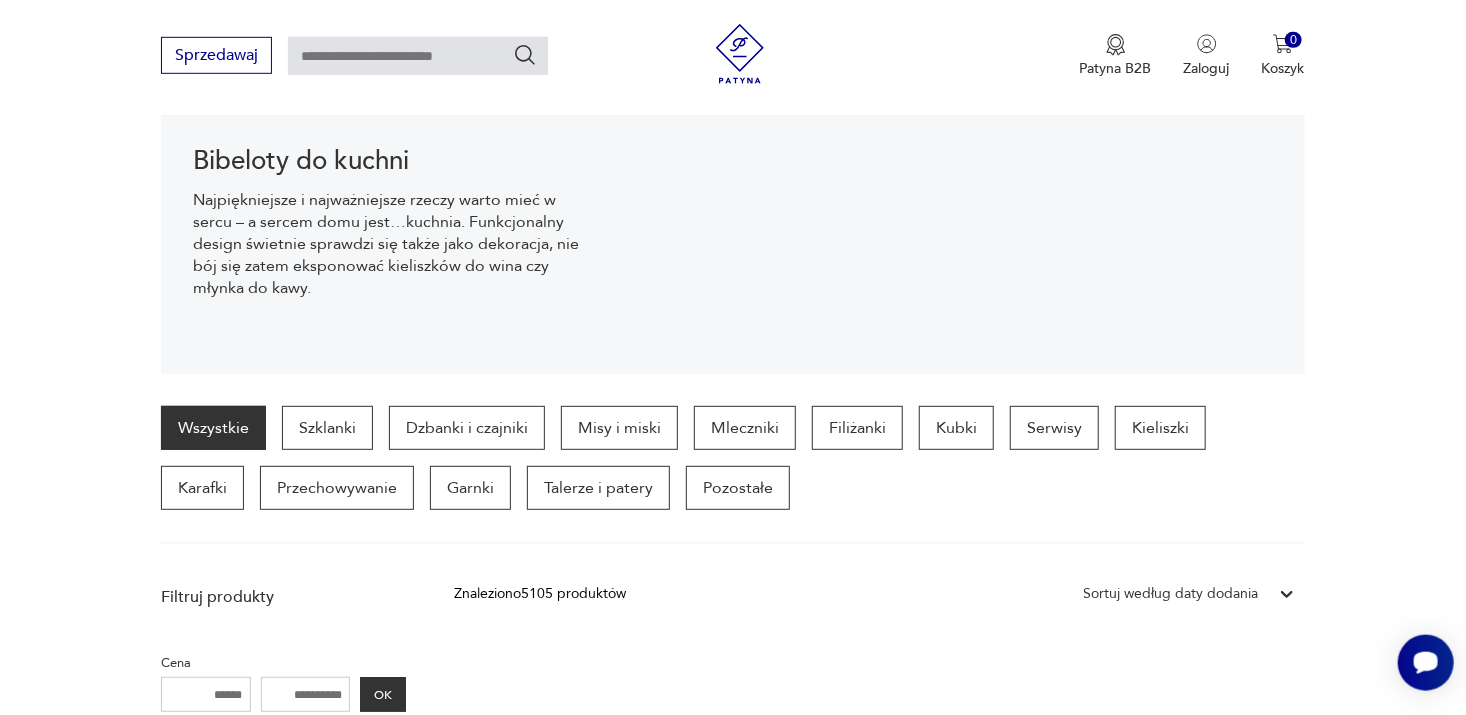 scroll, scrollTop: 256, scrollLeft: 0, axis: vertical 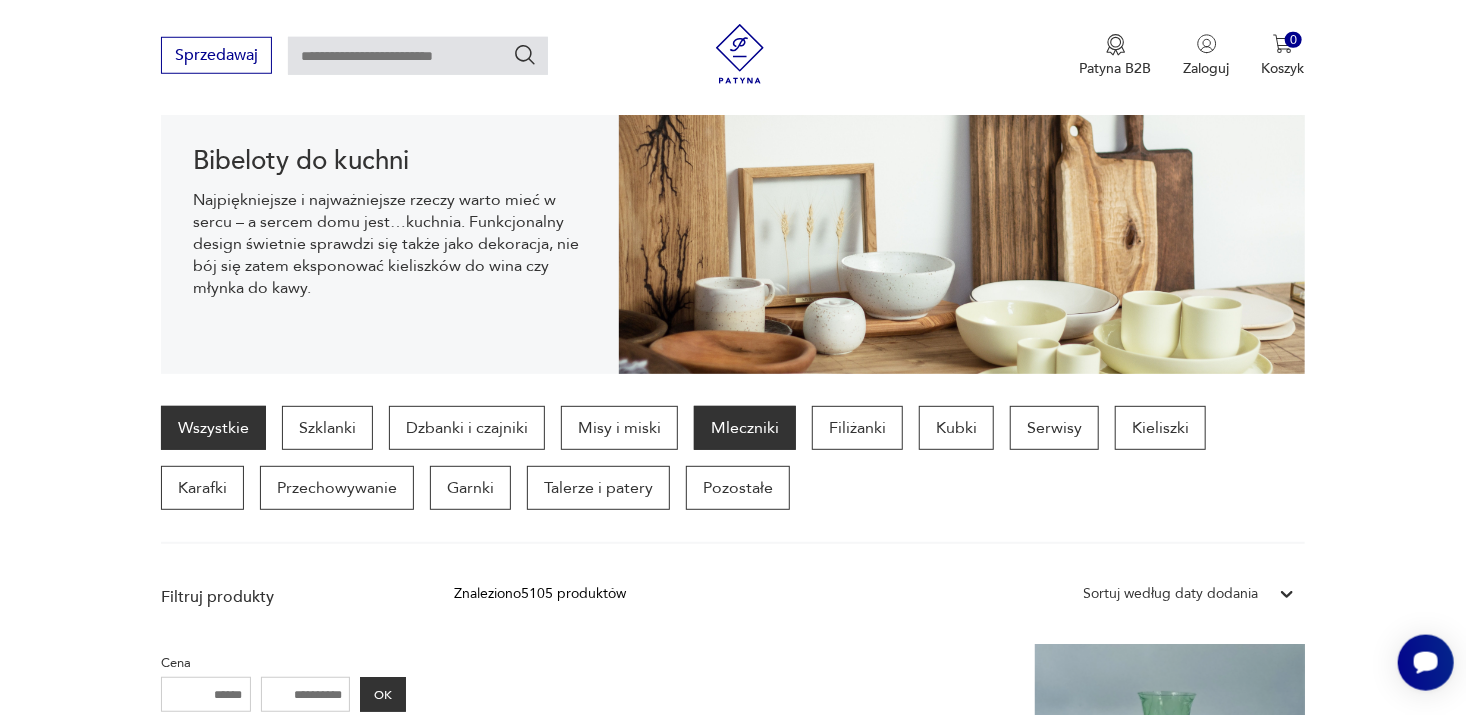 click on "Mleczniki" at bounding box center [745, 428] 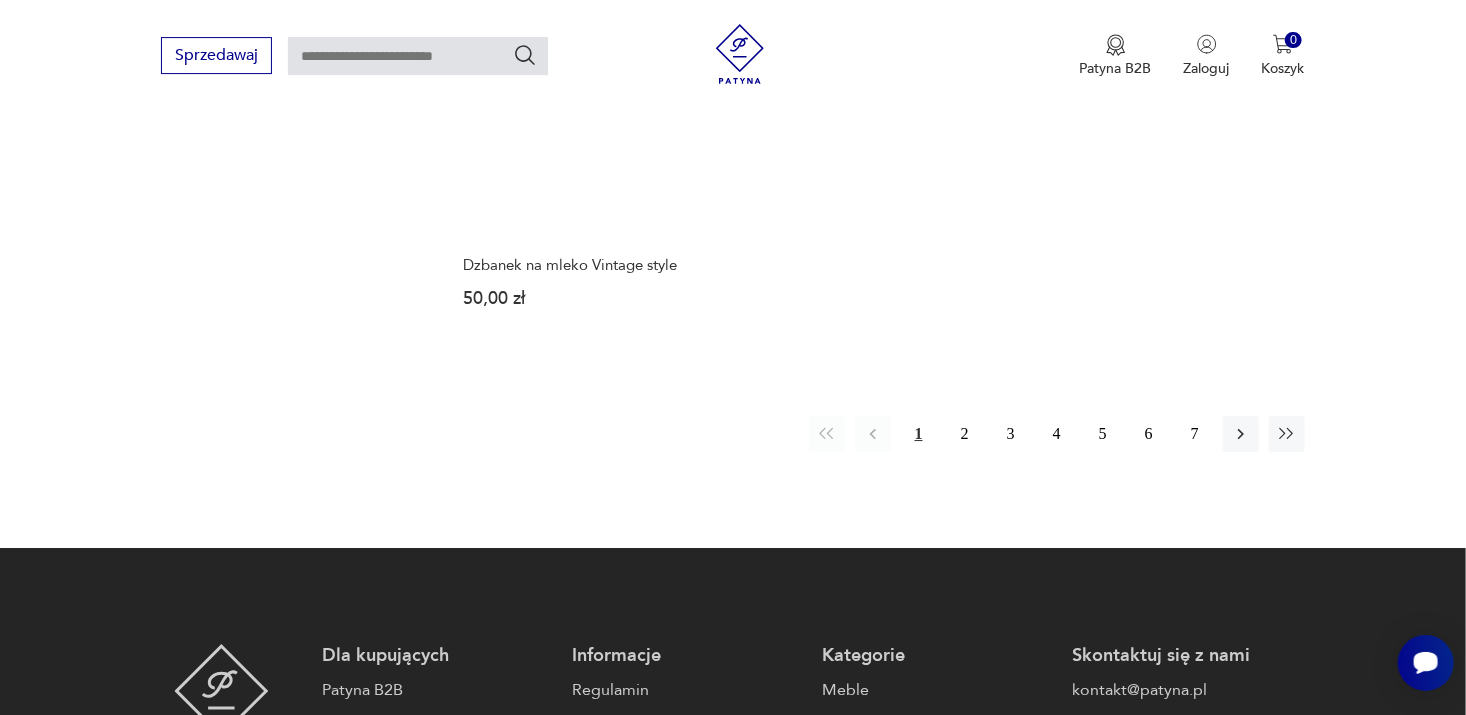 scroll, scrollTop: 3088, scrollLeft: 0, axis: vertical 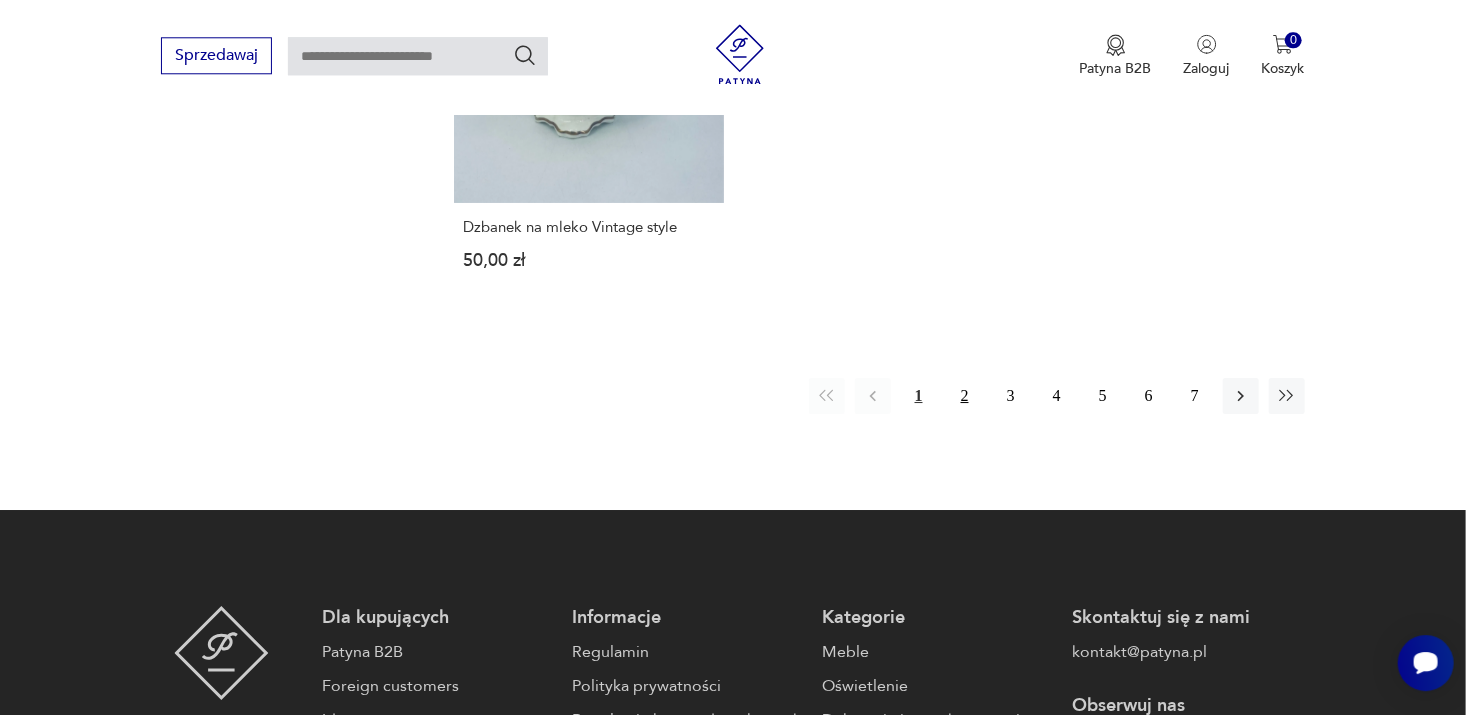 click on "2" at bounding box center (965, 396) 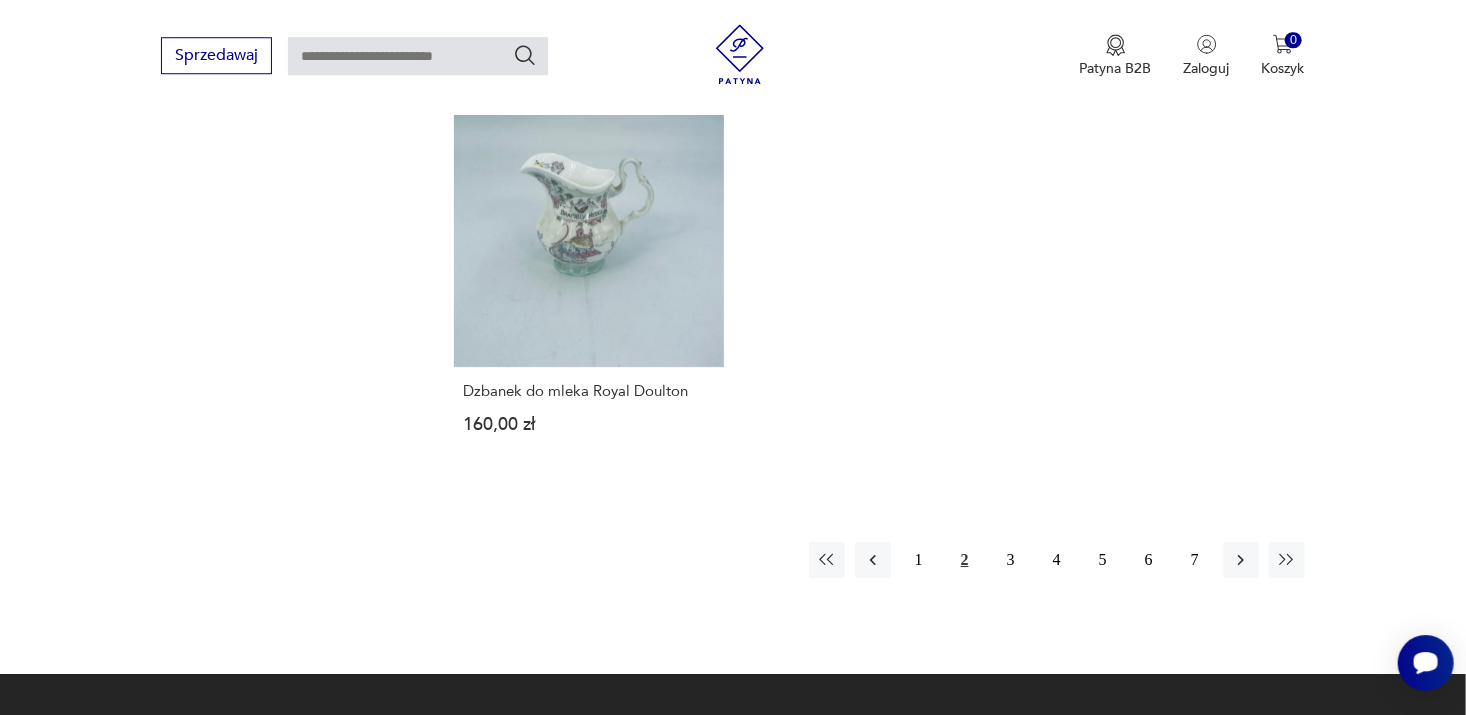 scroll, scrollTop: 3017, scrollLeft: 0, axis: vertical 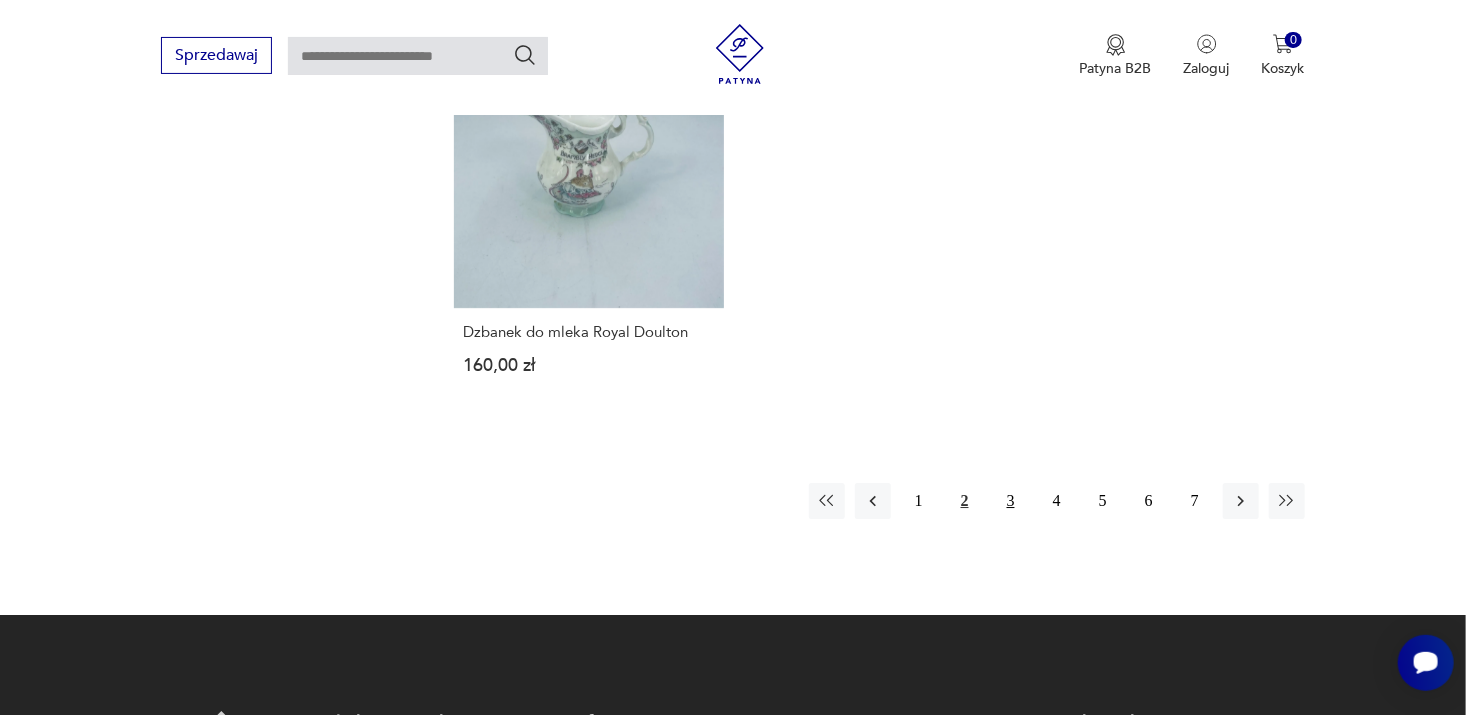 click on "3" at bounding box center (1011, 501) 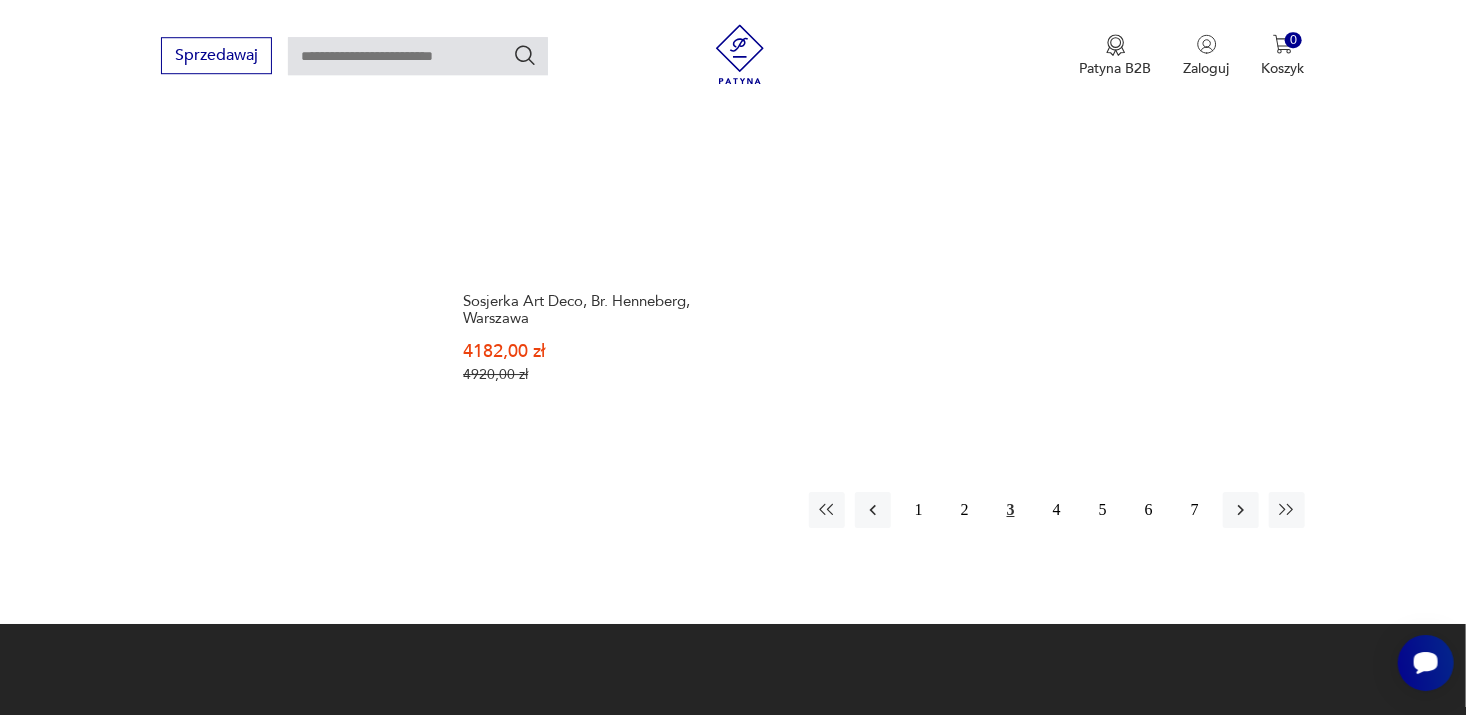 scroll, scrollTop: 3117, scrollLeft: 0, axis: vertical 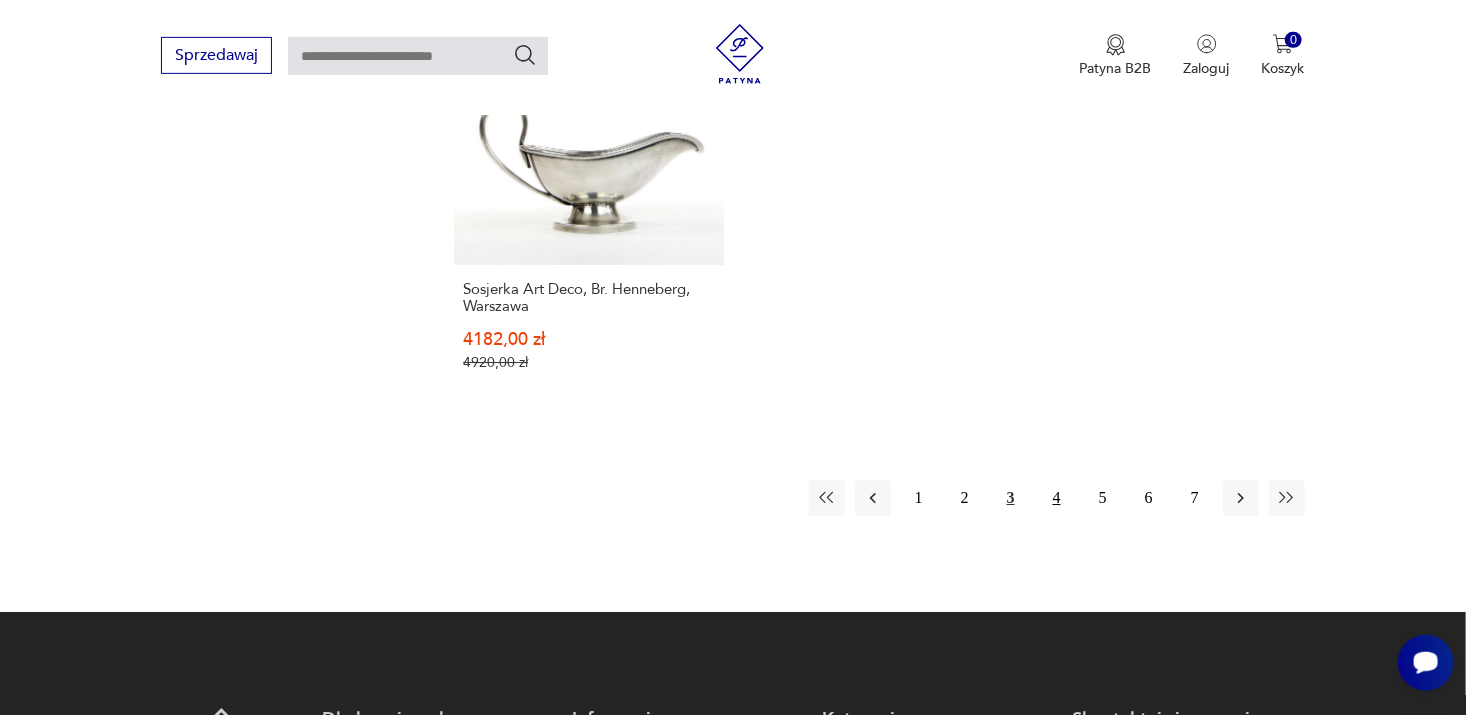 click on "4" at bounding box center [1057, 498] 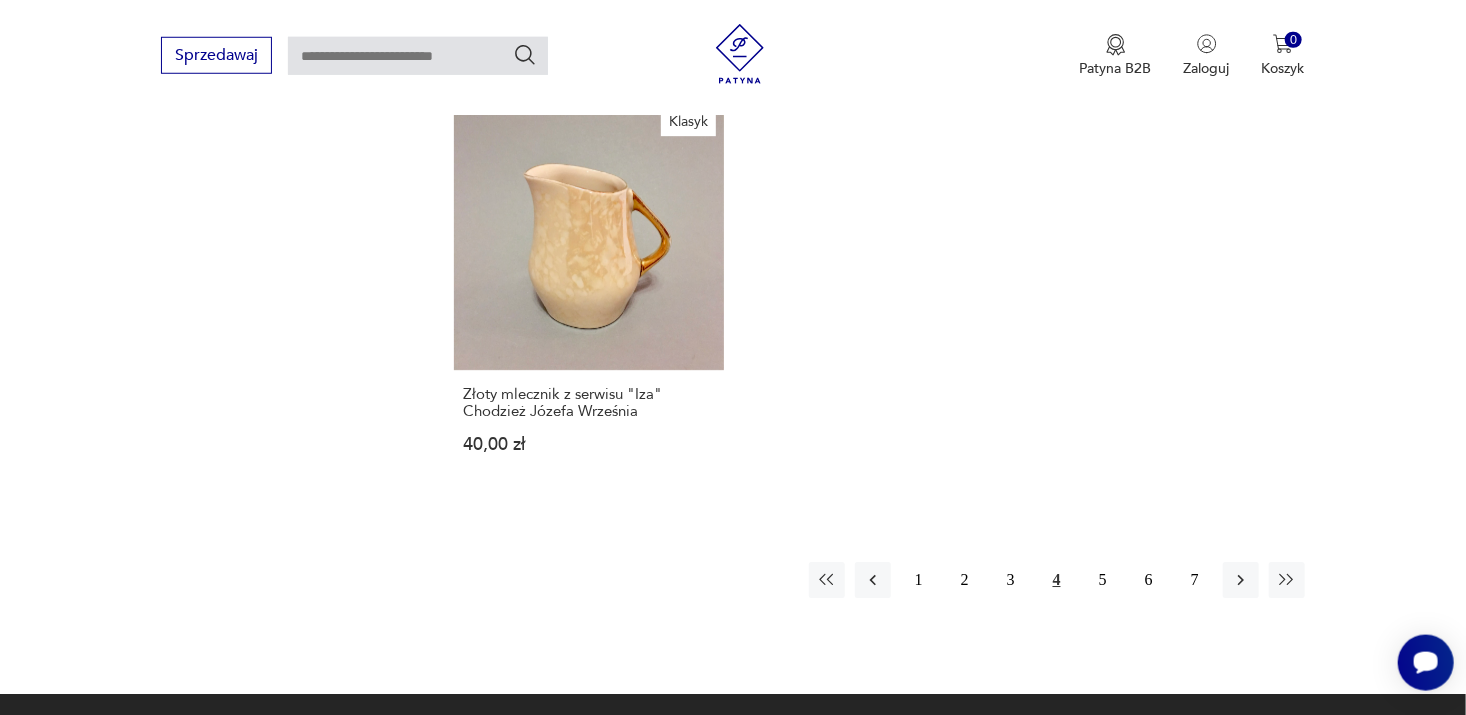 scroll, scrollTop: 2983, scrollLeft: 0, axis: vertical 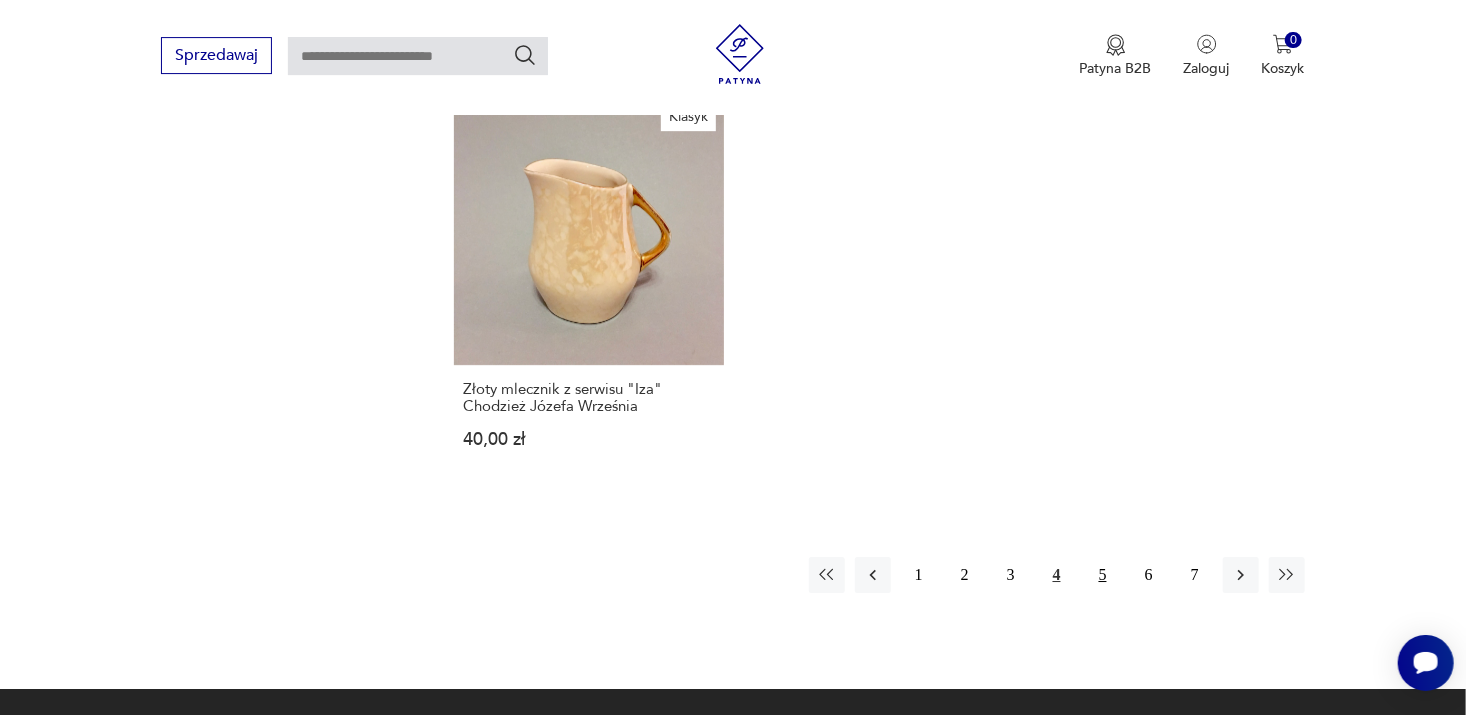 click on "5" at bounding box center [1103, 575] 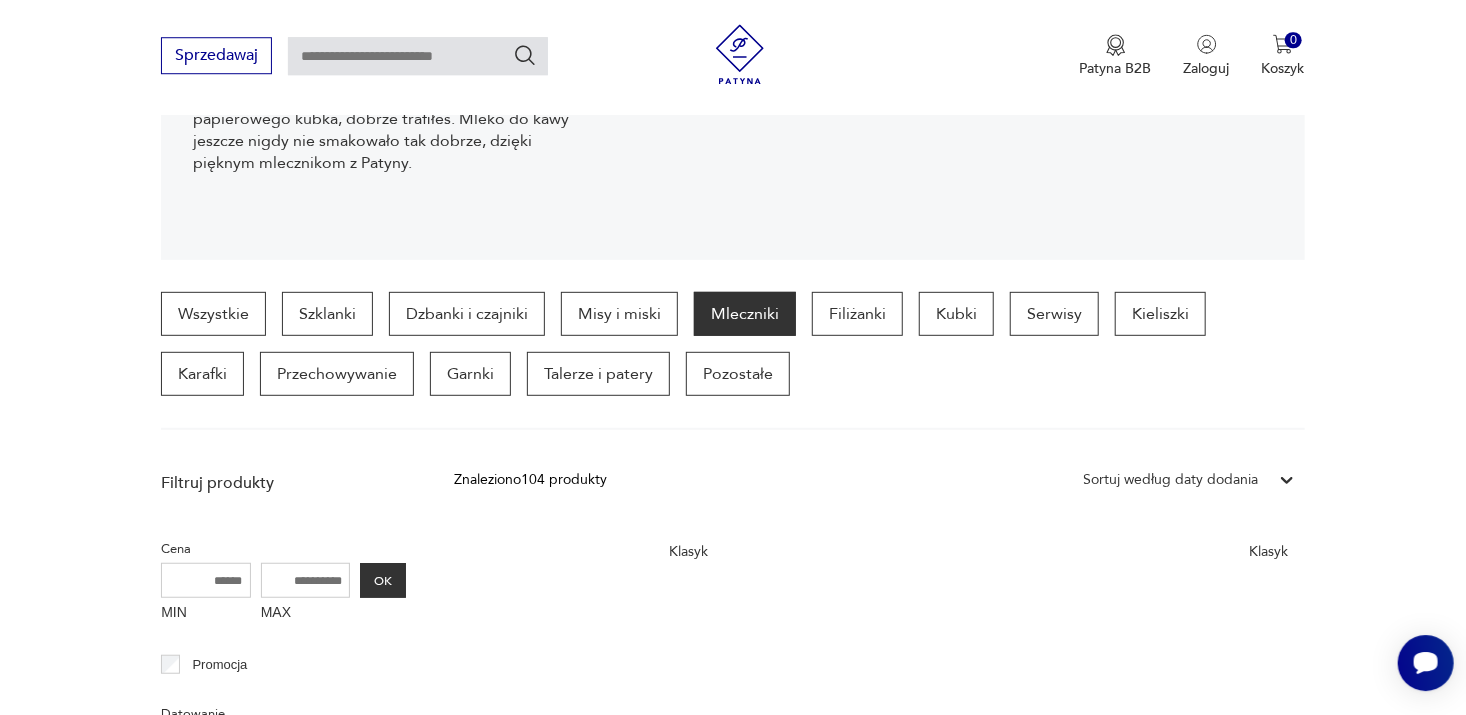 scroll, scrollTop: 368, scrollLeft: 0, axis: vertical 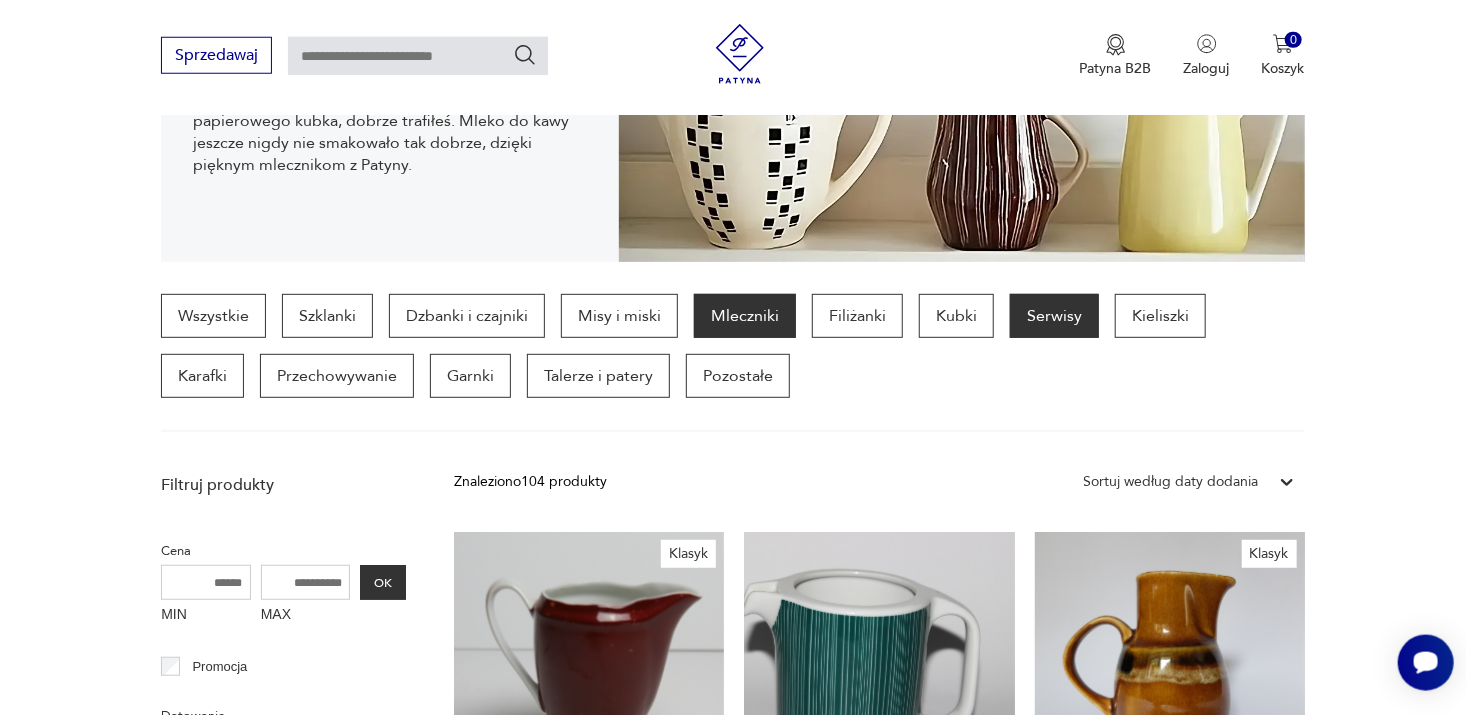 click on "Serwisy" at bounding box center (1054, 316) 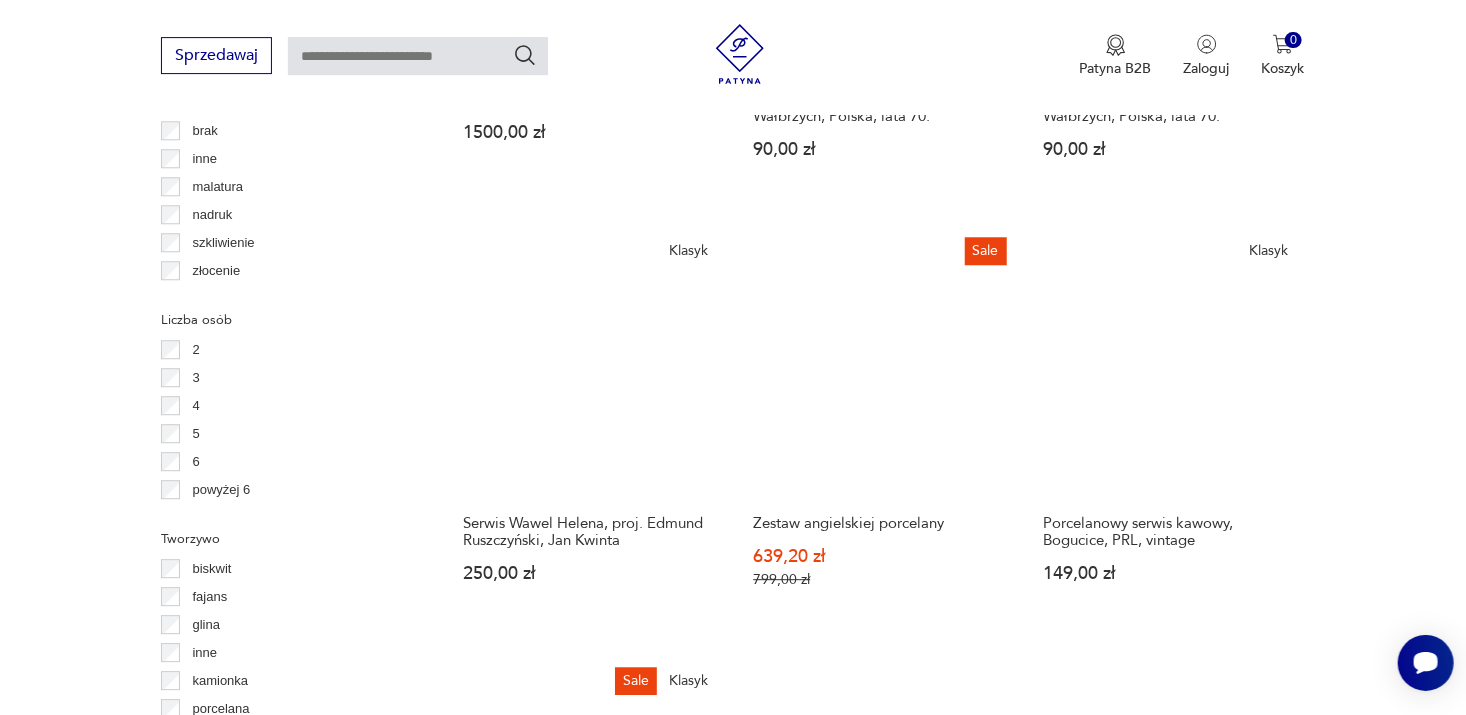 scroll, scrollTop: 2455, scrollLeft: 0, axis: vertical 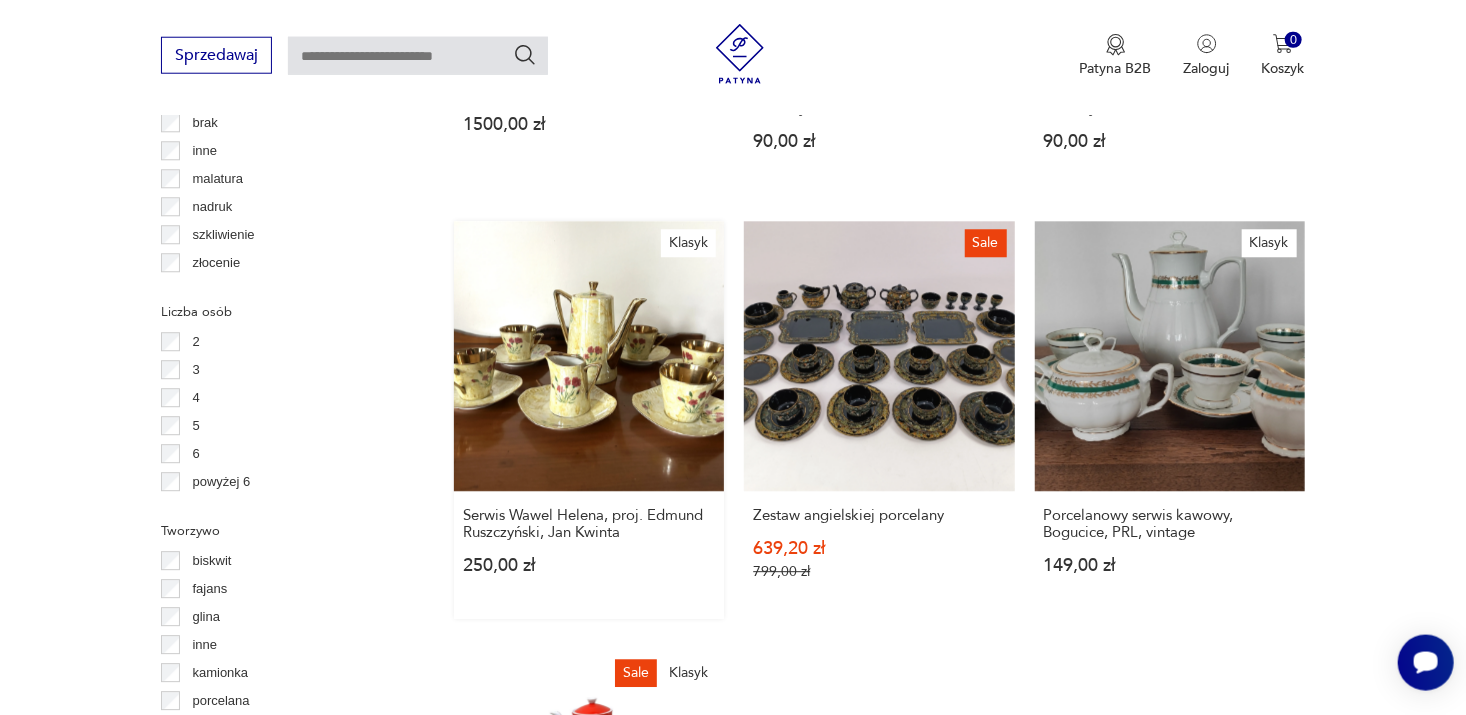 click on "Klasyk Serwis Wawel Helena, proj. Edmund Ruszczyński, Jan Kwinta 250,00 zł" at bounding box center (589, 421) 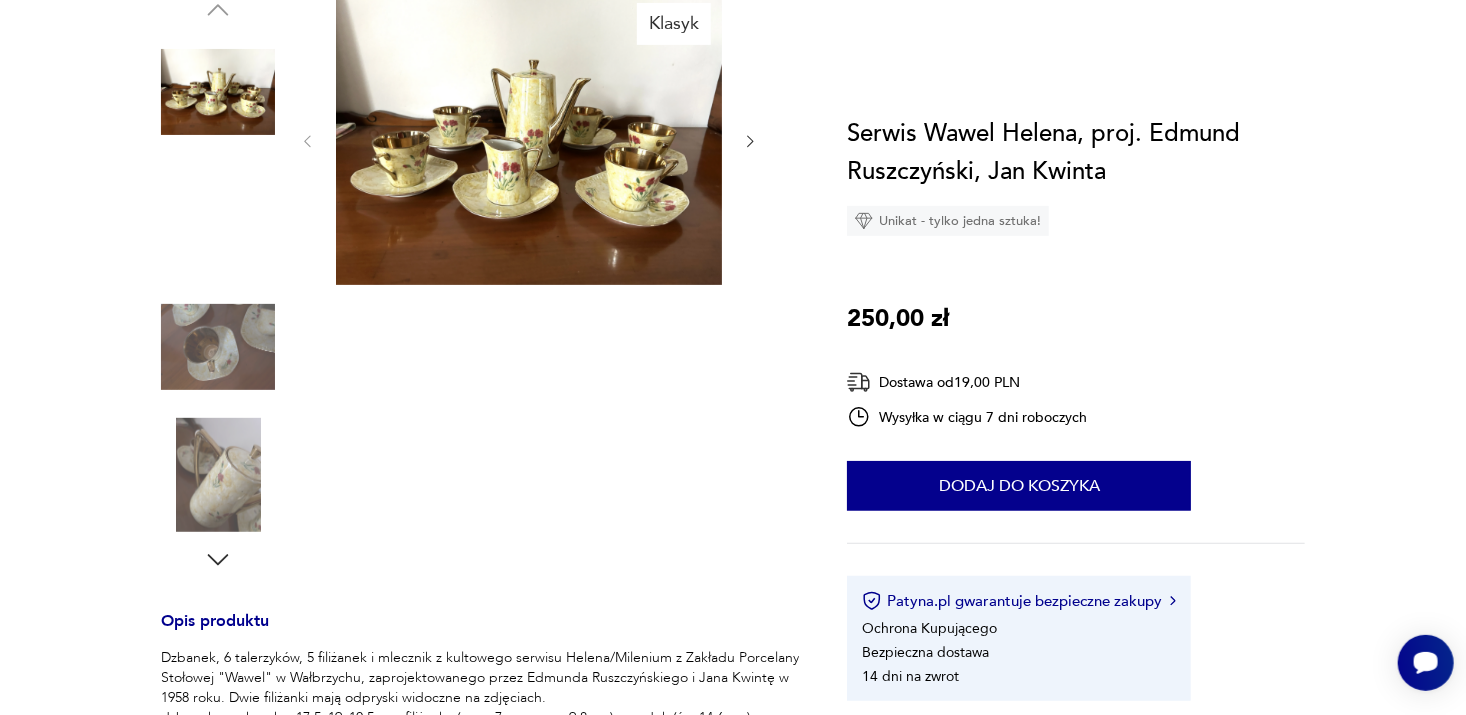 scroll, scrollTop: 0, scrollLeft: 0, axis: both 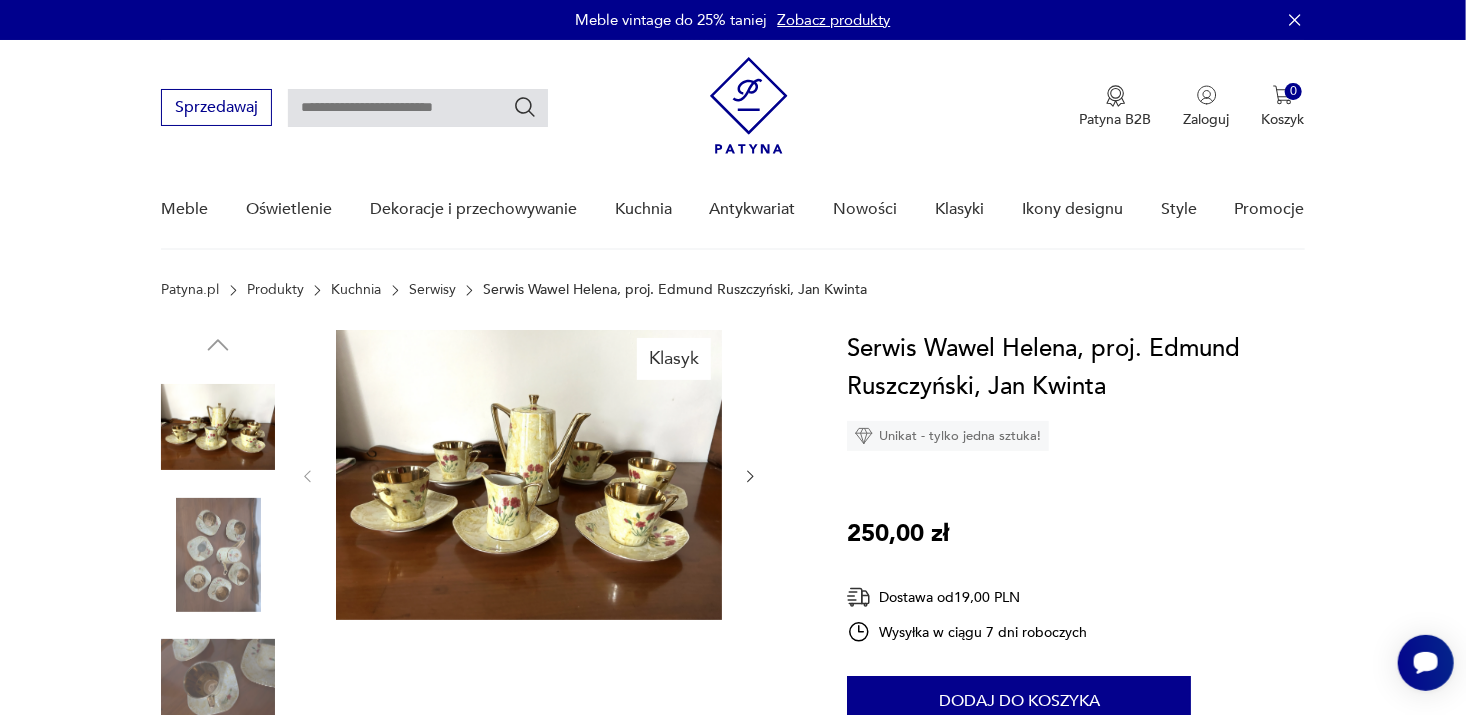 click at bounding box center (529, 475) 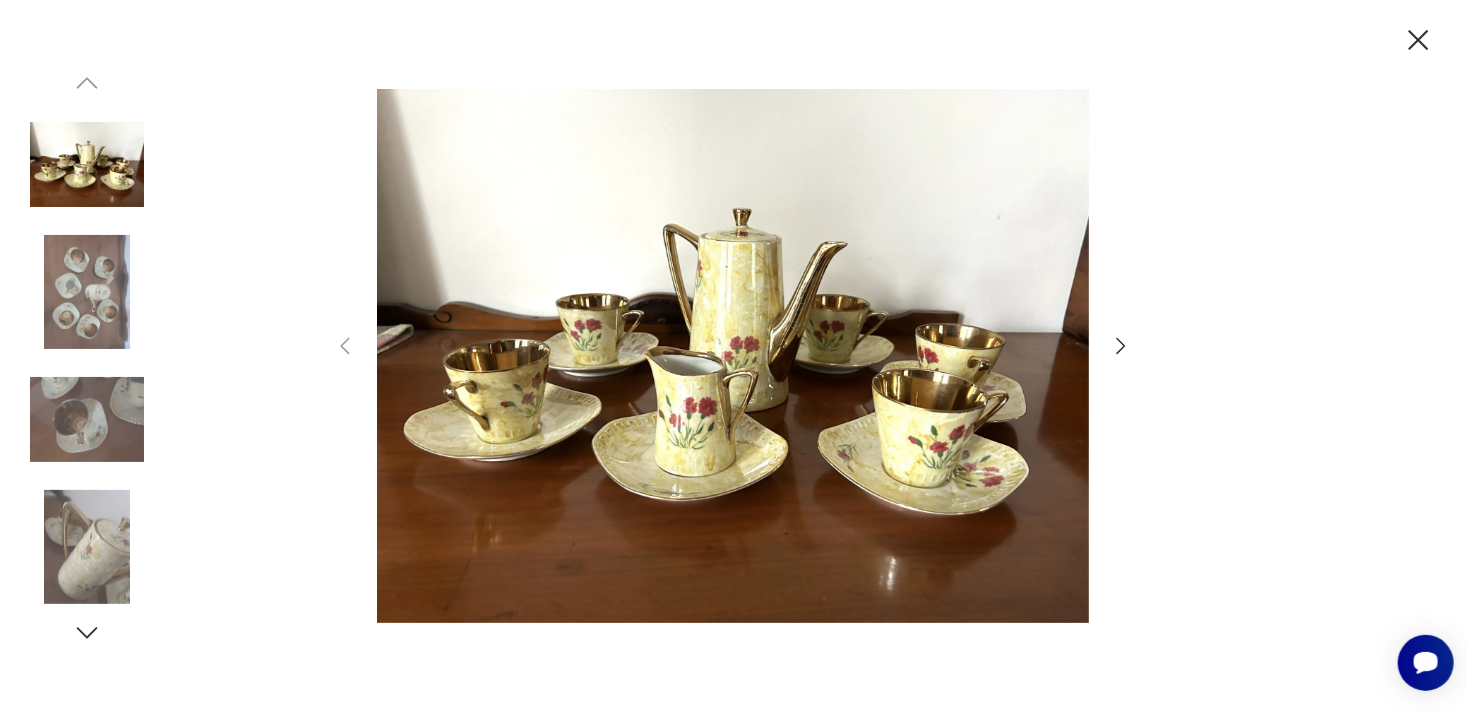 click 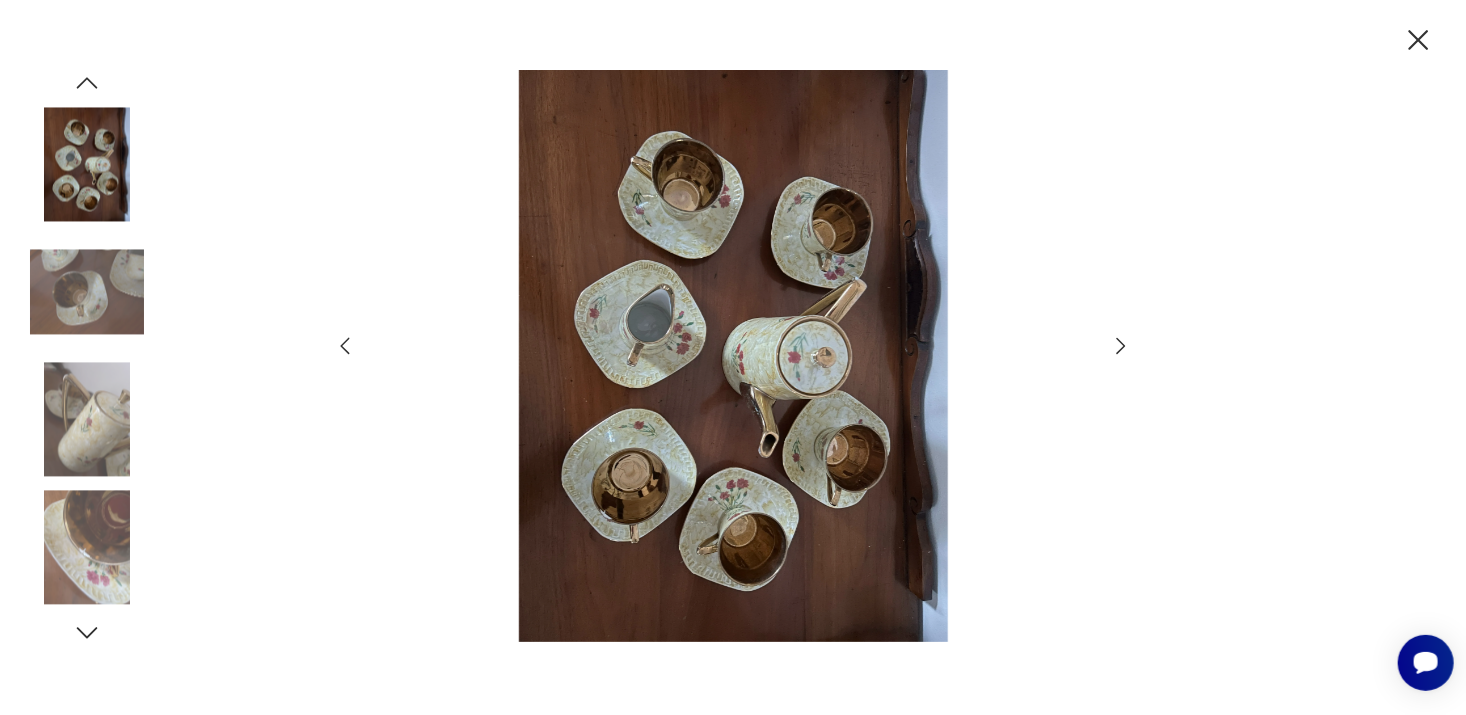 click 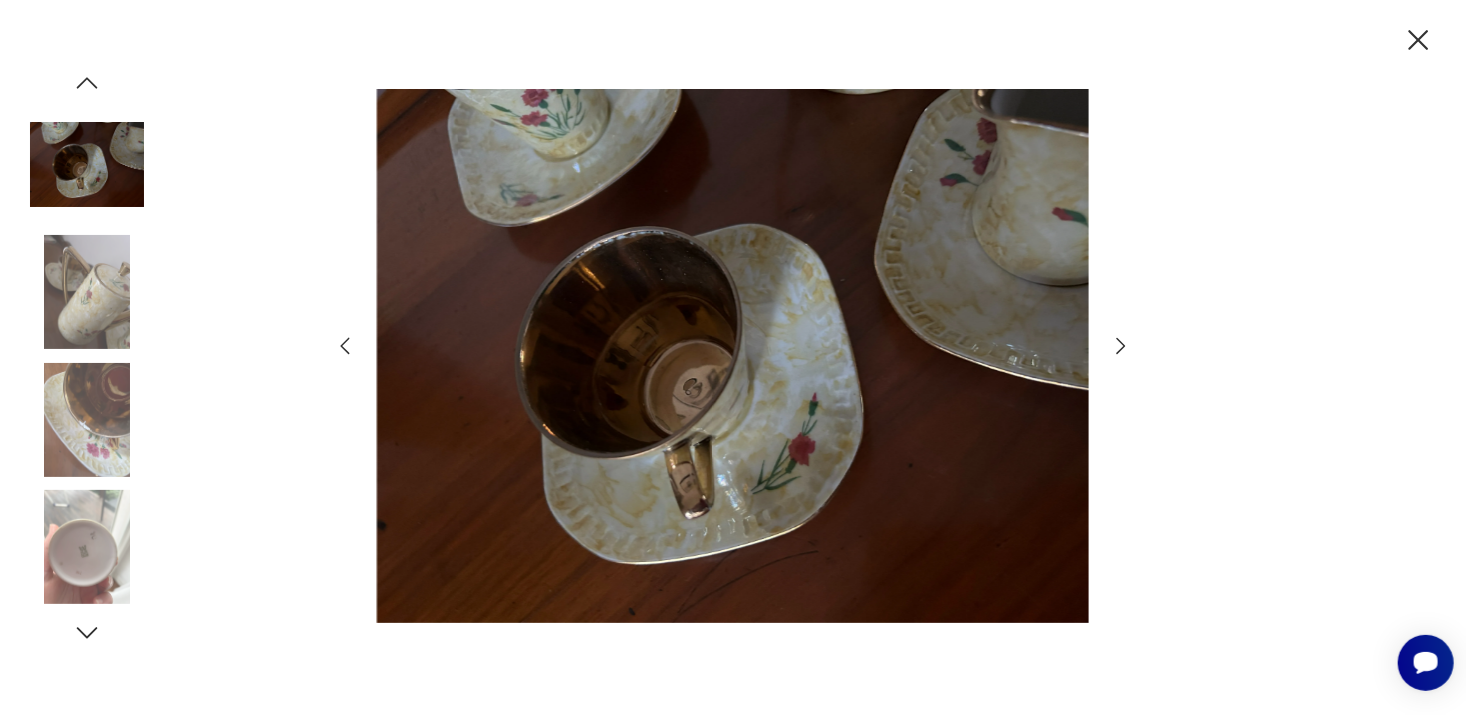 click 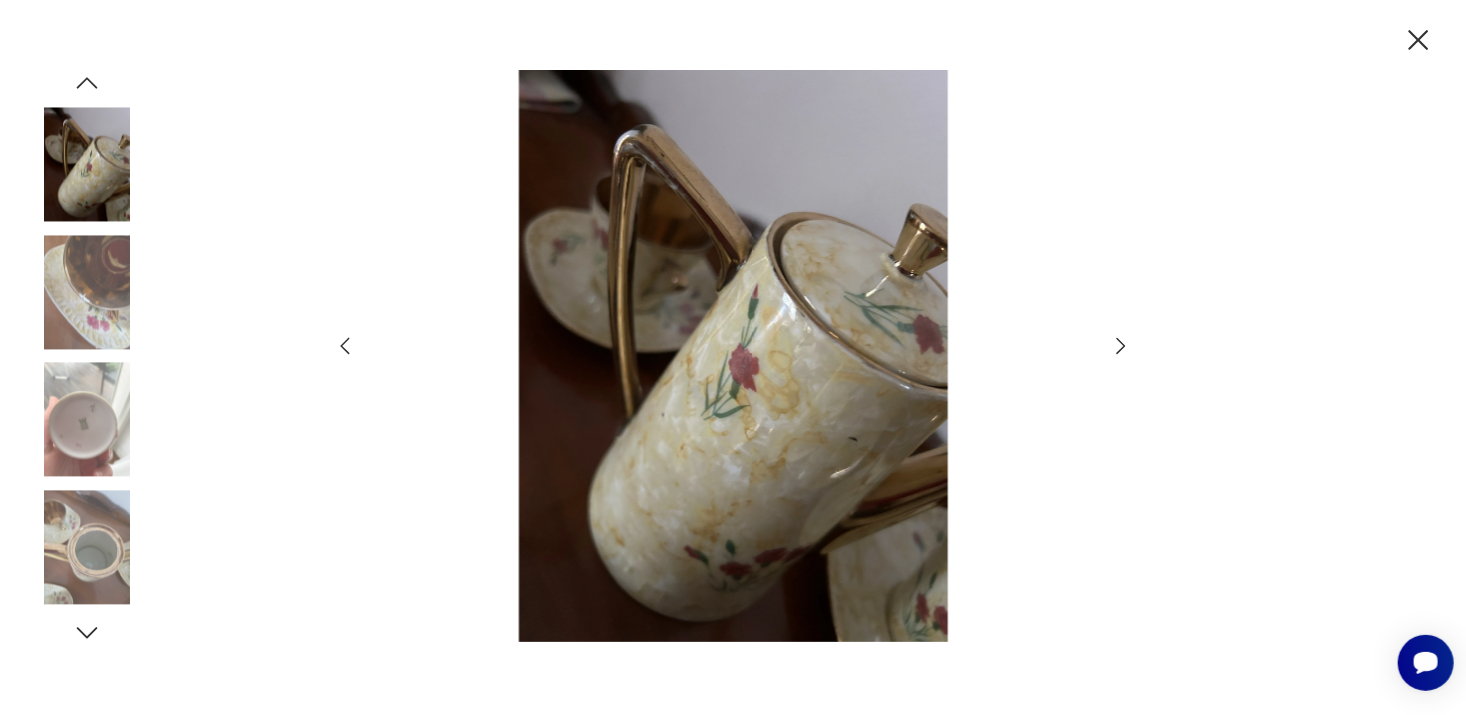 click 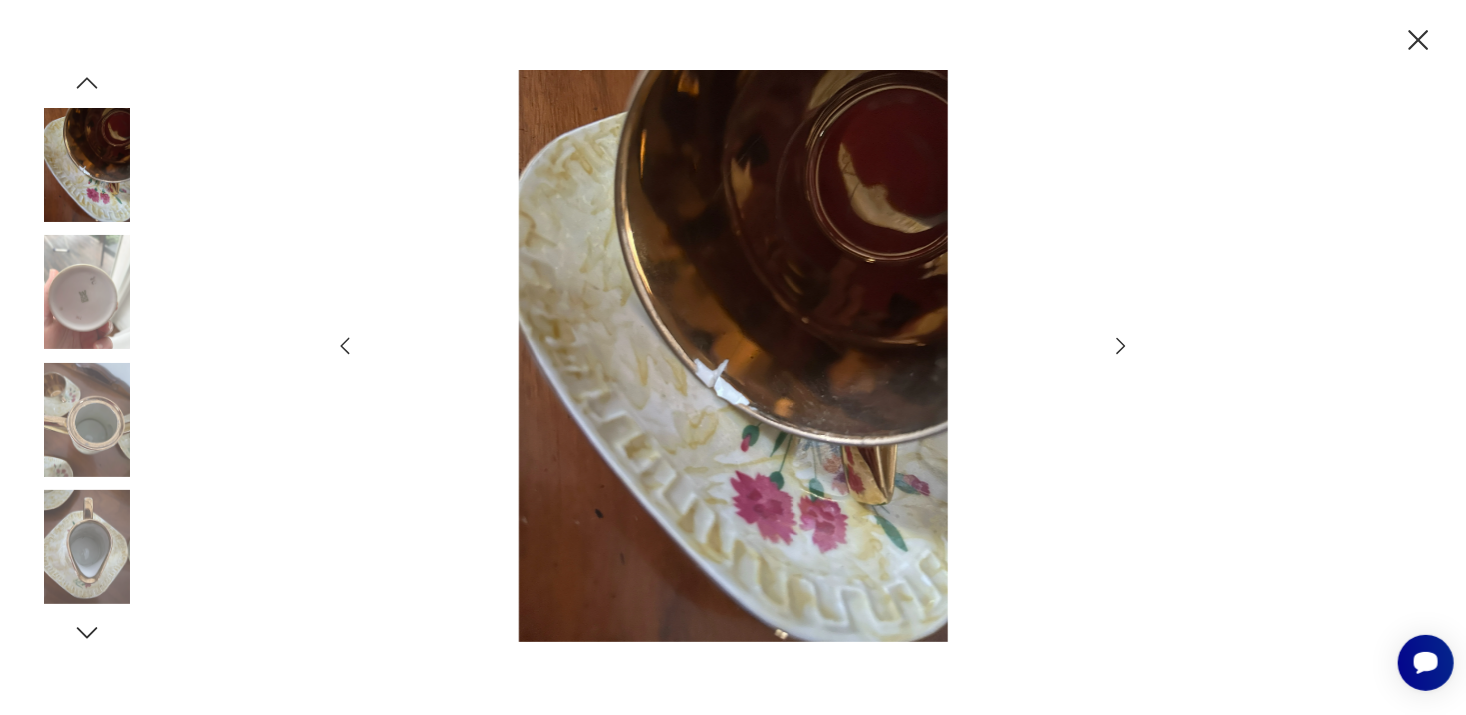 click 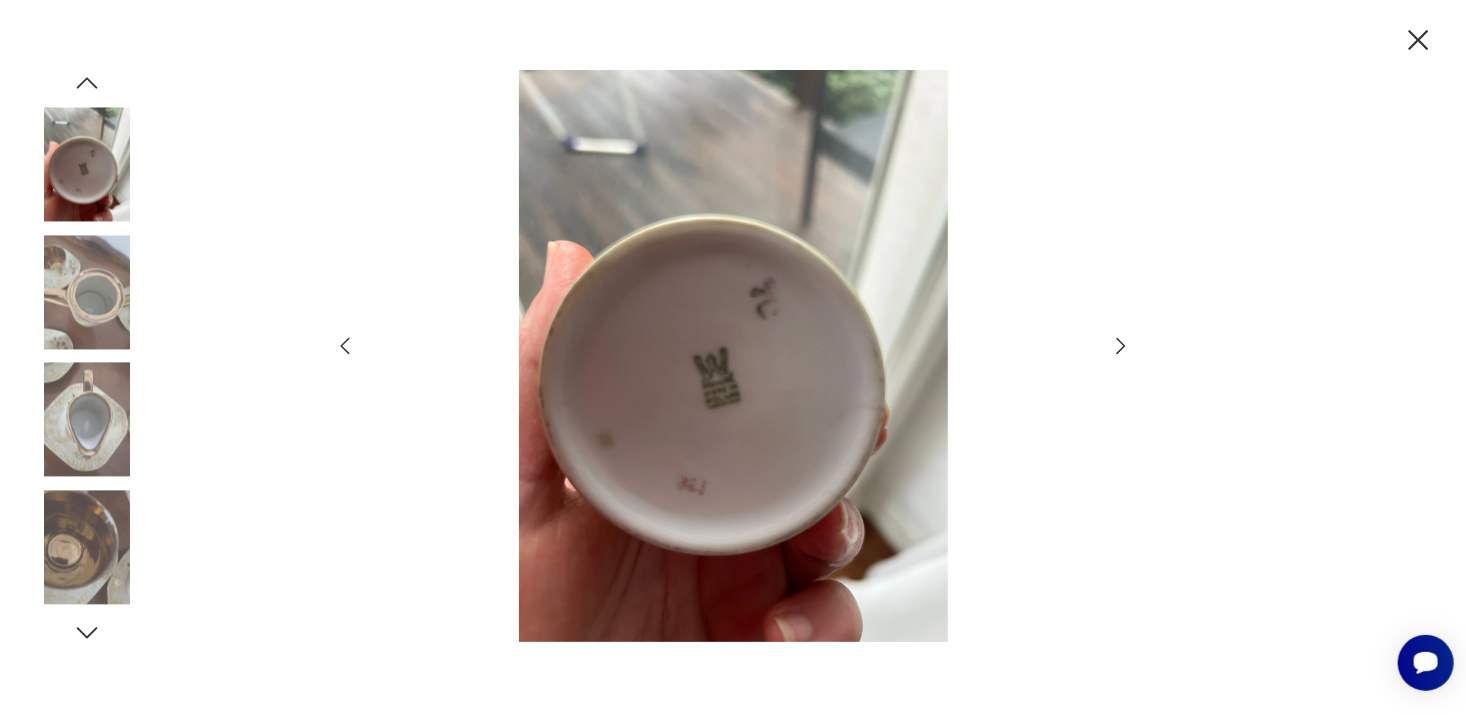 click 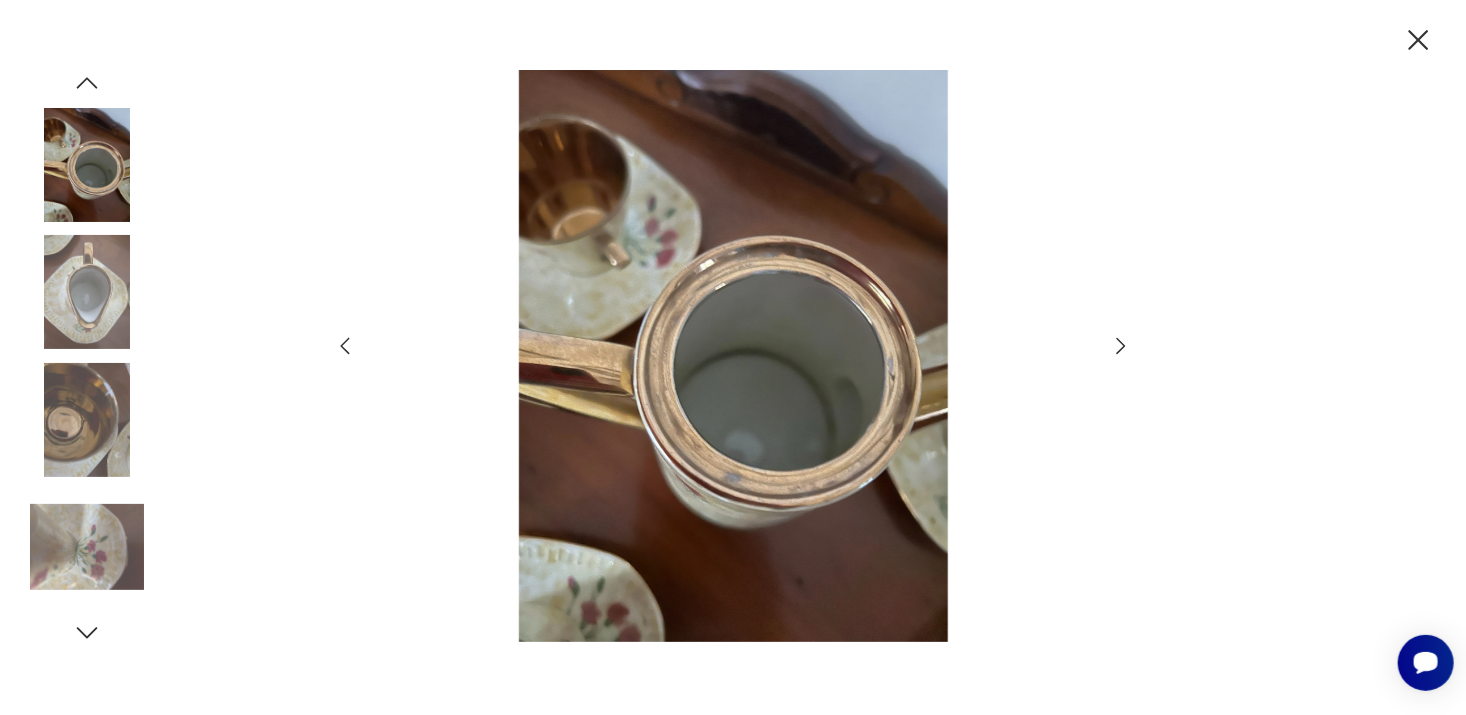 click 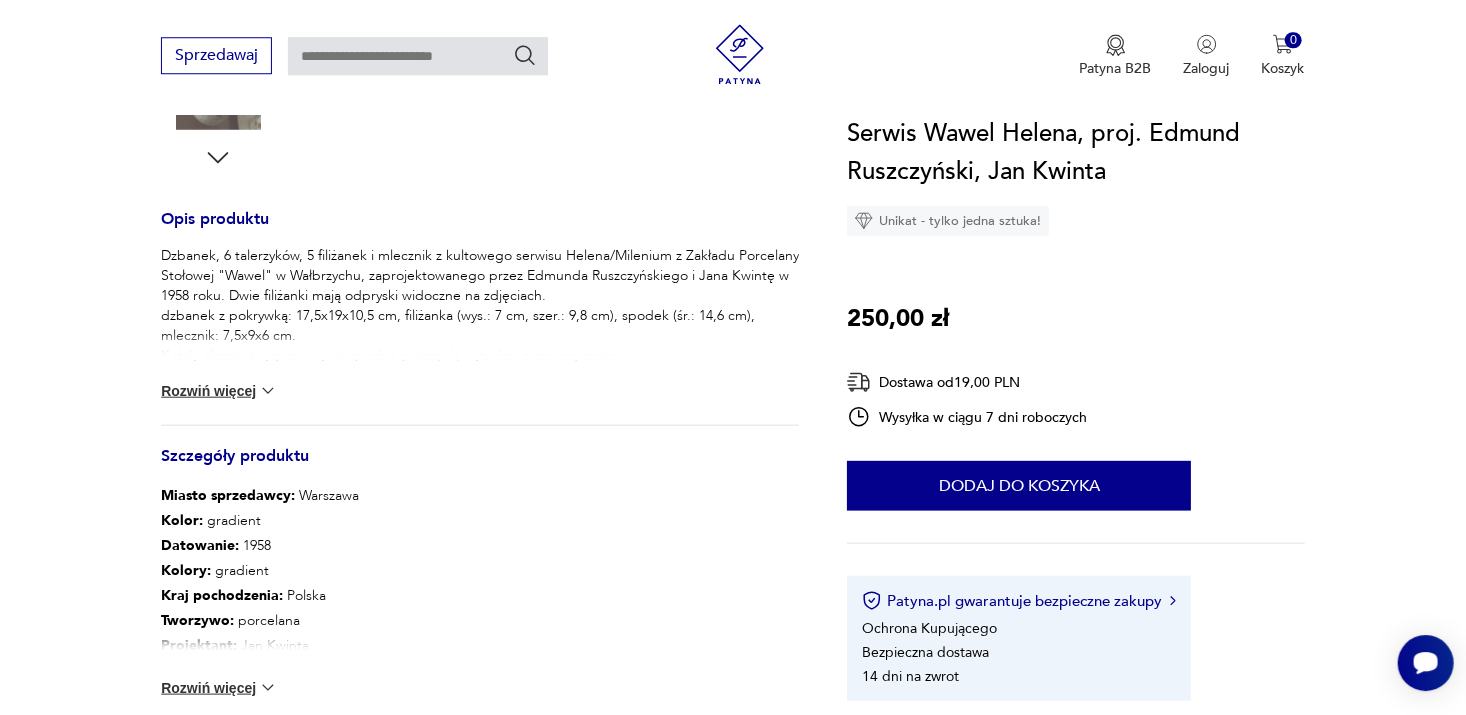 scroll, scrollTop: 742, scrollLeft: 0, axis: vertical 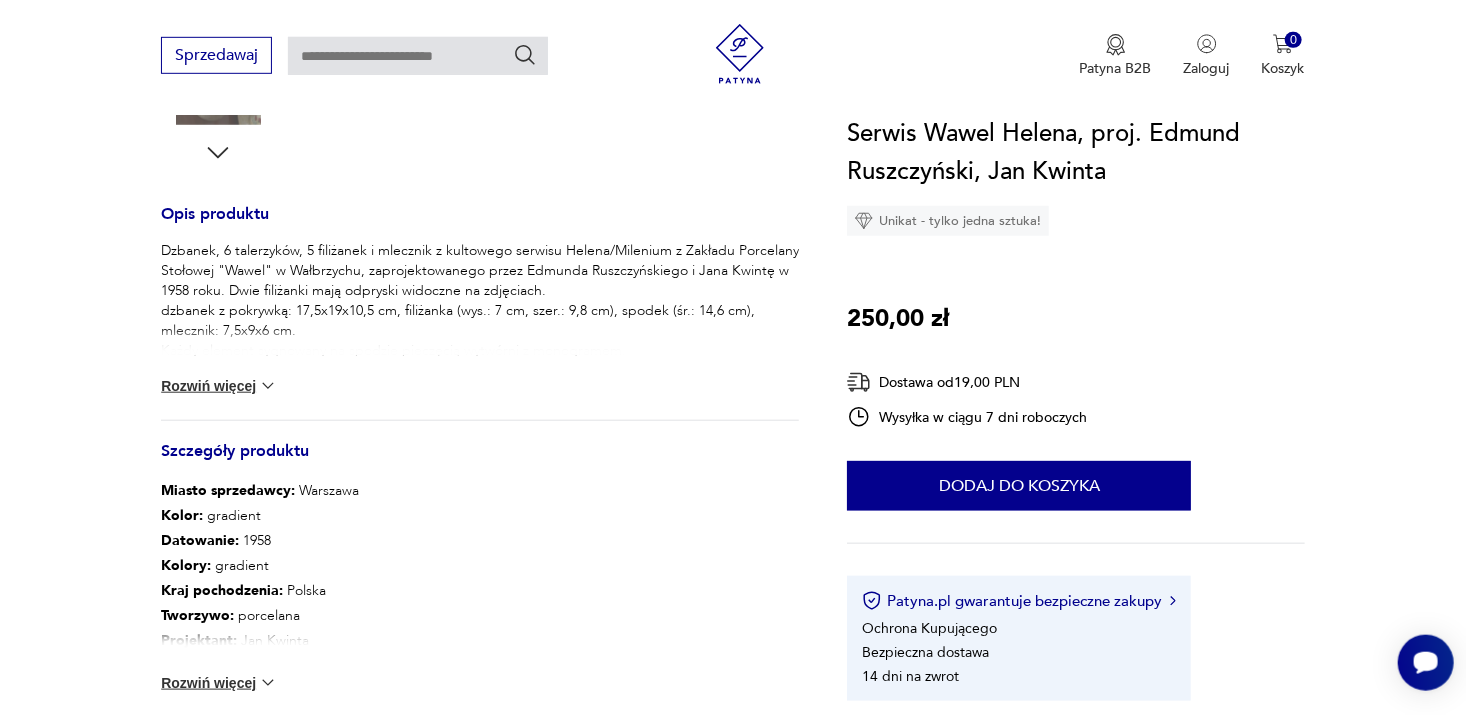 click on "Miasto sprzedawcy : Warszawa Kolor: gradient Datowanie : [AGE] Kolory : gradient Kraj pochodzenia : Polska Tworzywo : porcelana Projektant : Jan Kwinta Sygnatura : Tak Zdobienie : malatura Liczba sztuk: 1 Tagi: PRL , vintage , wawel , święta vintage Rozwiń więcej" at bounding box center (480, 597) 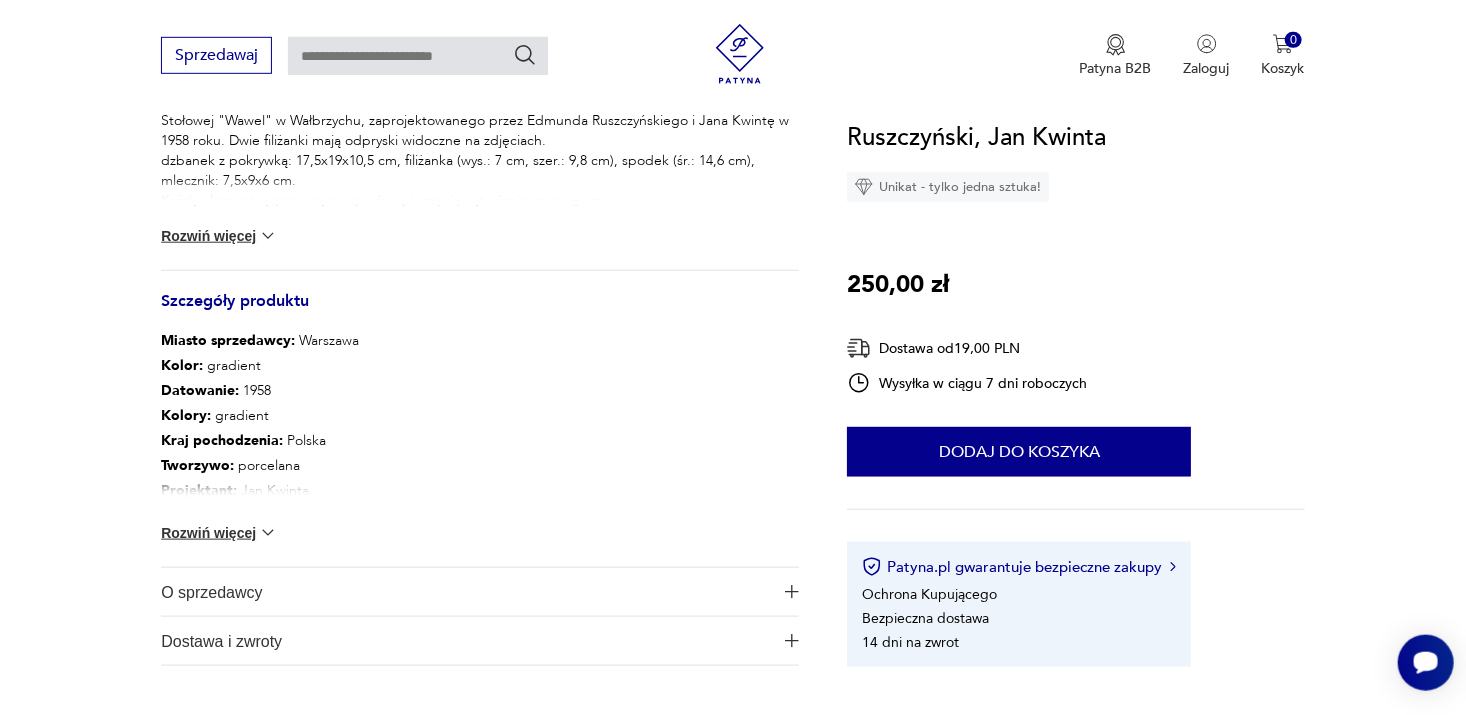 scroll, scrollTop: 899, scrollLeft: 0, axis: vertical 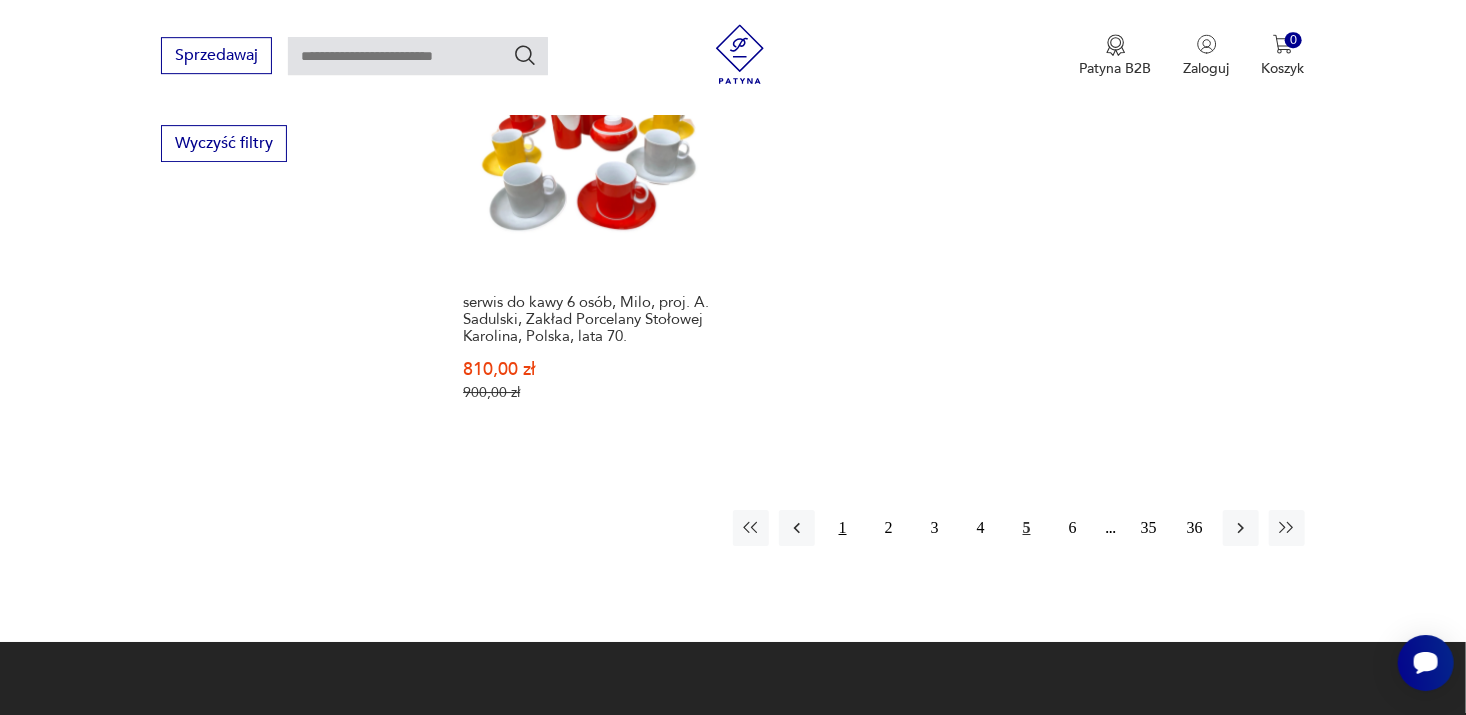 click on "1" at bounding box center [843, 528] 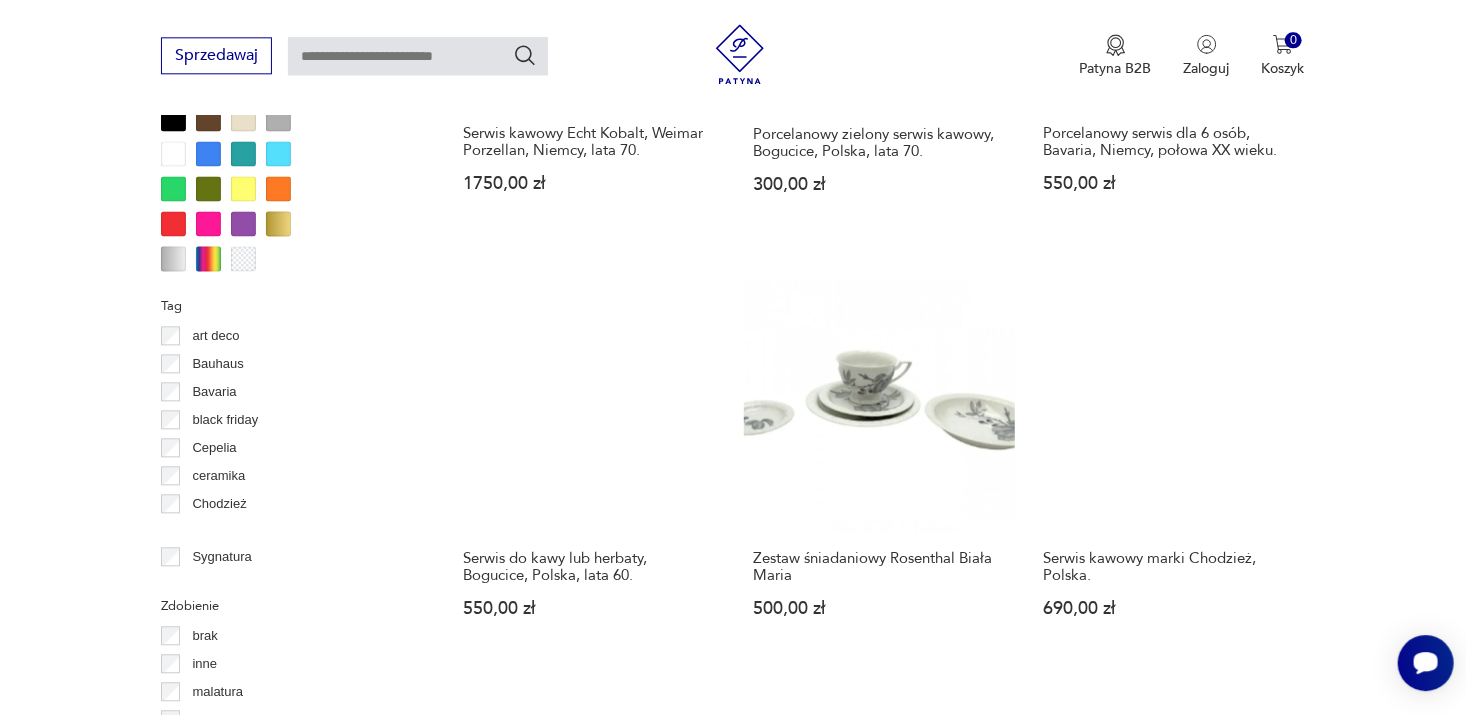 scroll, scrollTop: 1944, scrollLeft: 0, axis: vertical 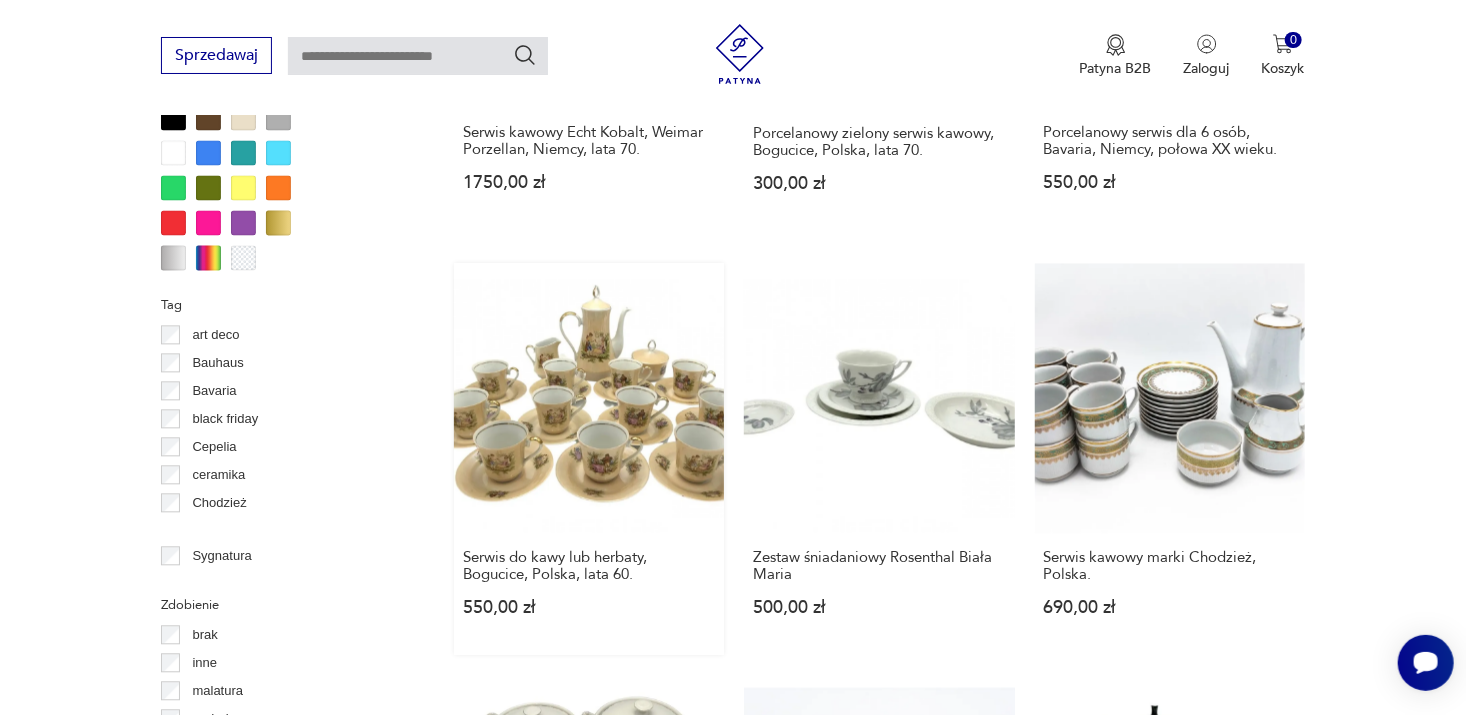 click on "Serwis do kawy lub herbaty, Bogucice, Polska, lata 60. 550,00 zł" at bounding box center (589, 459) 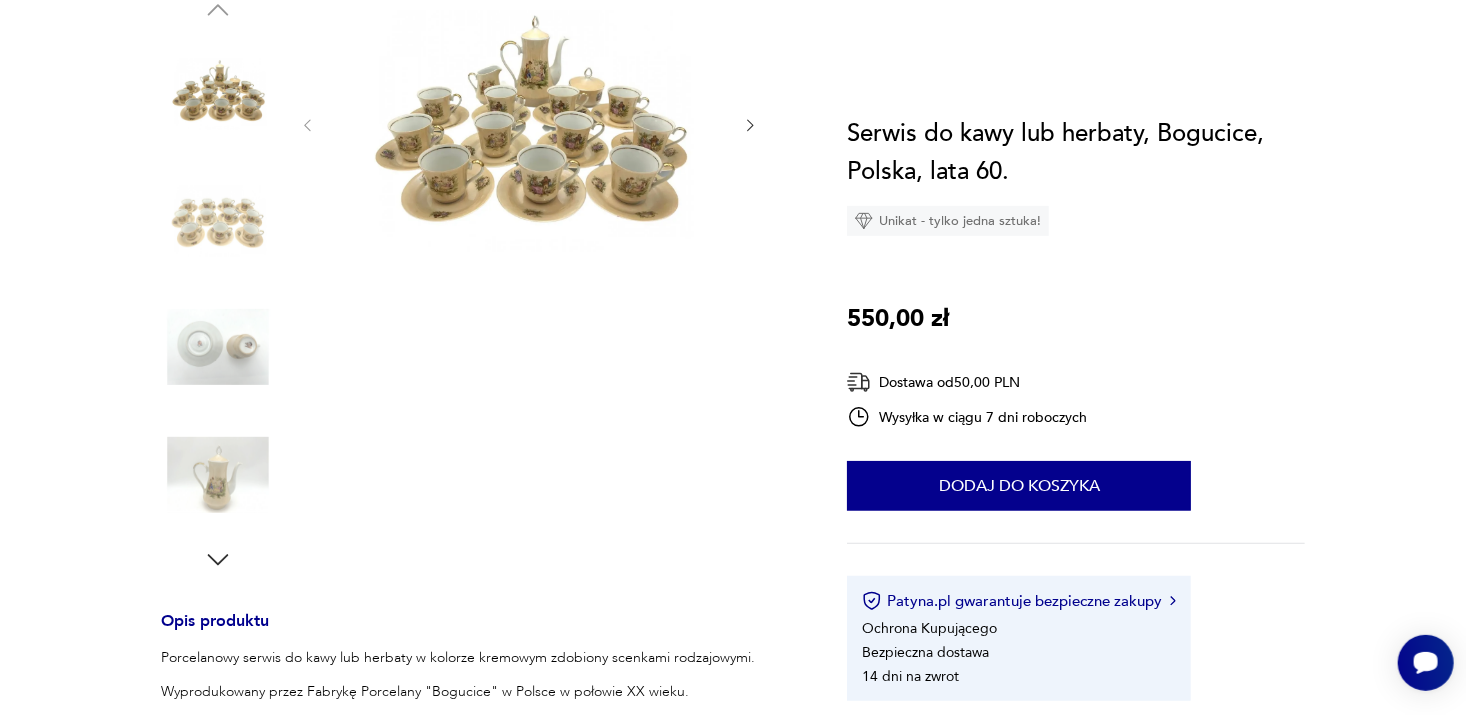 scroll, scrollTop: 0, scrollLeft: 0, axis: both 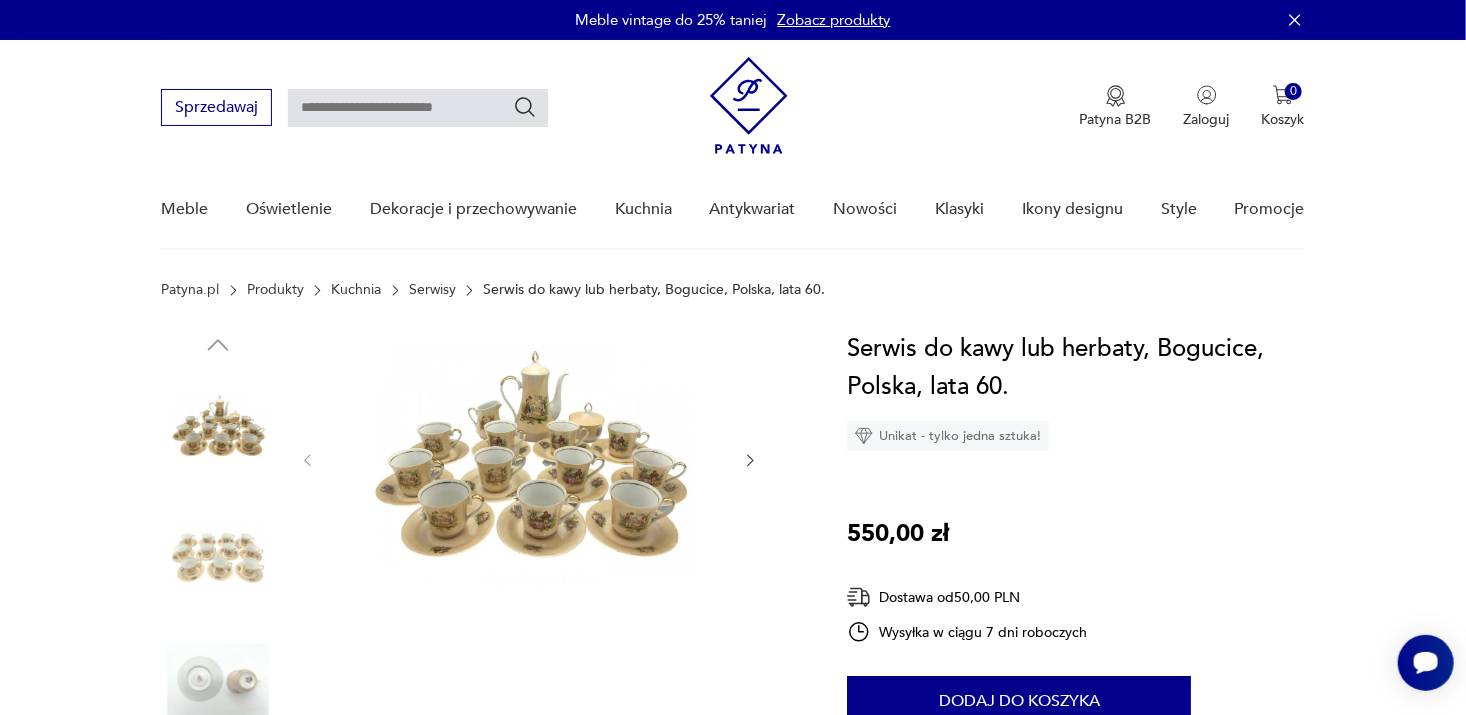 click at bounding box center (529, 458) 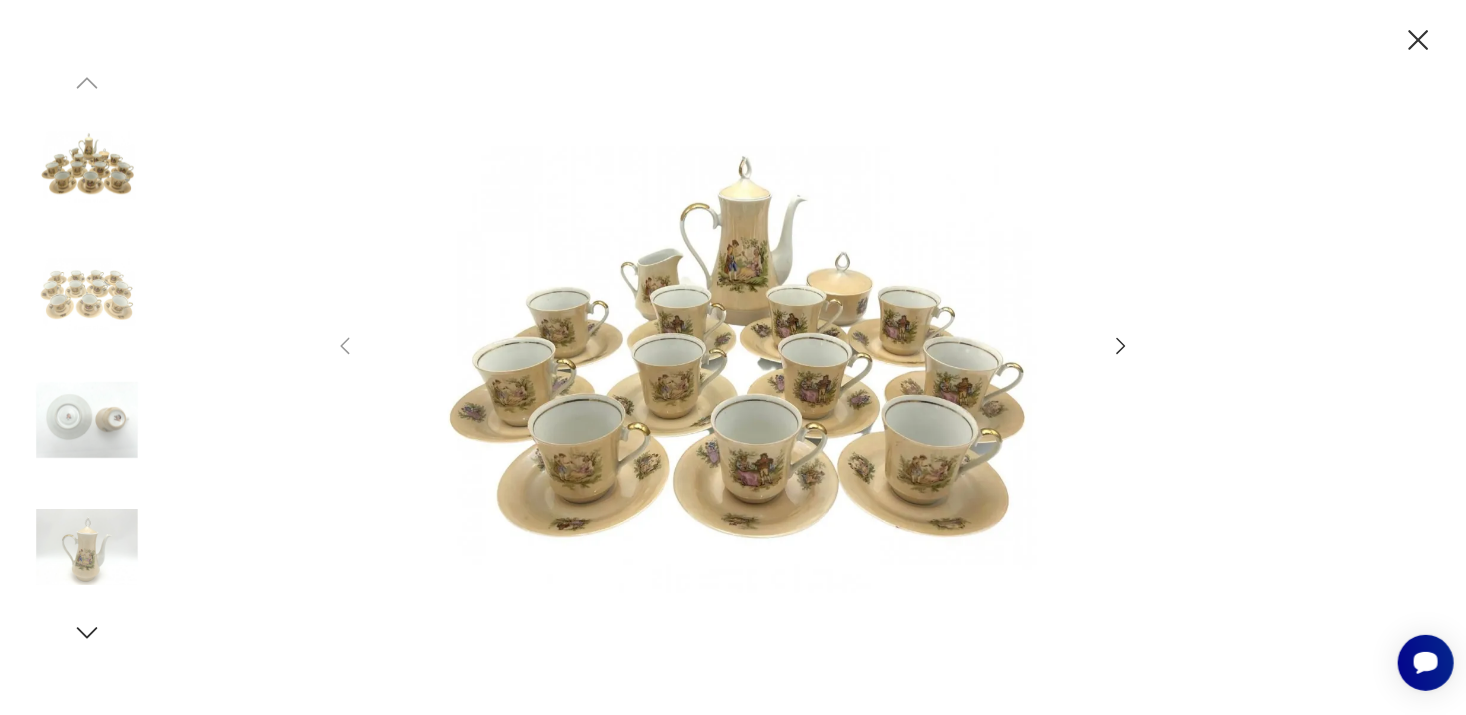 click 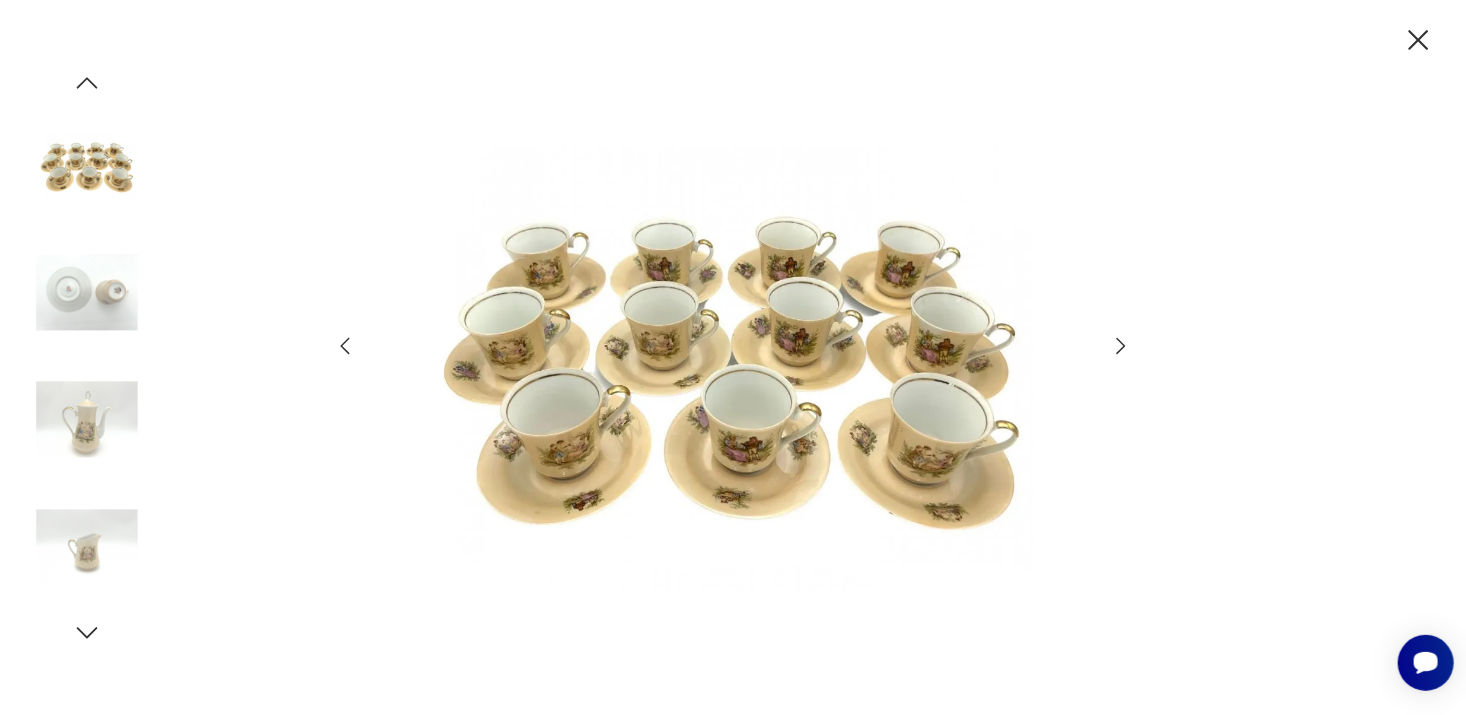 click 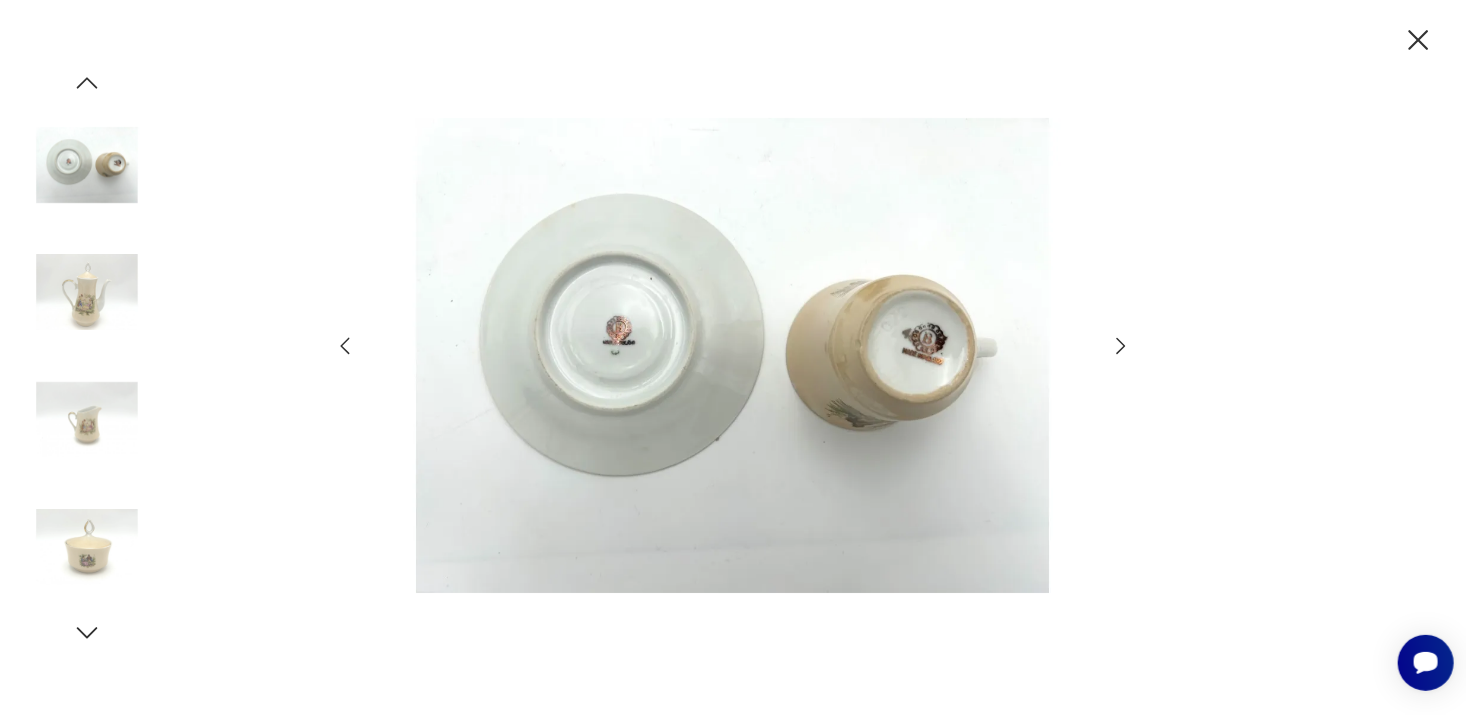 click 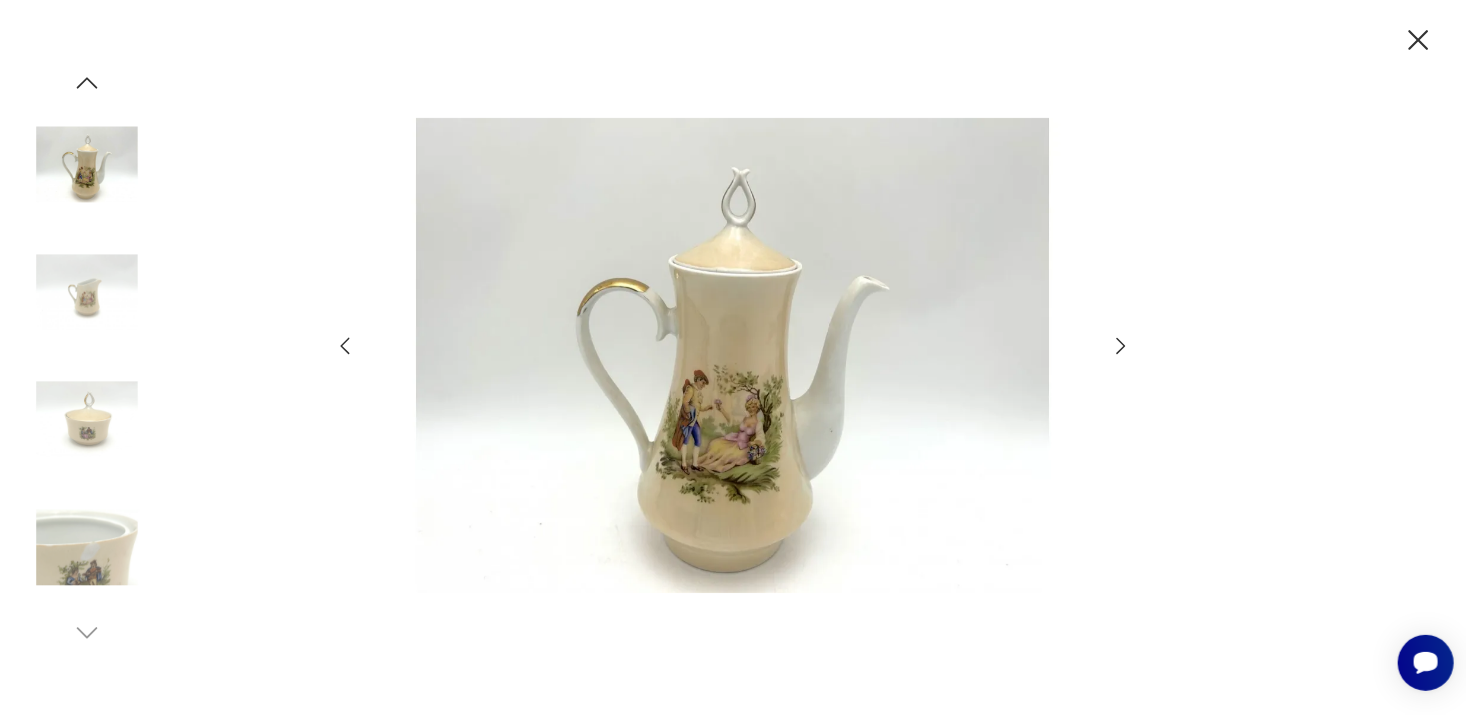 click 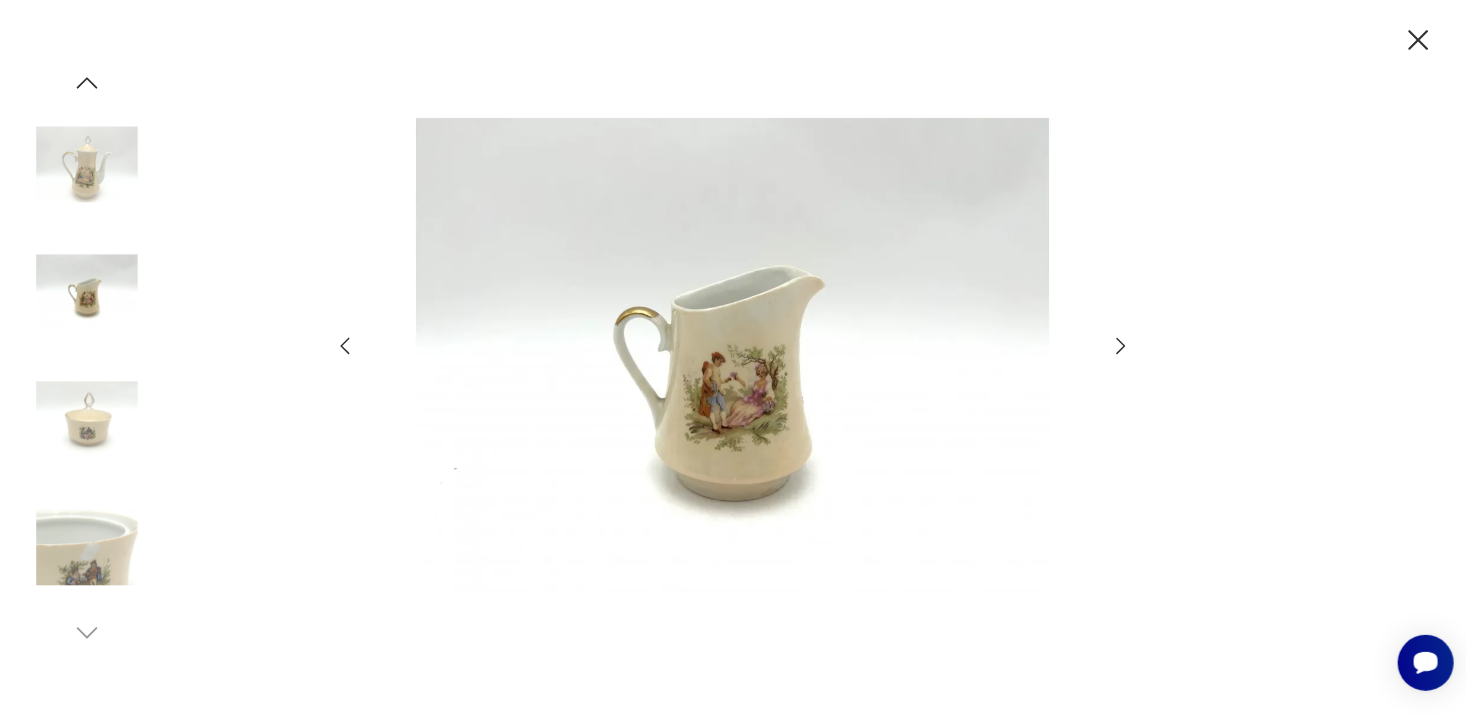 click 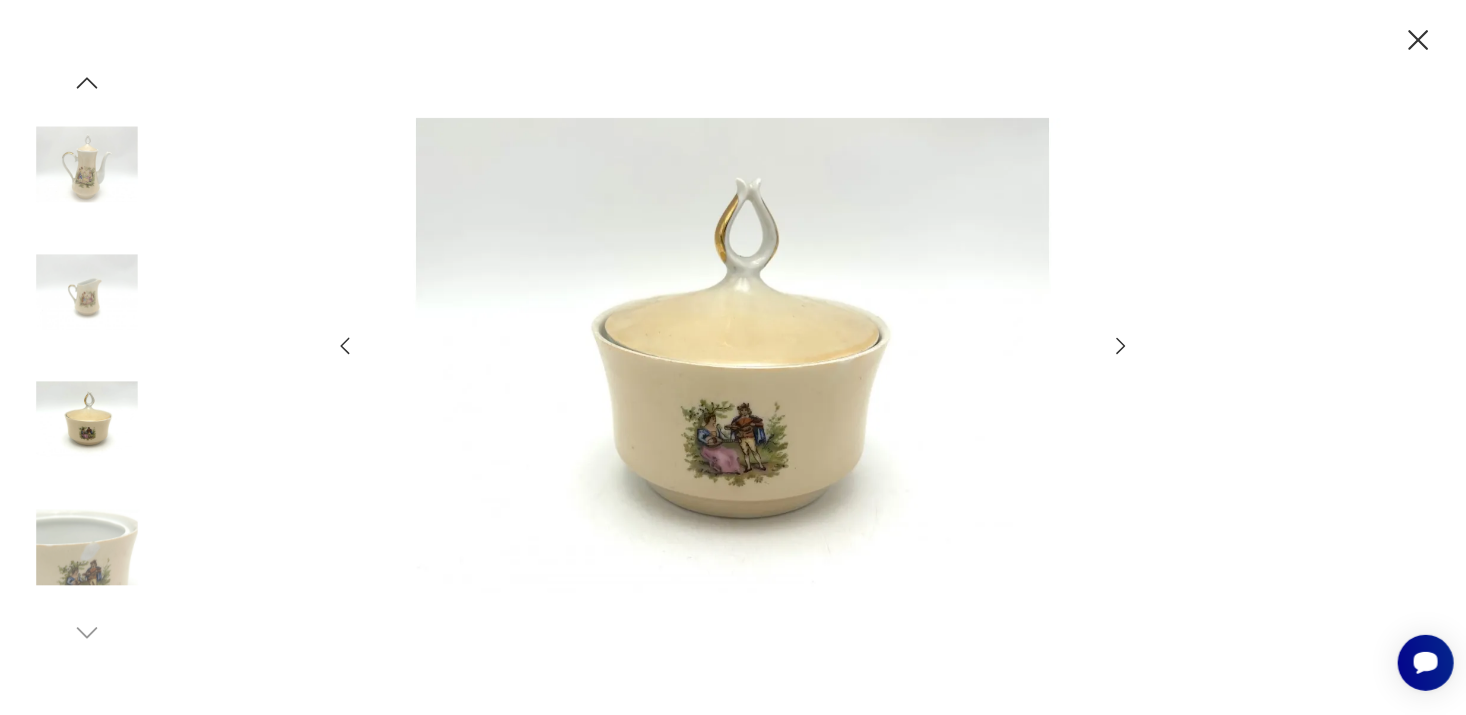 click 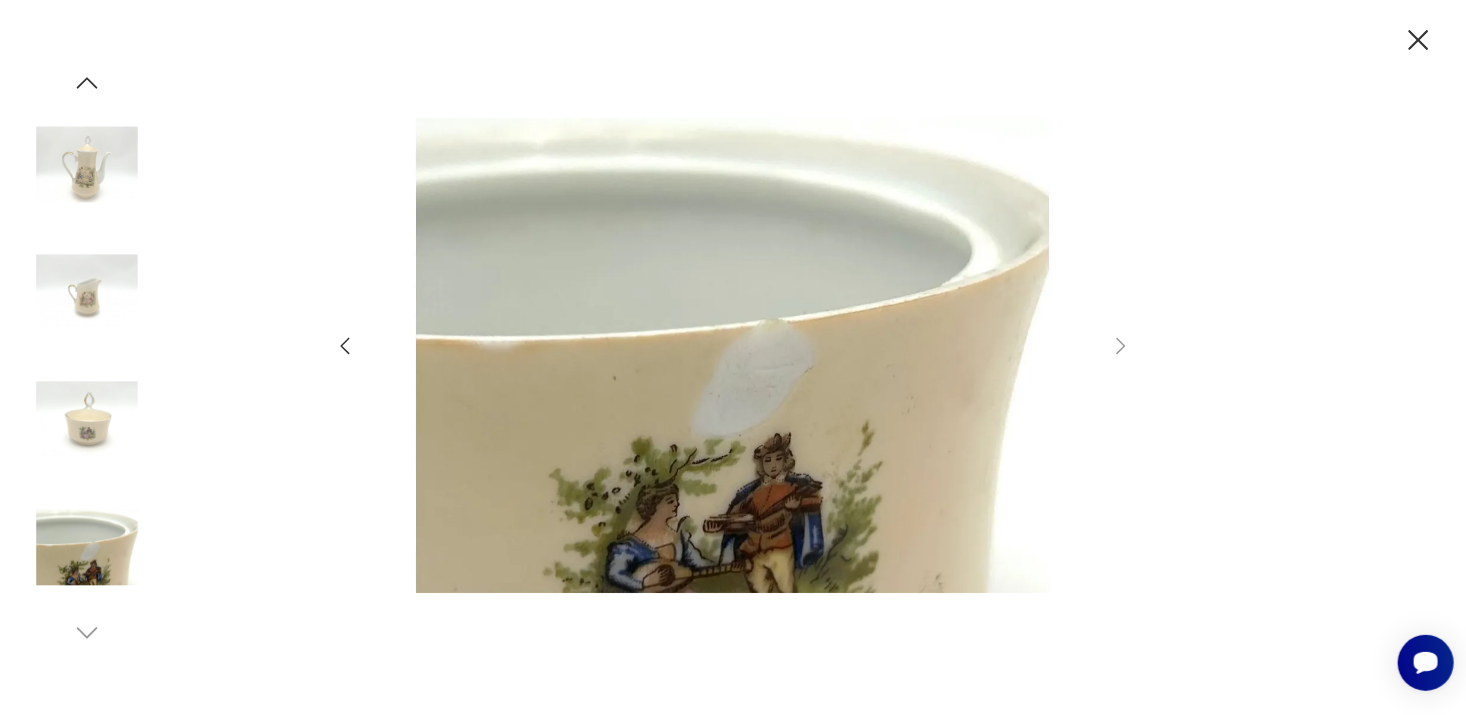 click 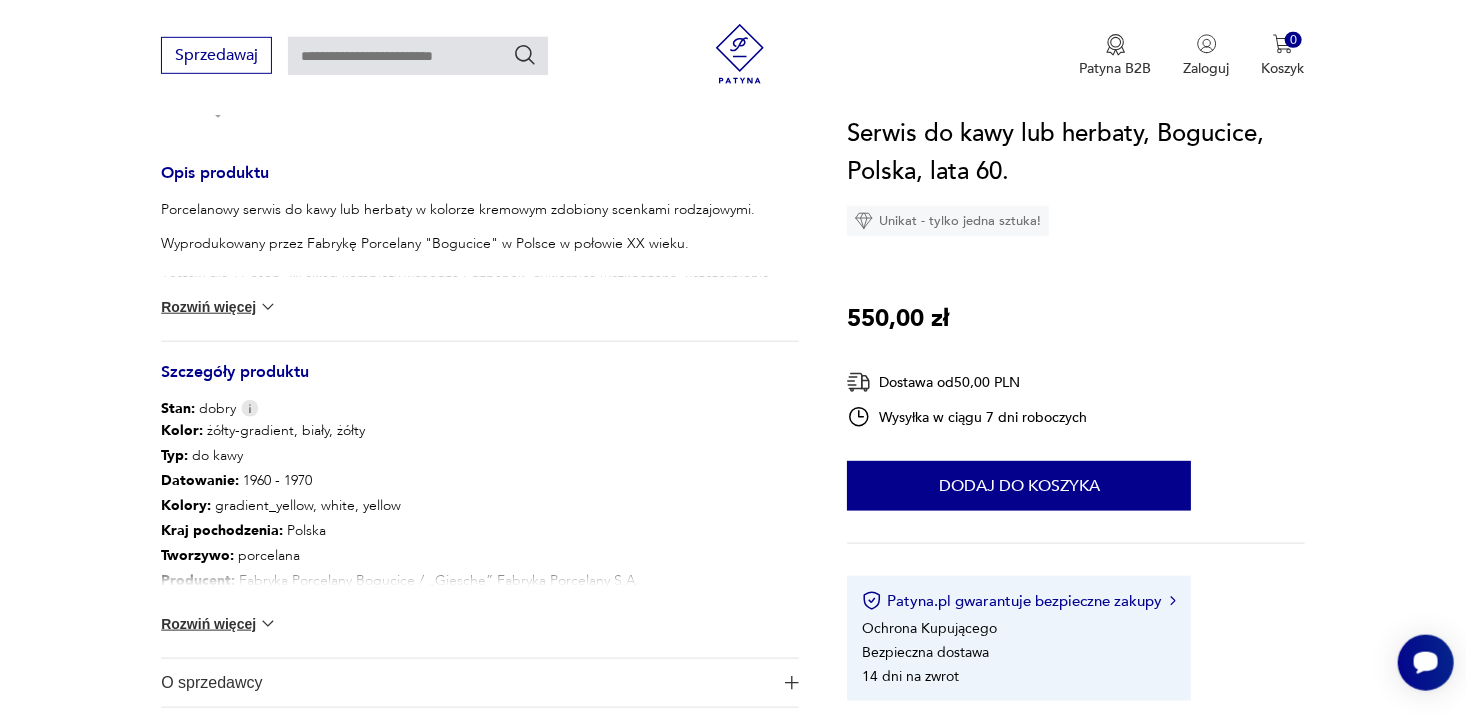 scroll, scrollTop: 785, scrollLeft: 0, axis: vertical 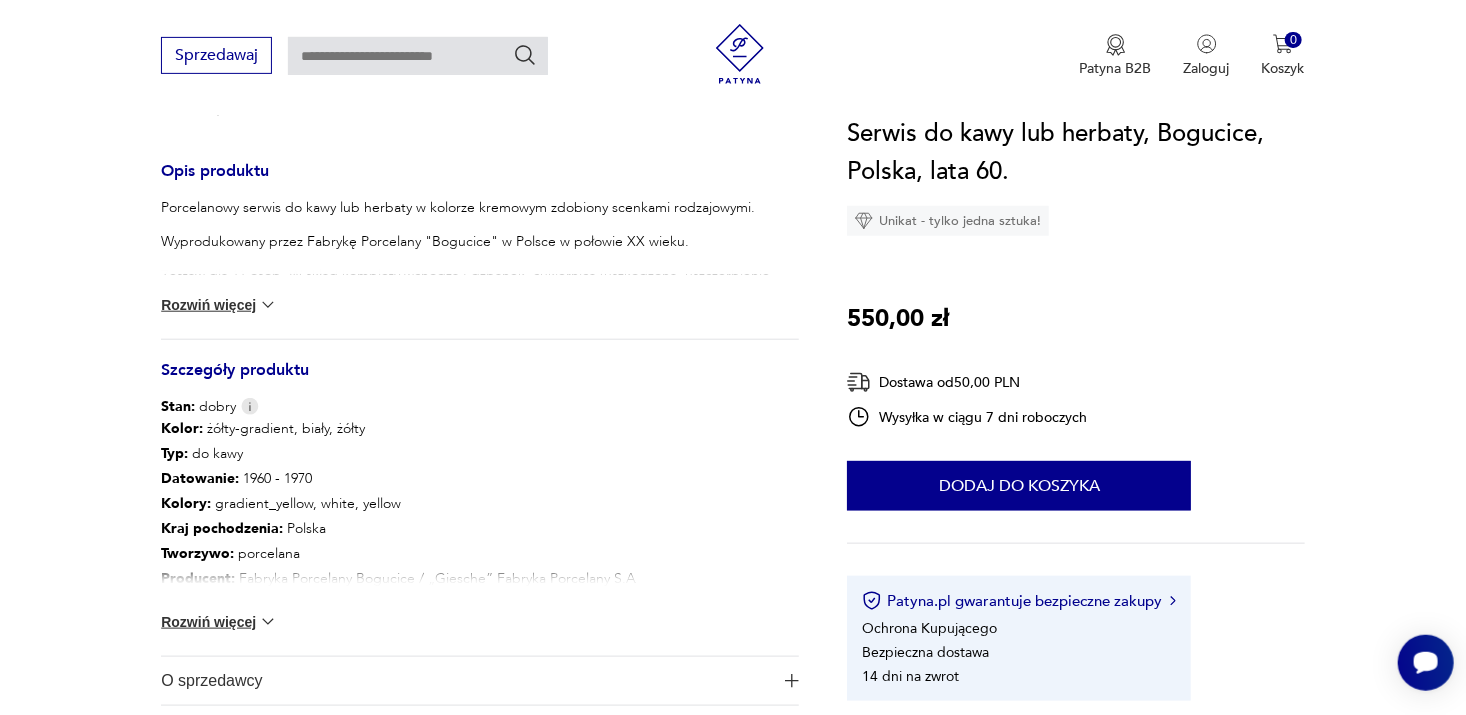 click on "Rozwiń więcej" at bounding box center [219, 622] 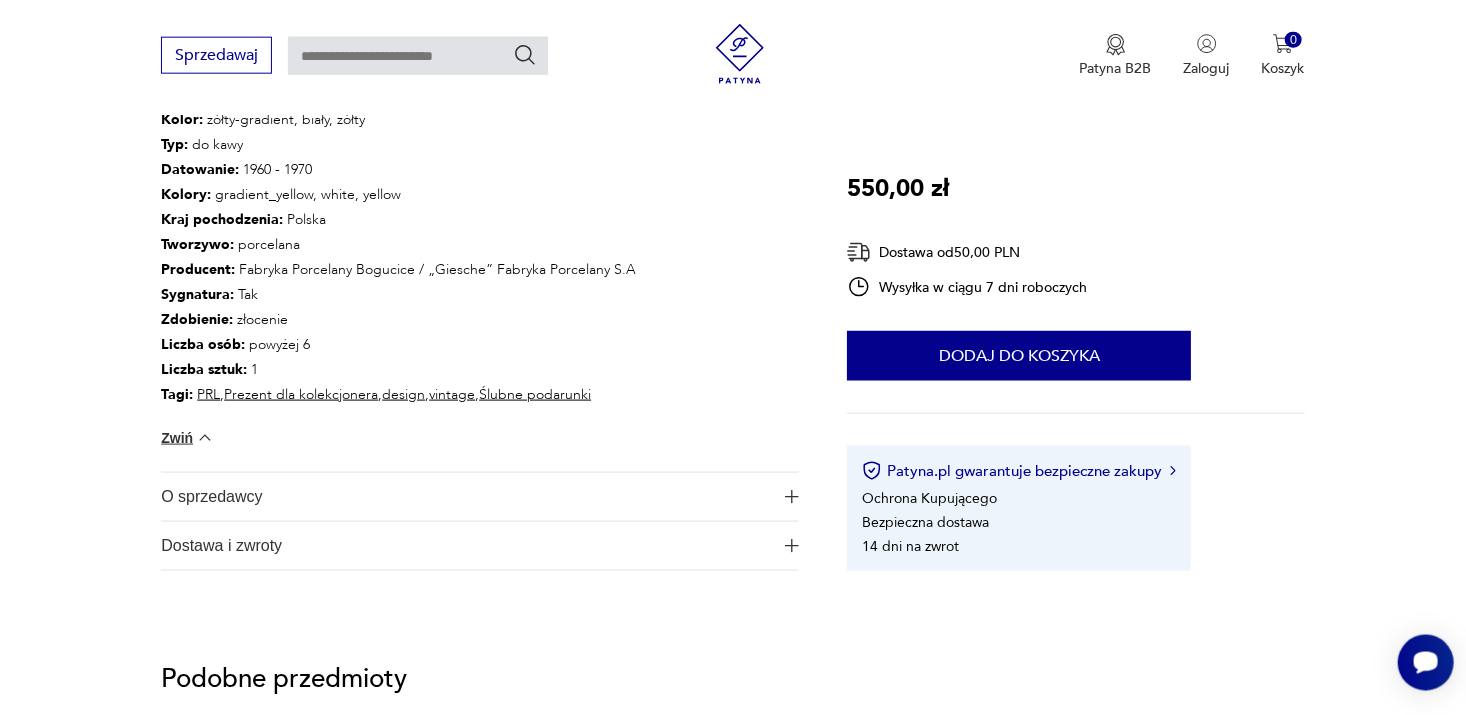 scroll, scrollTop: 1096, scrollLeft: 0, axis: vertical 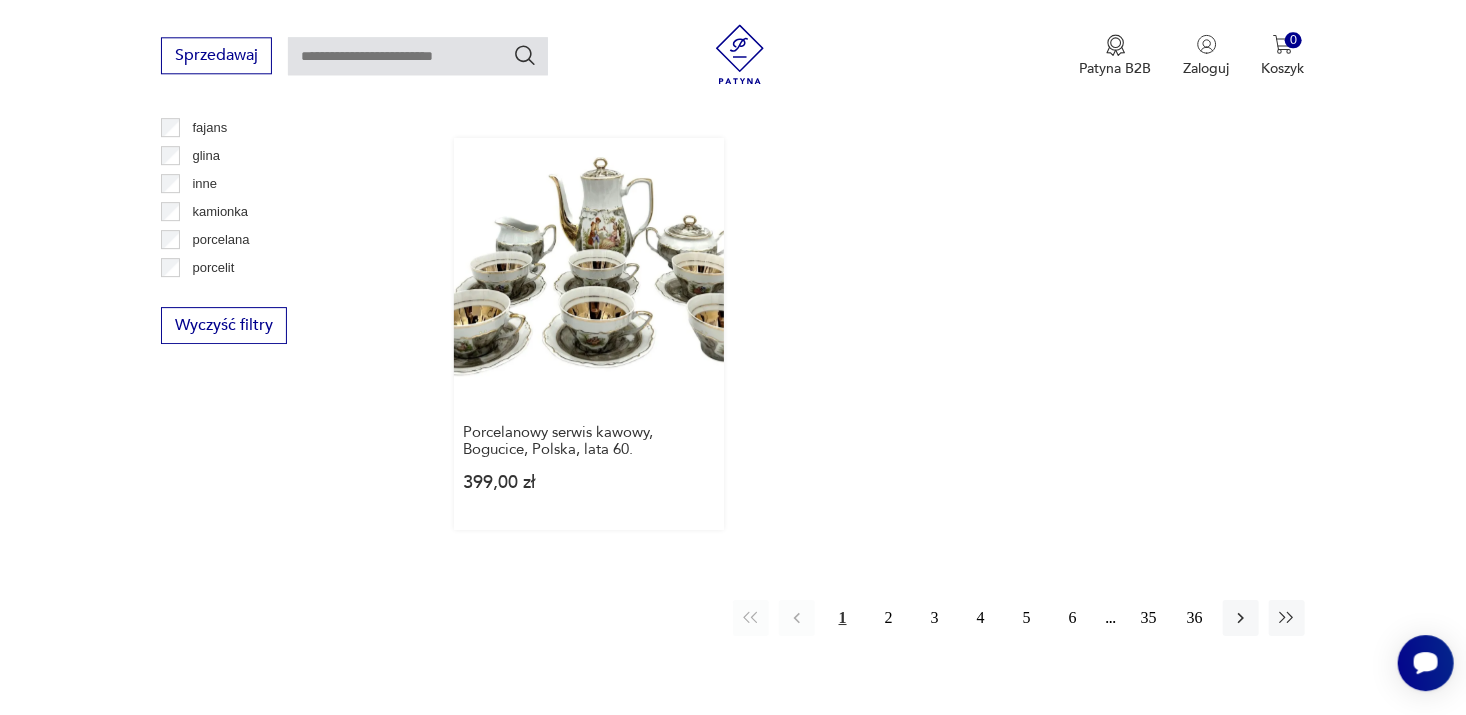 click on "Porcelanowy serwis kawowy, Bogucice, Polska, lata 60. 399,00 zł" at bounding box center (589, 334) 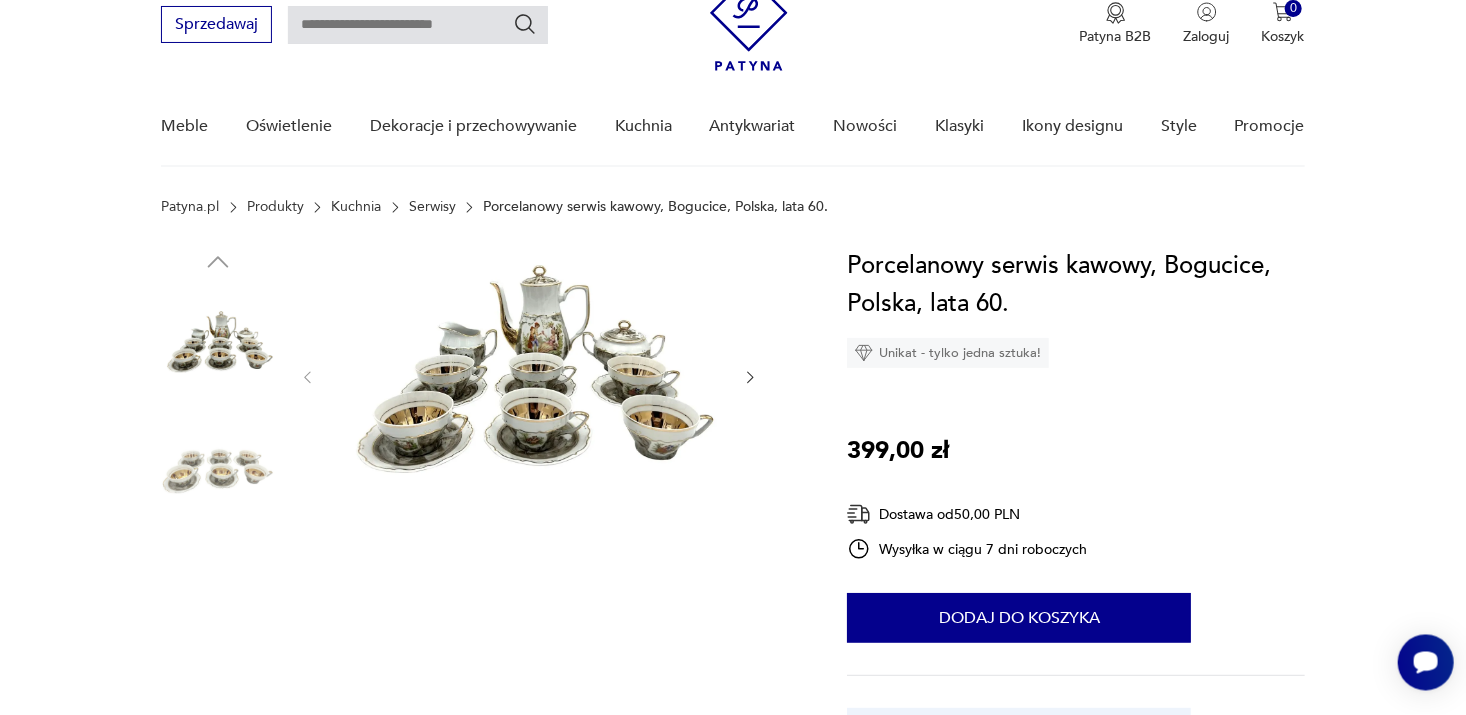 scroll, scrollTop: 76, scrollLeft: 0, axis: vertical 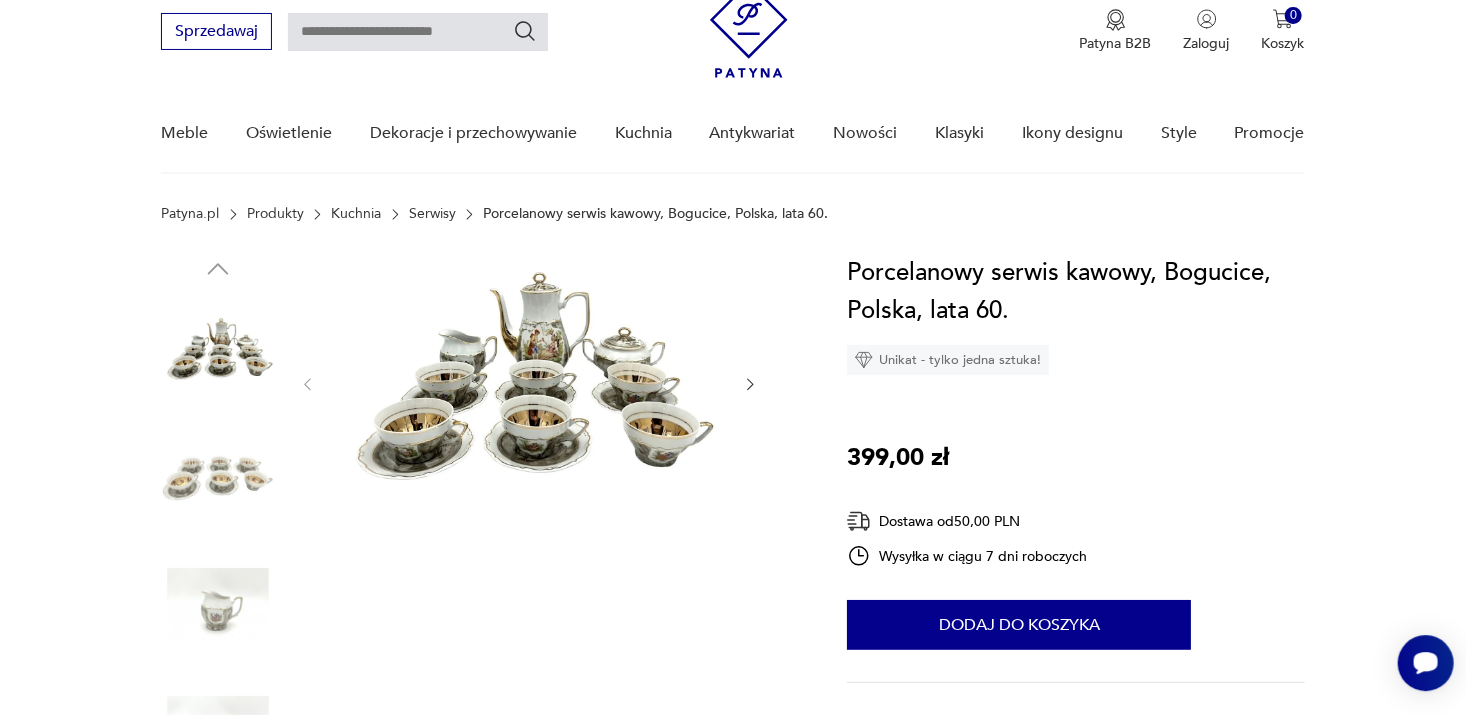 click at bounding box center [529, 382] 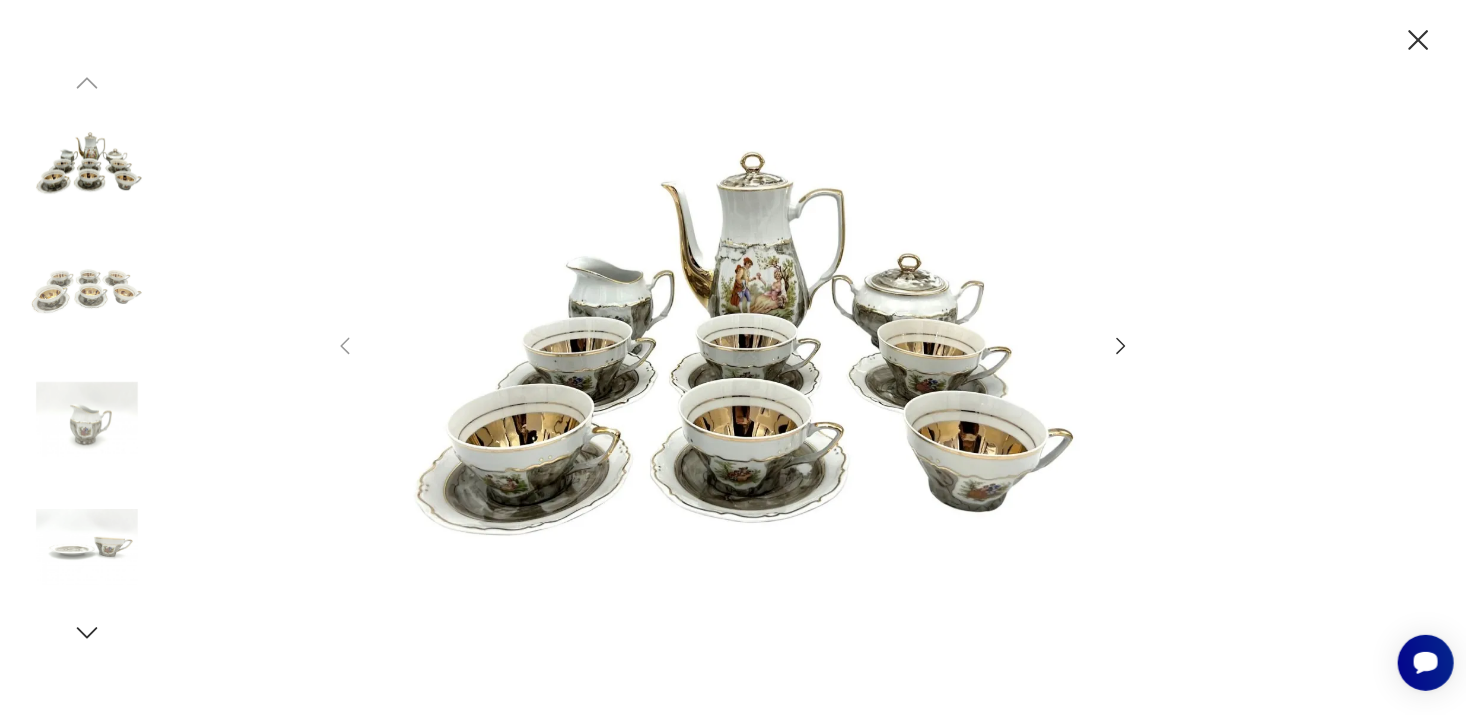 click 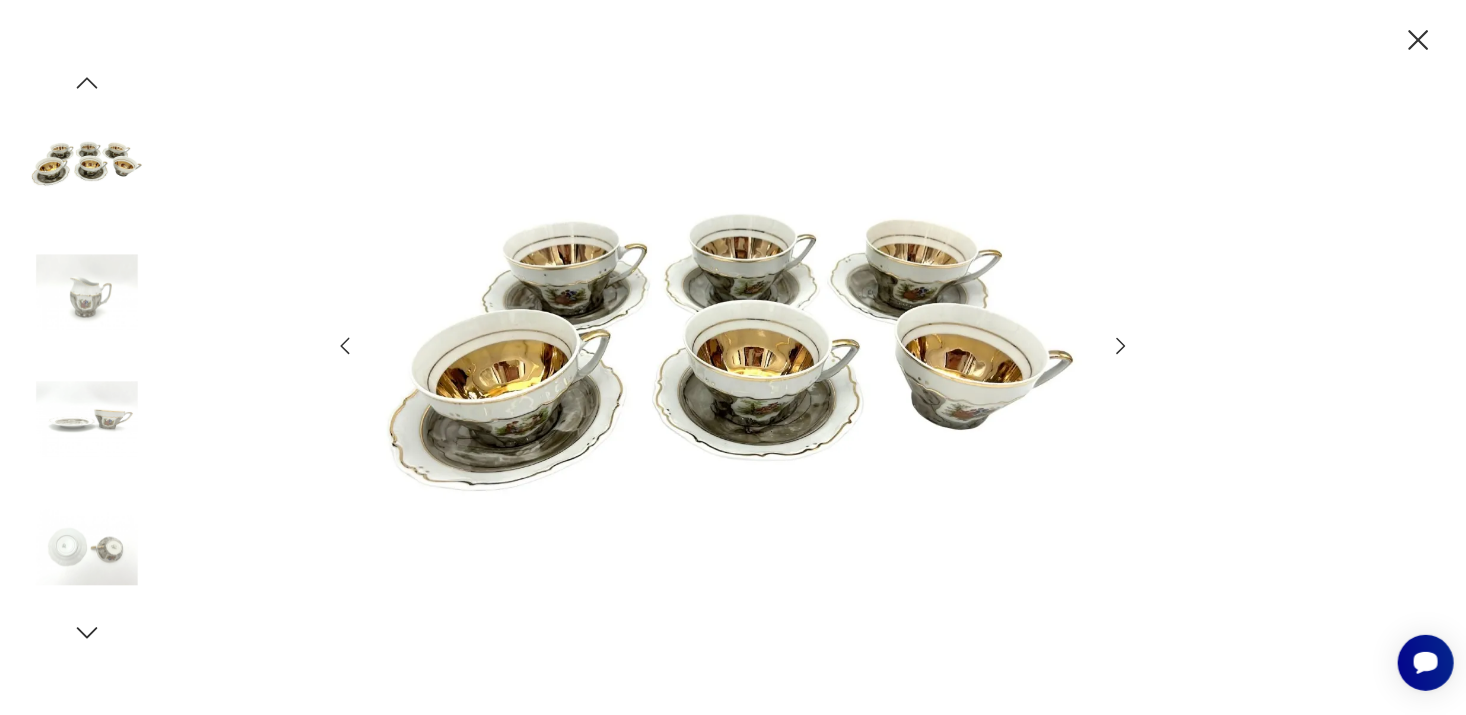click 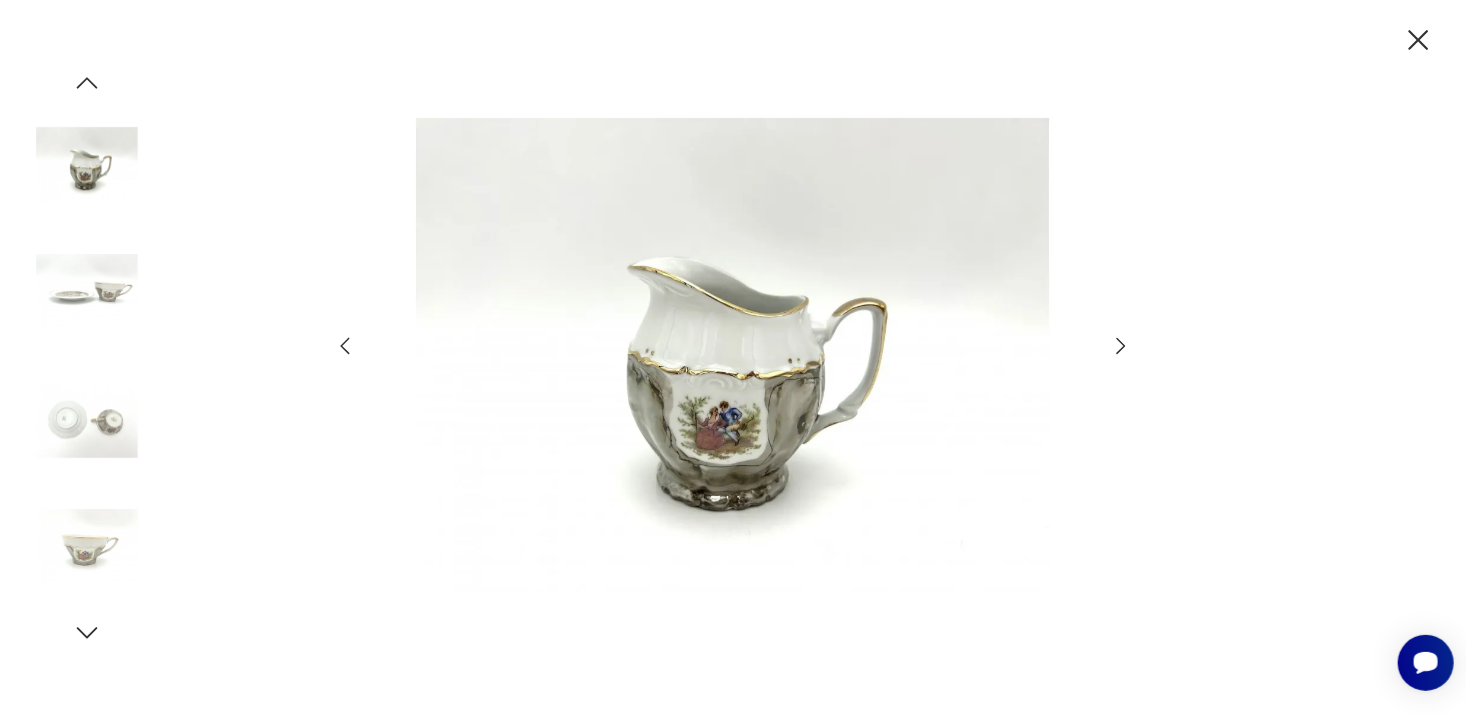 click 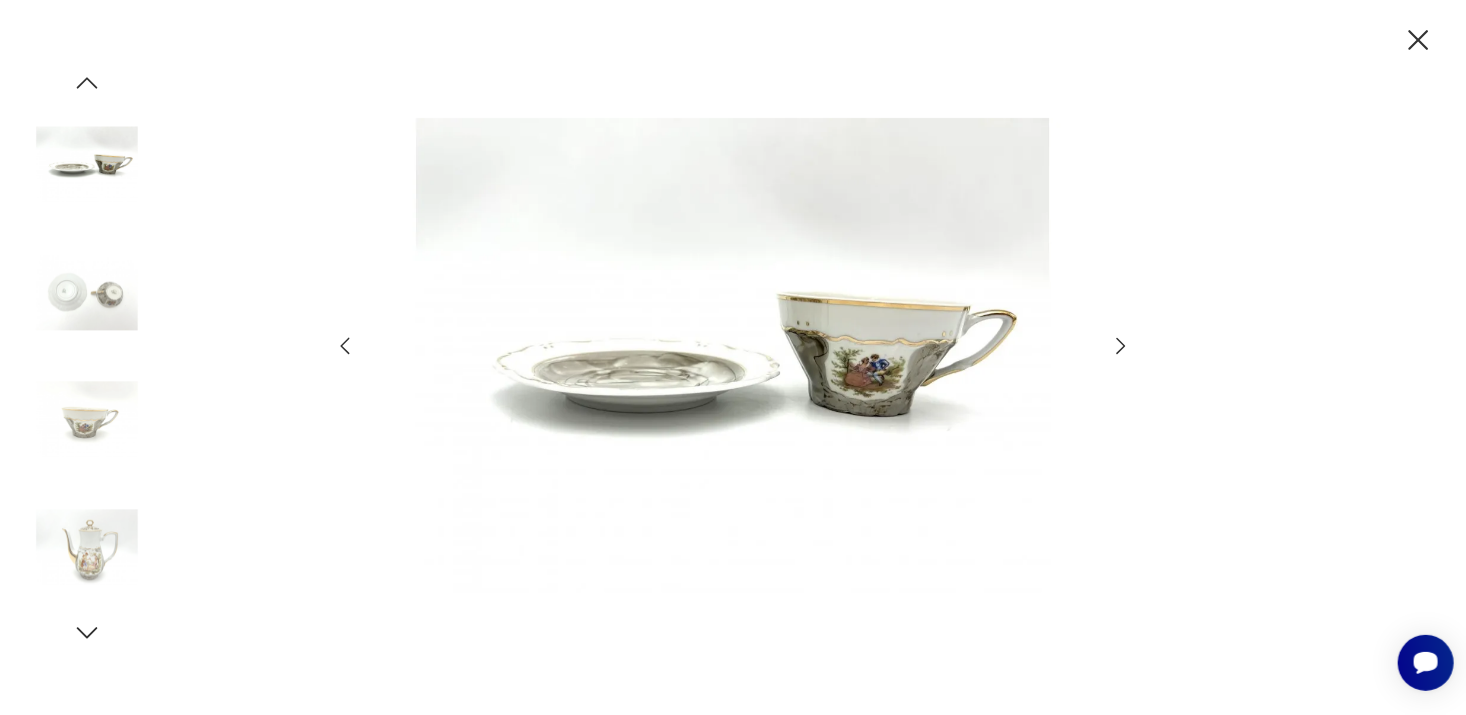 click 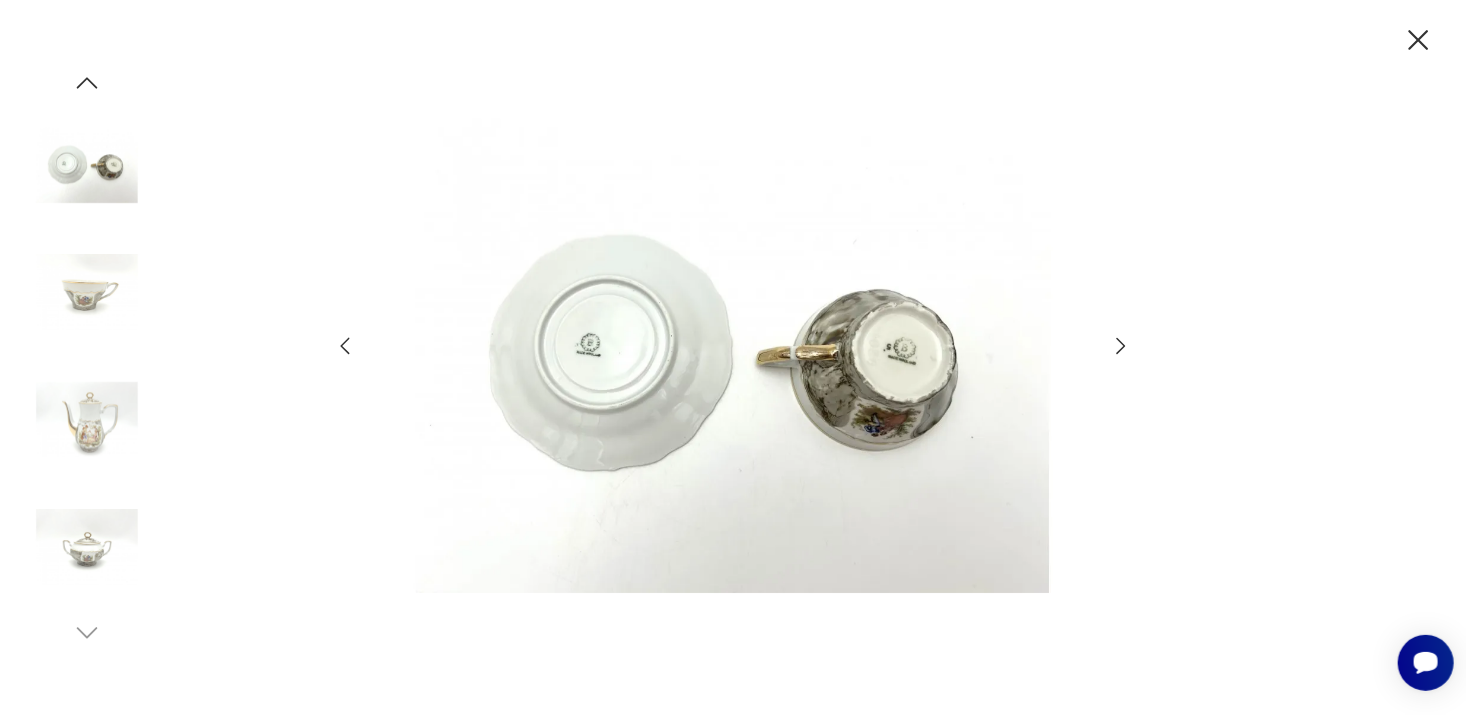 click 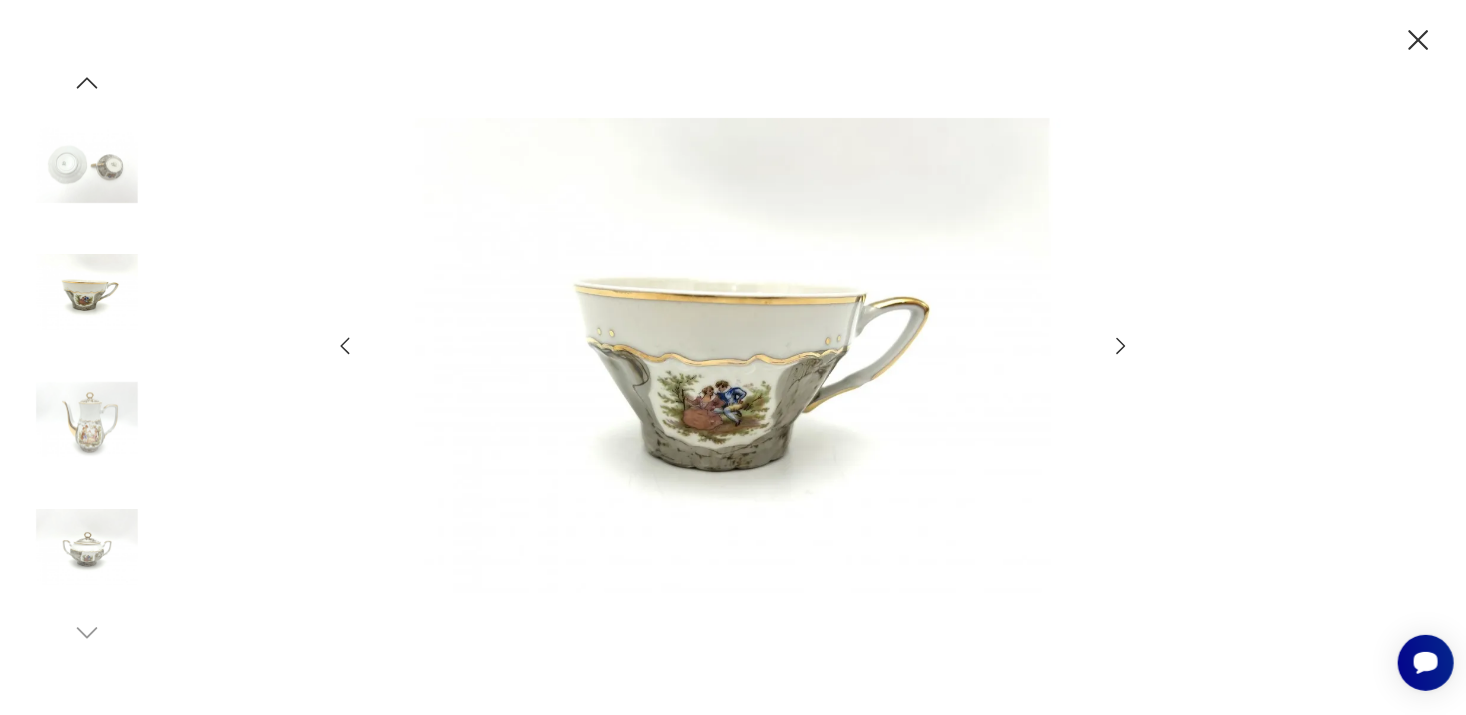 click 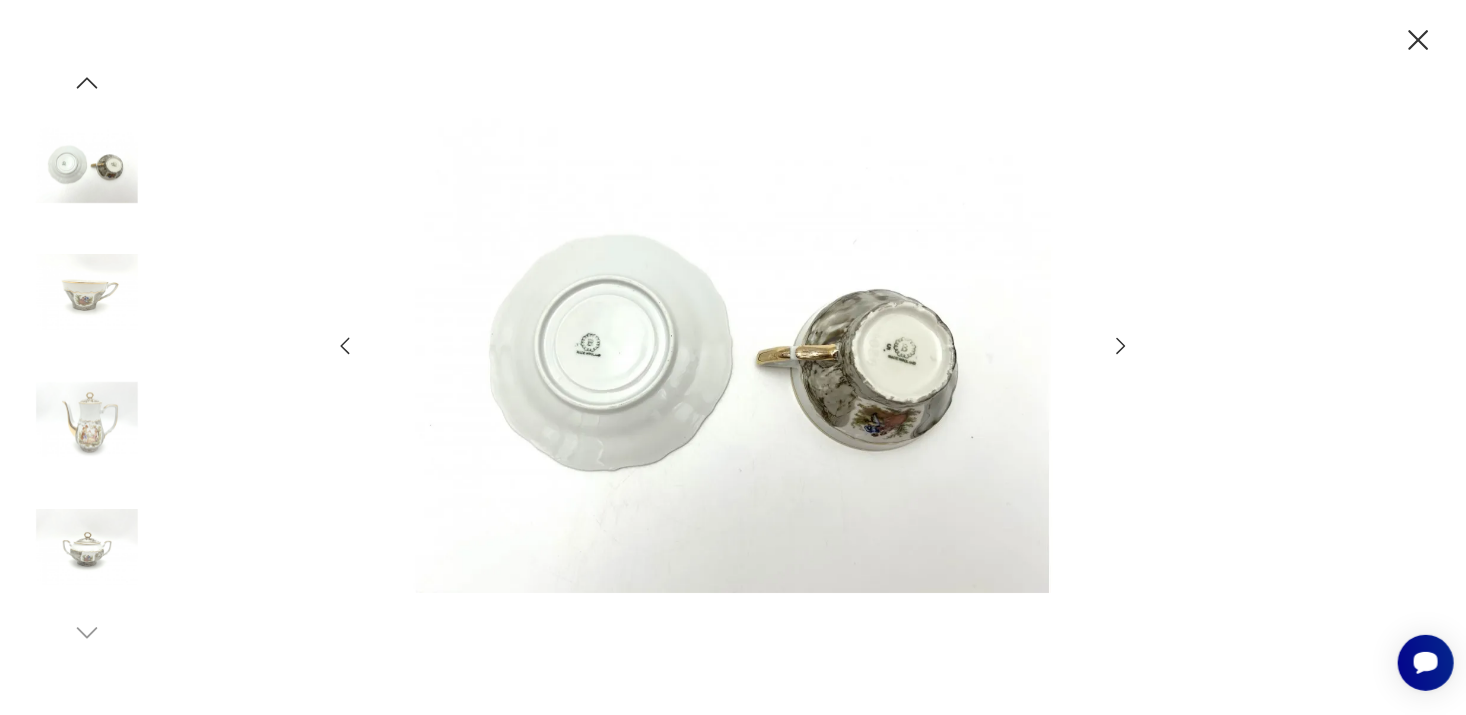 click at bounding box center [733, 356] 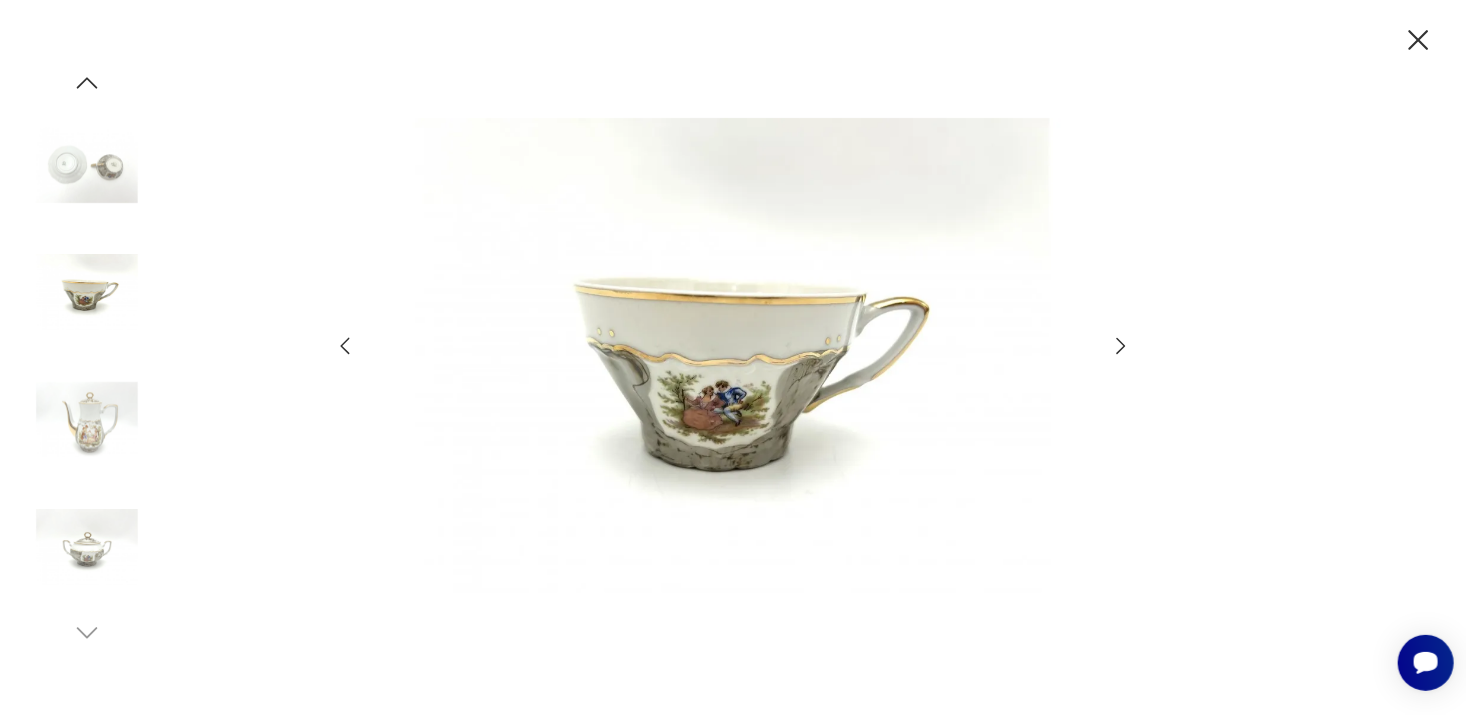 click 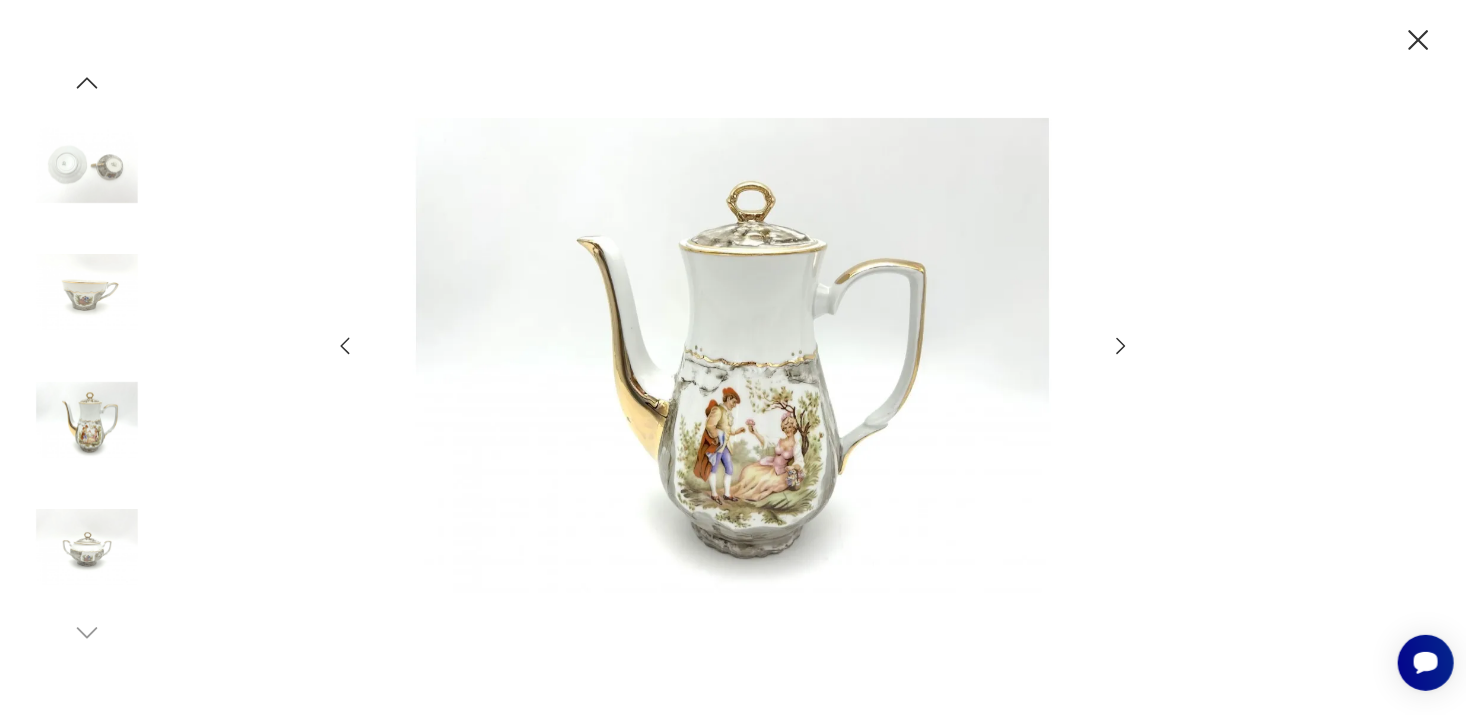click 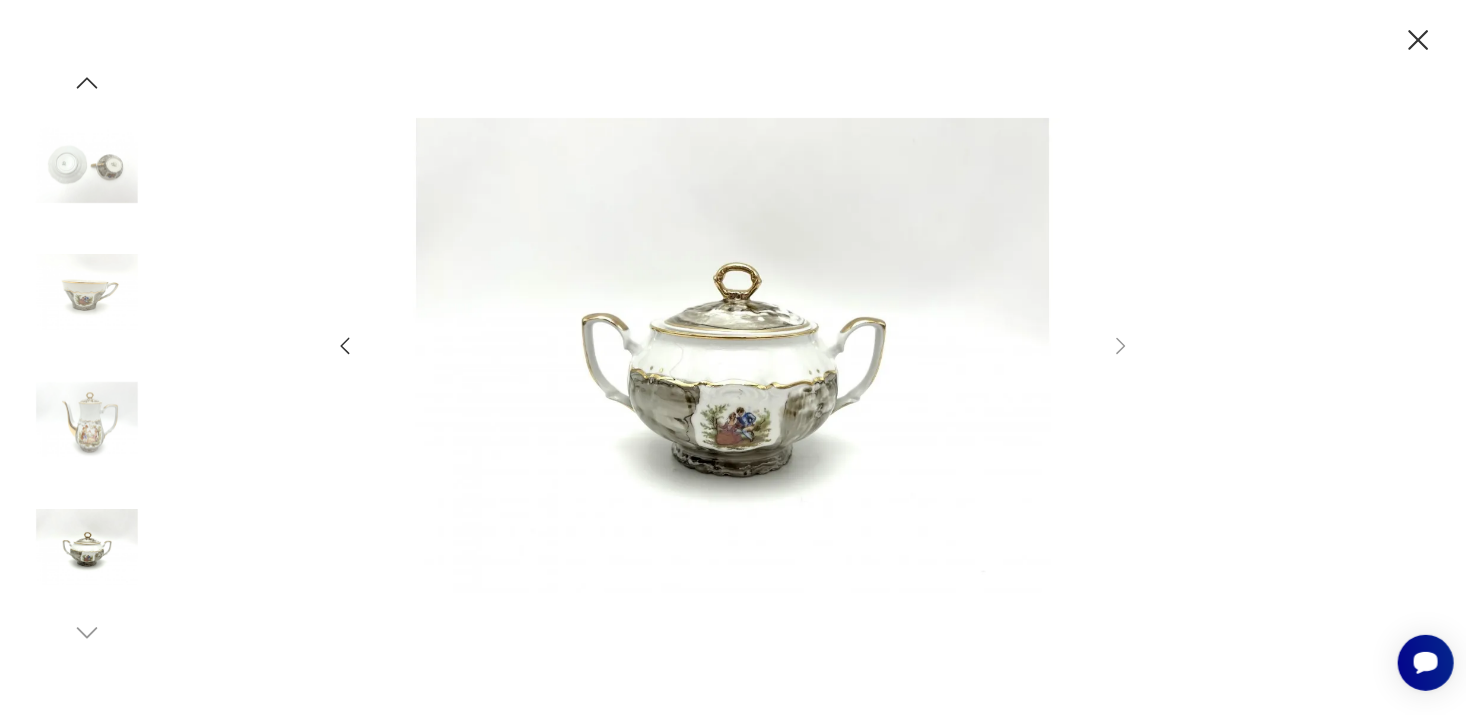 click 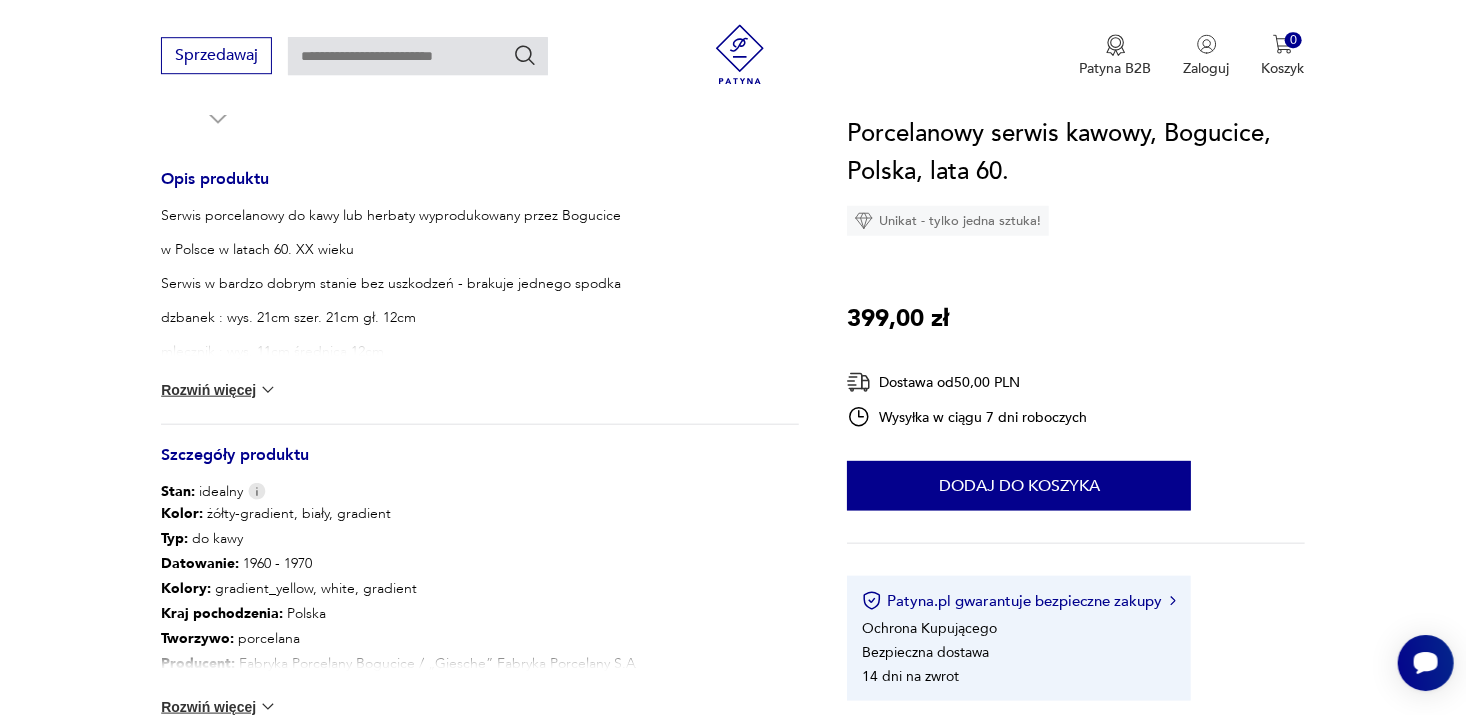 scroll, scrollTop: 788, scrollLeft: 0, axis: vertical 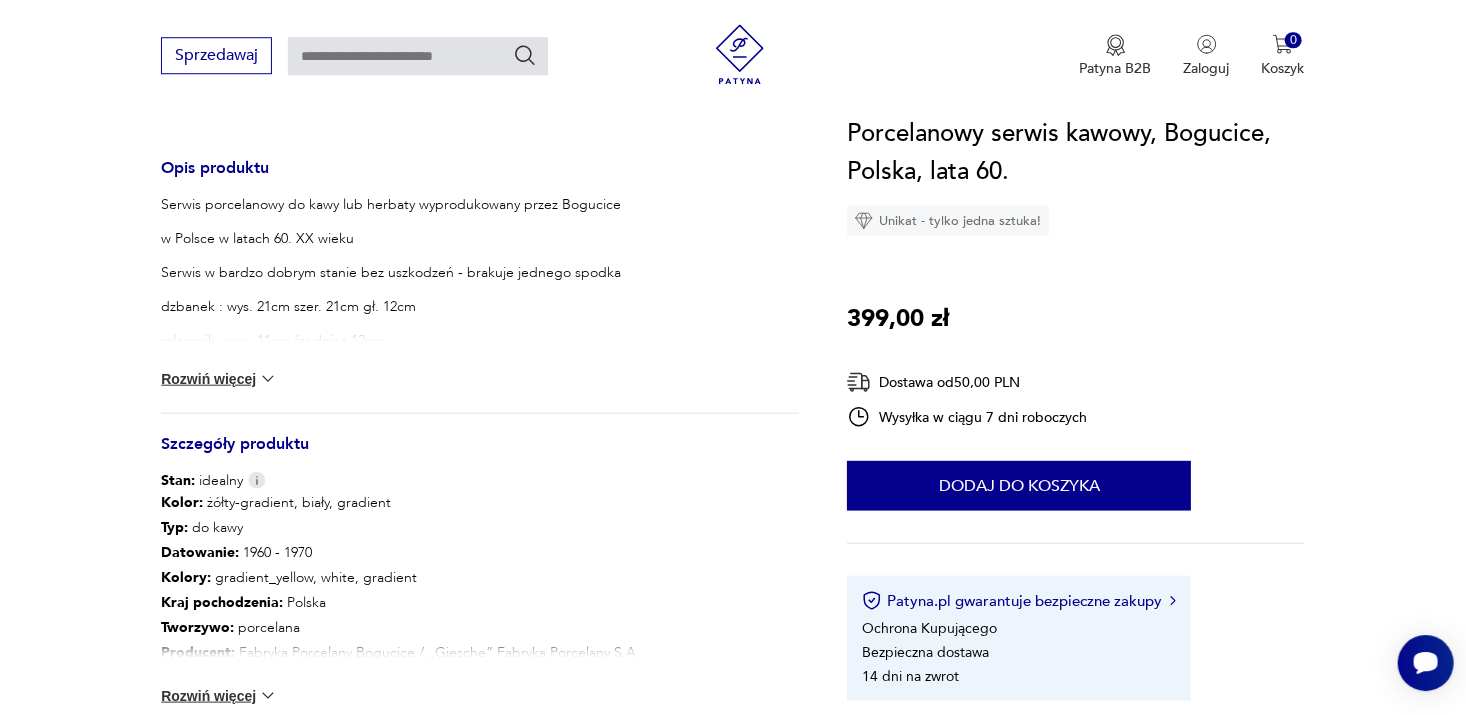 click on "Rozwiń więcej" at bounding box center [219, 379] 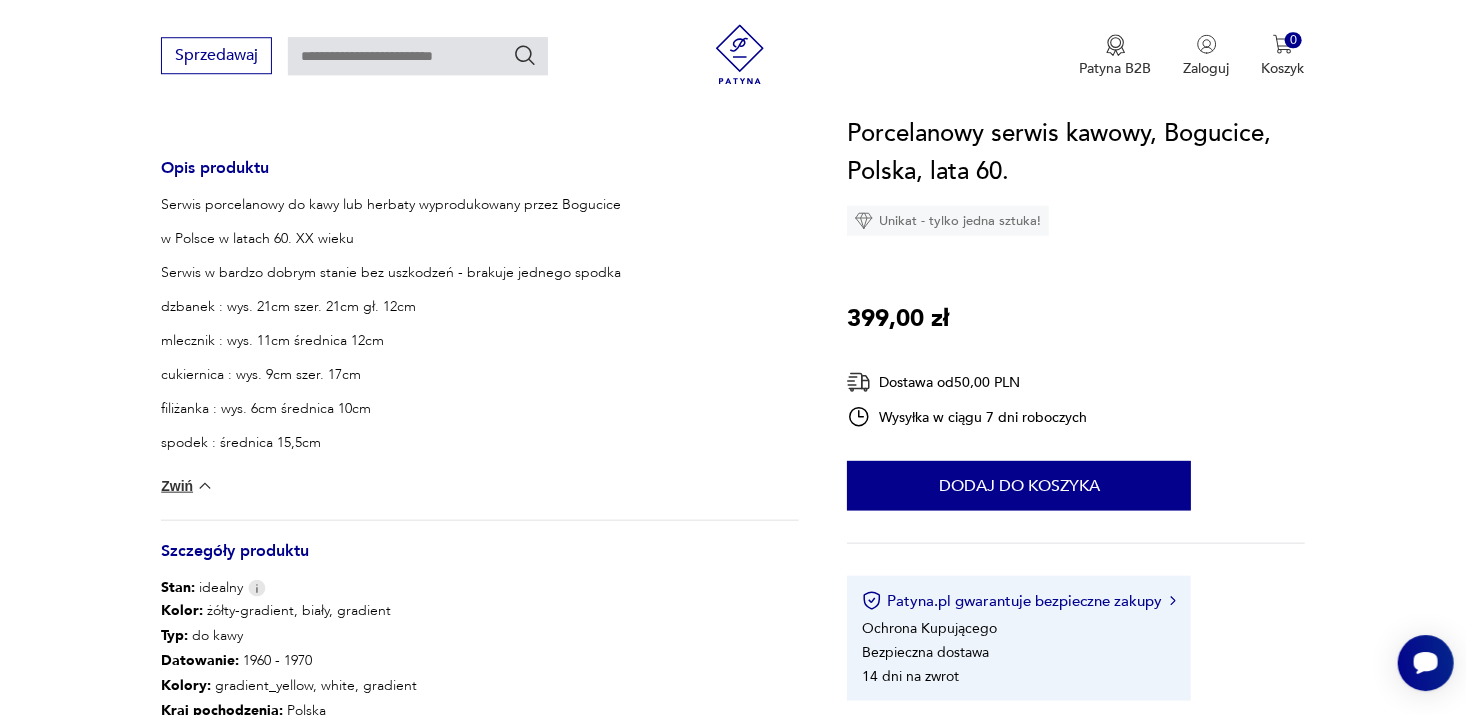 click on "Zwiń" at bounding box center [187, 486] 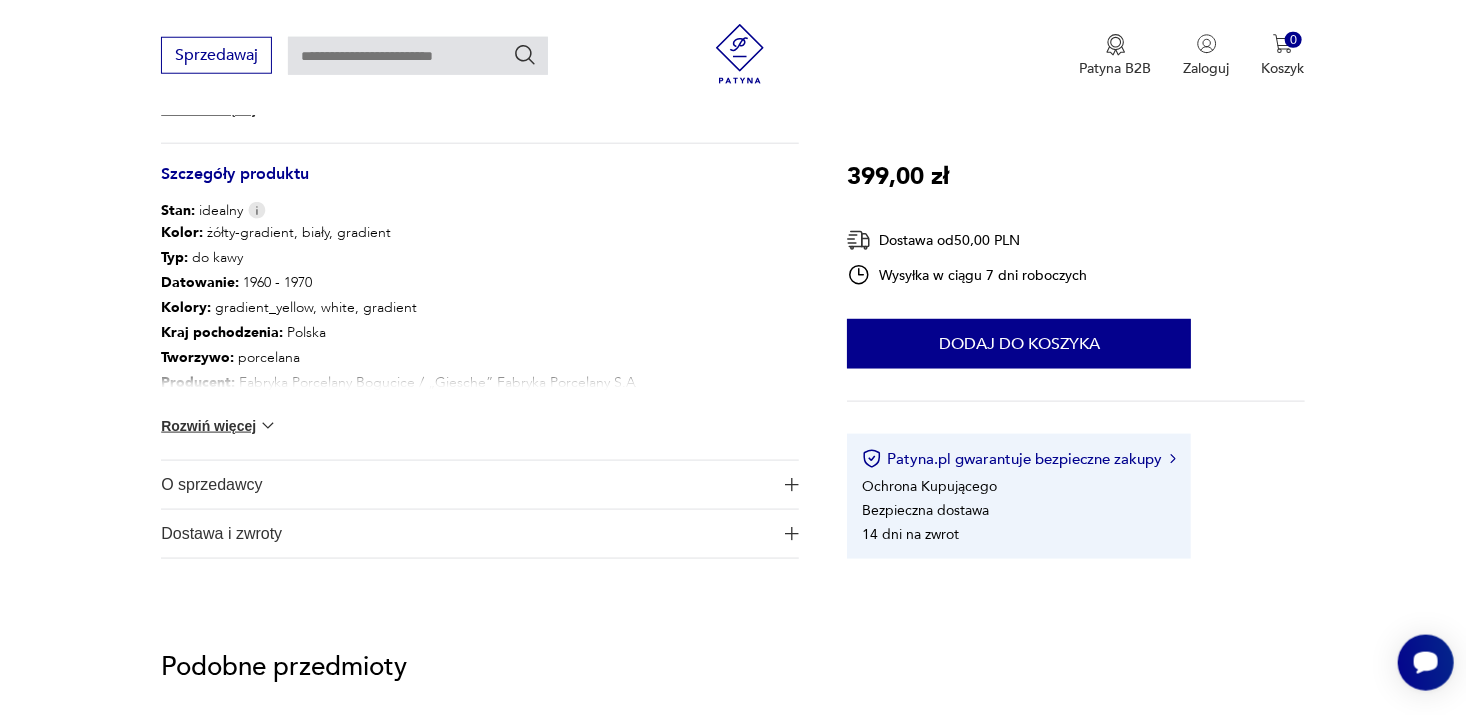 scroll, scrollTop: 1060, scrollLeft: 0, axis: vertical 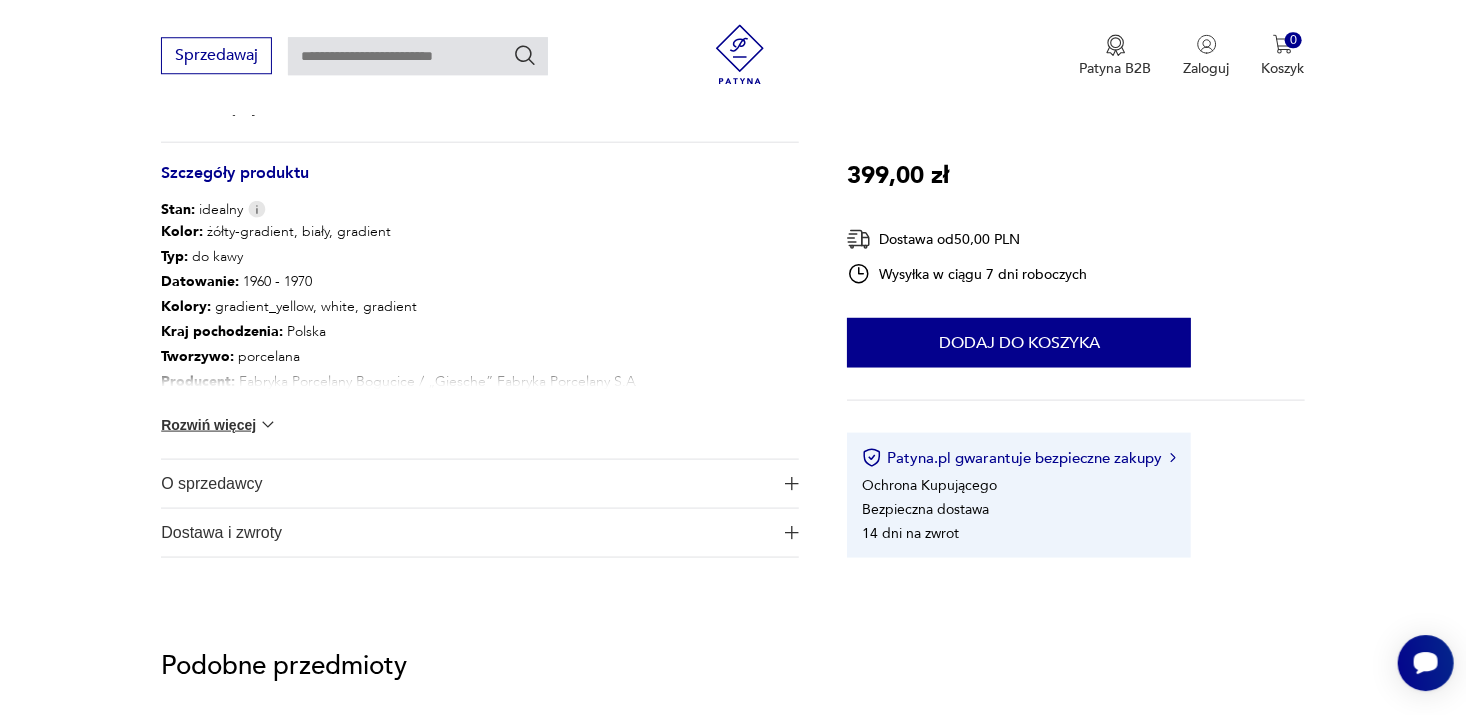 click on "Rozwiń więcej" at bounding box center (219, 424) 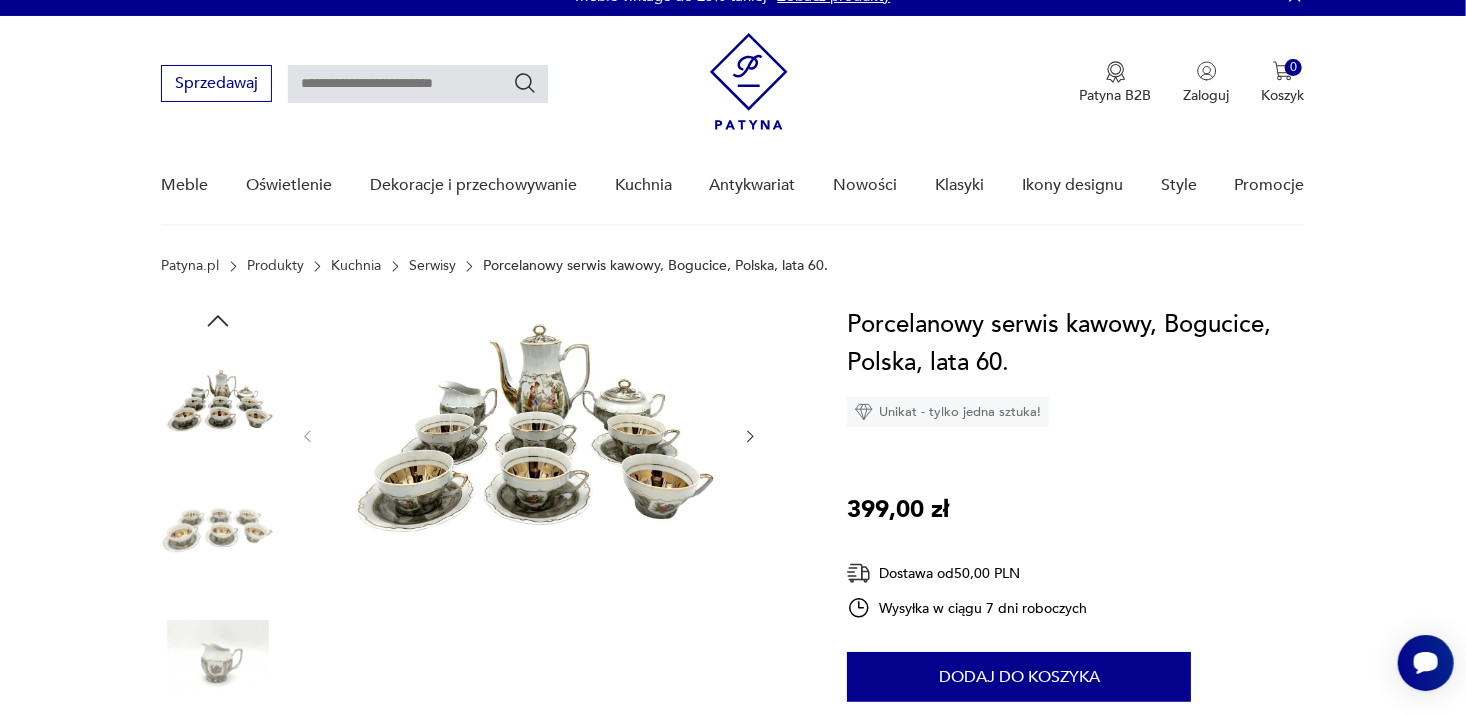scroll, scrollTop: 14, scrollLeft: 0, axis: vertical 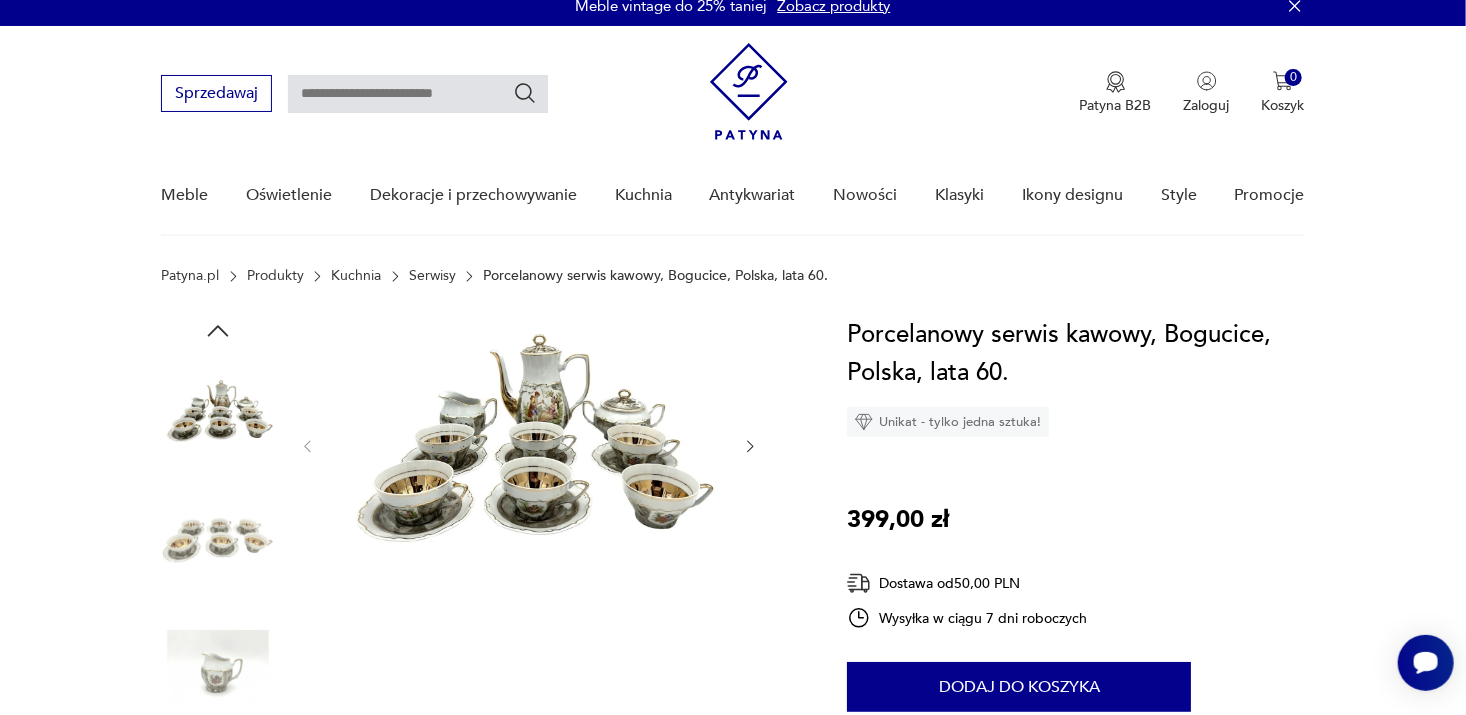 click at bounding box center [529, 444] 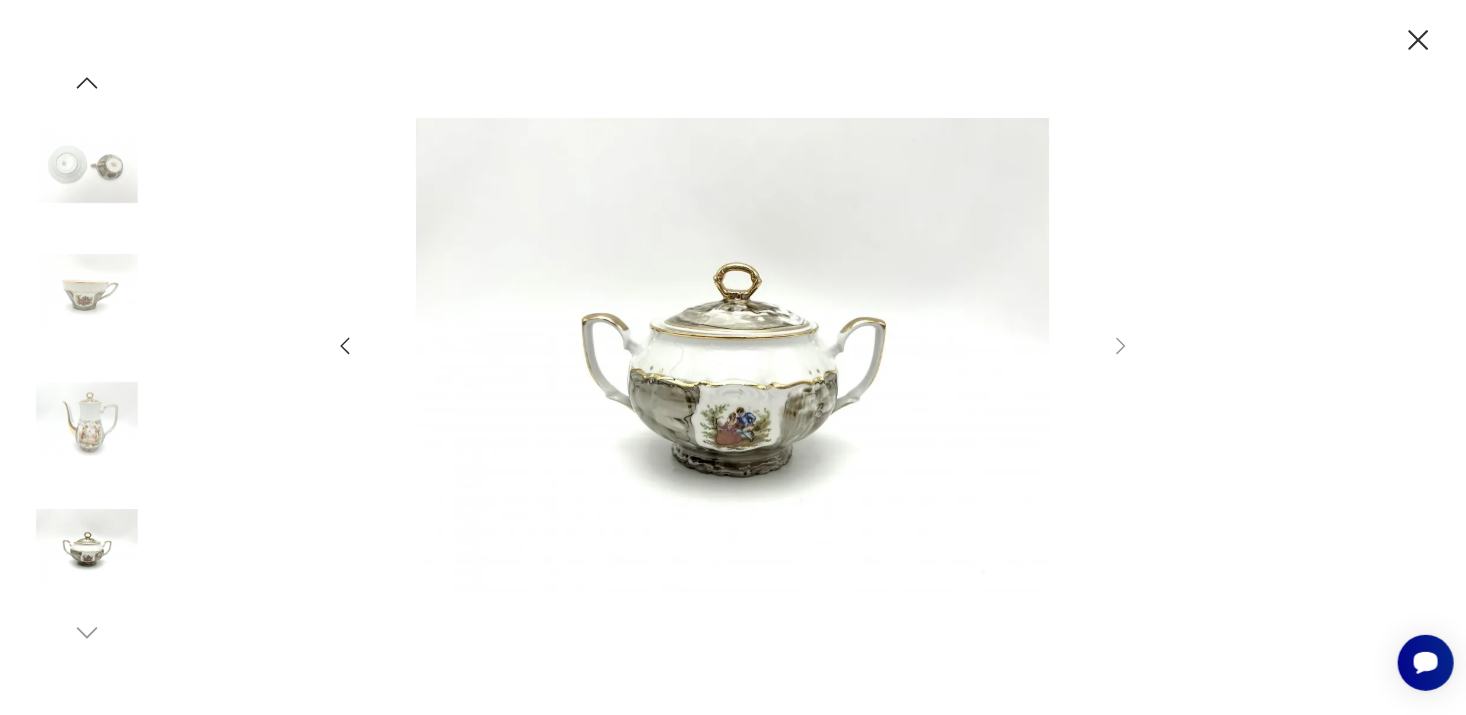 click 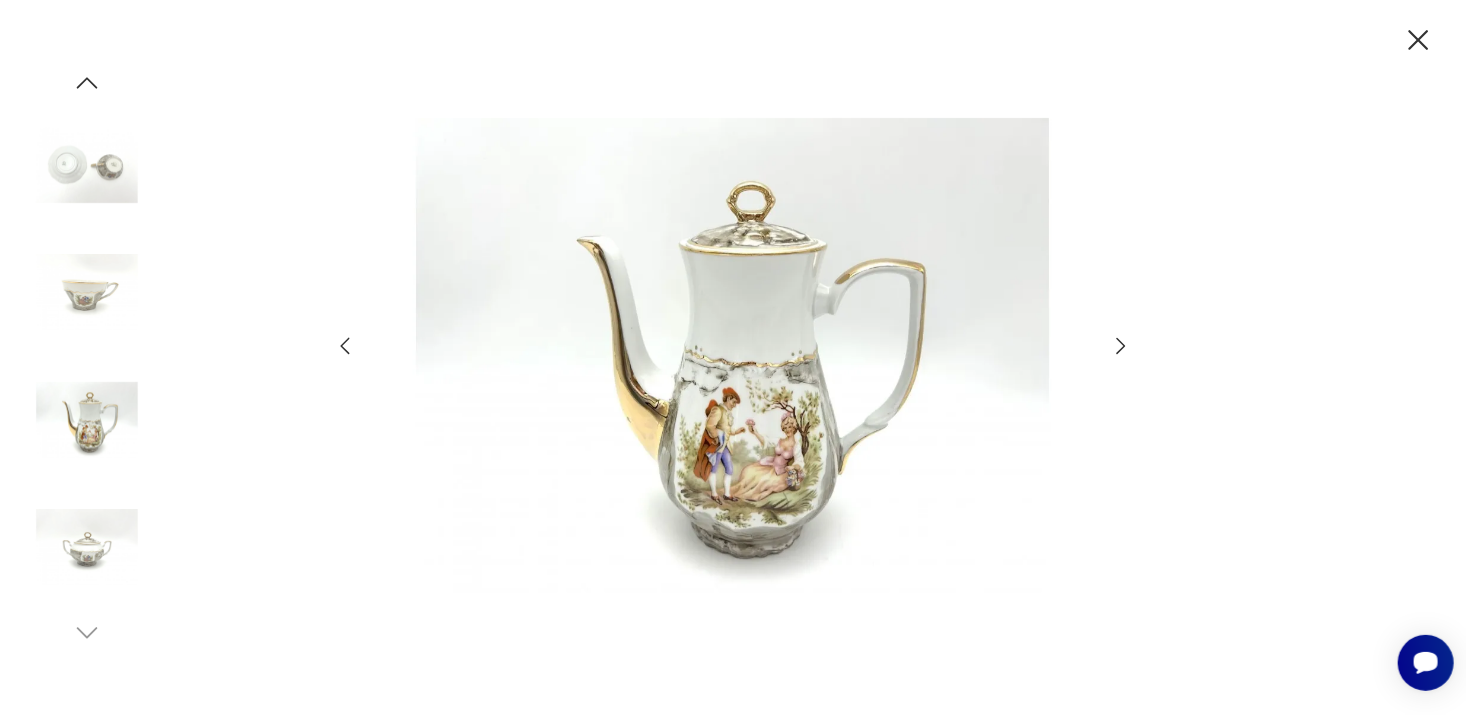 click 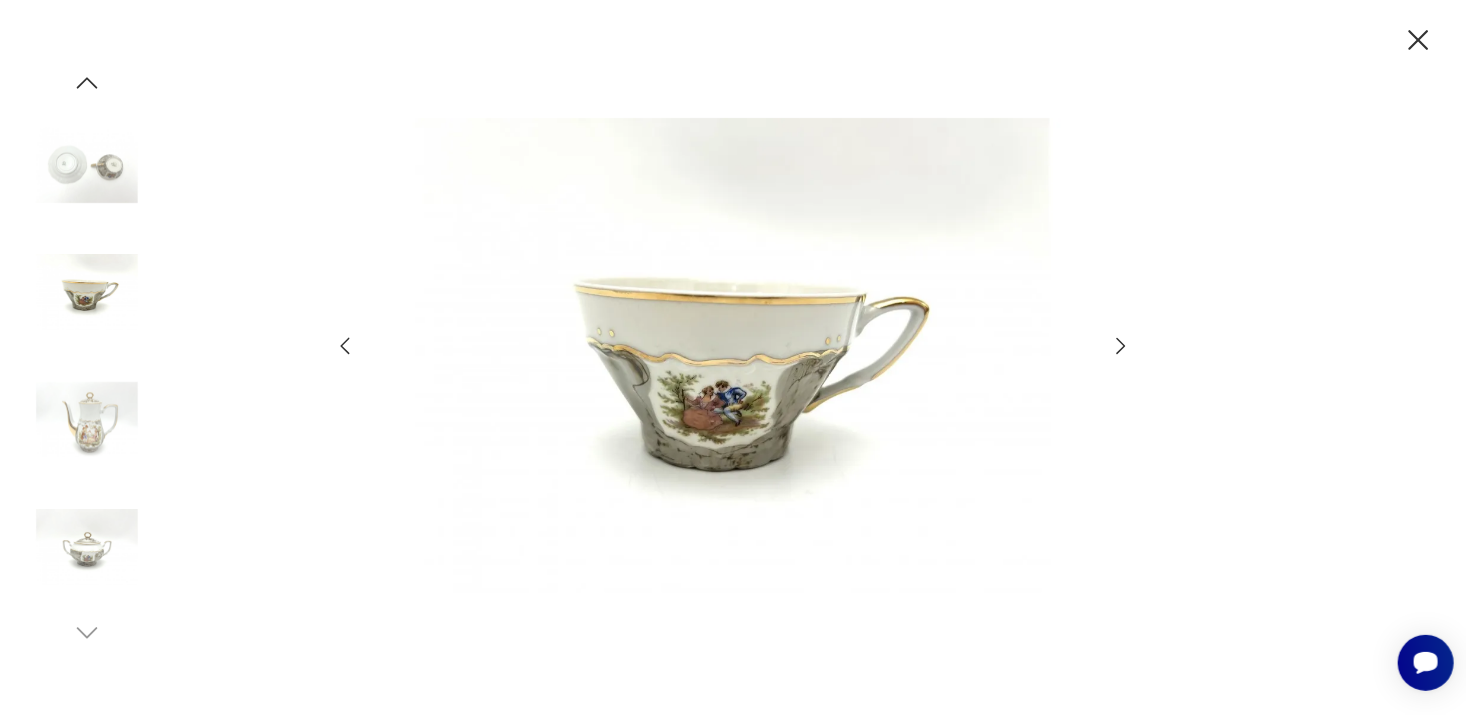 click 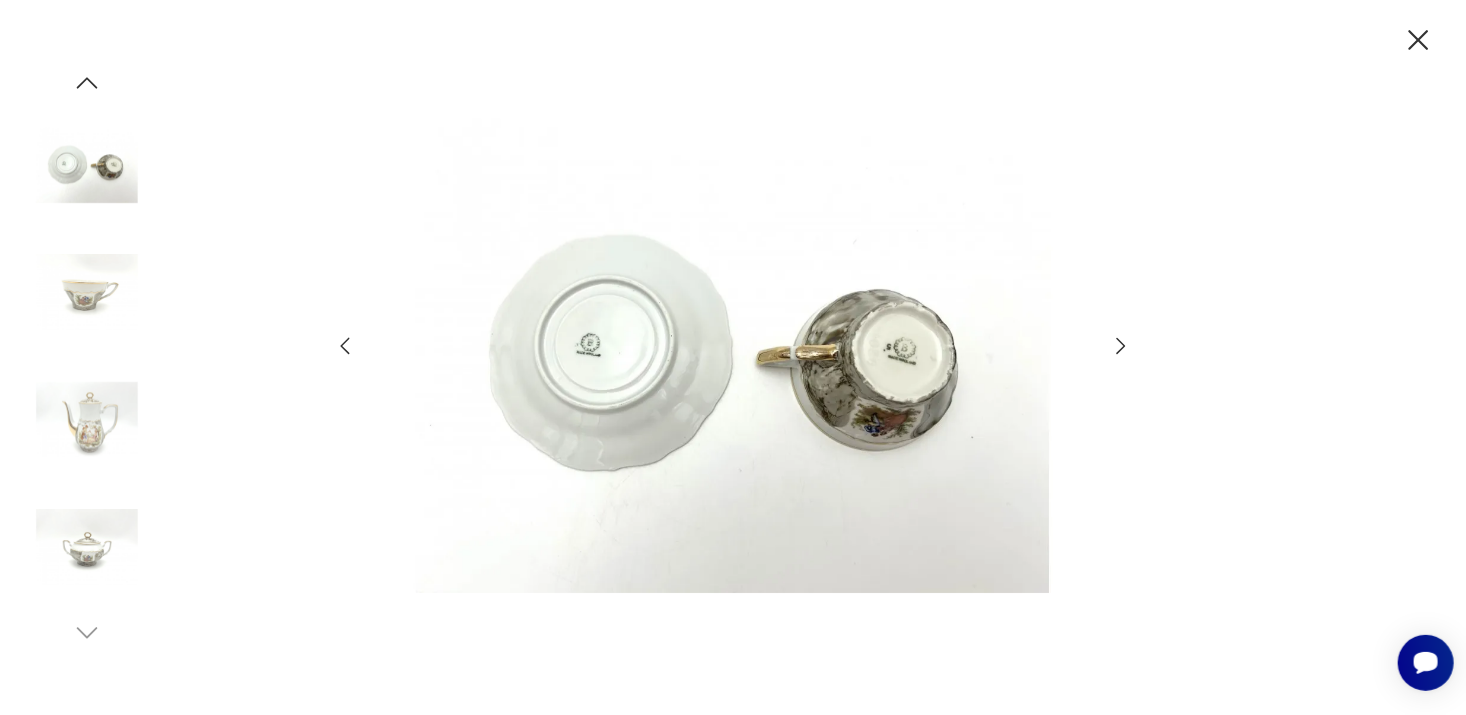 click at bounding box center (733, 356) 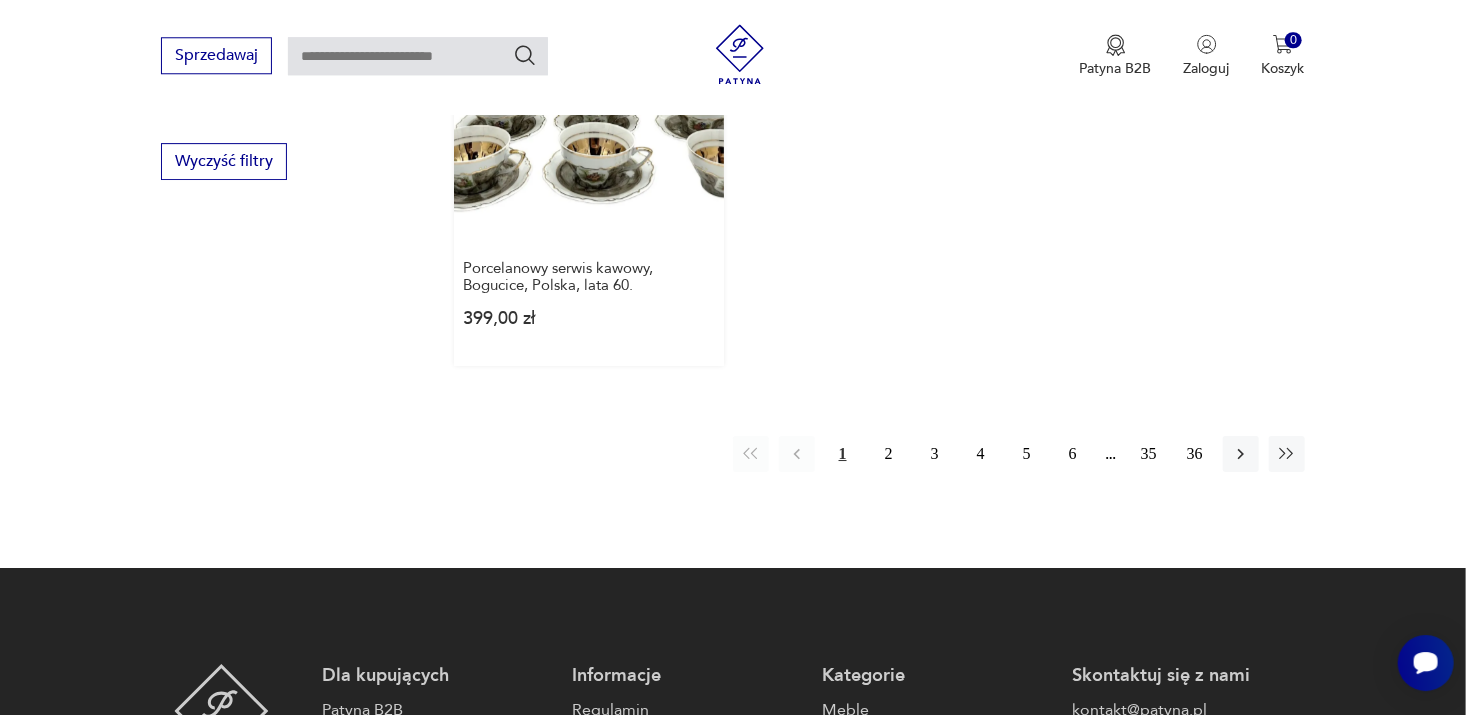 scroll, scrollTop: 3096, scrollLeft: 0, axis: vertical 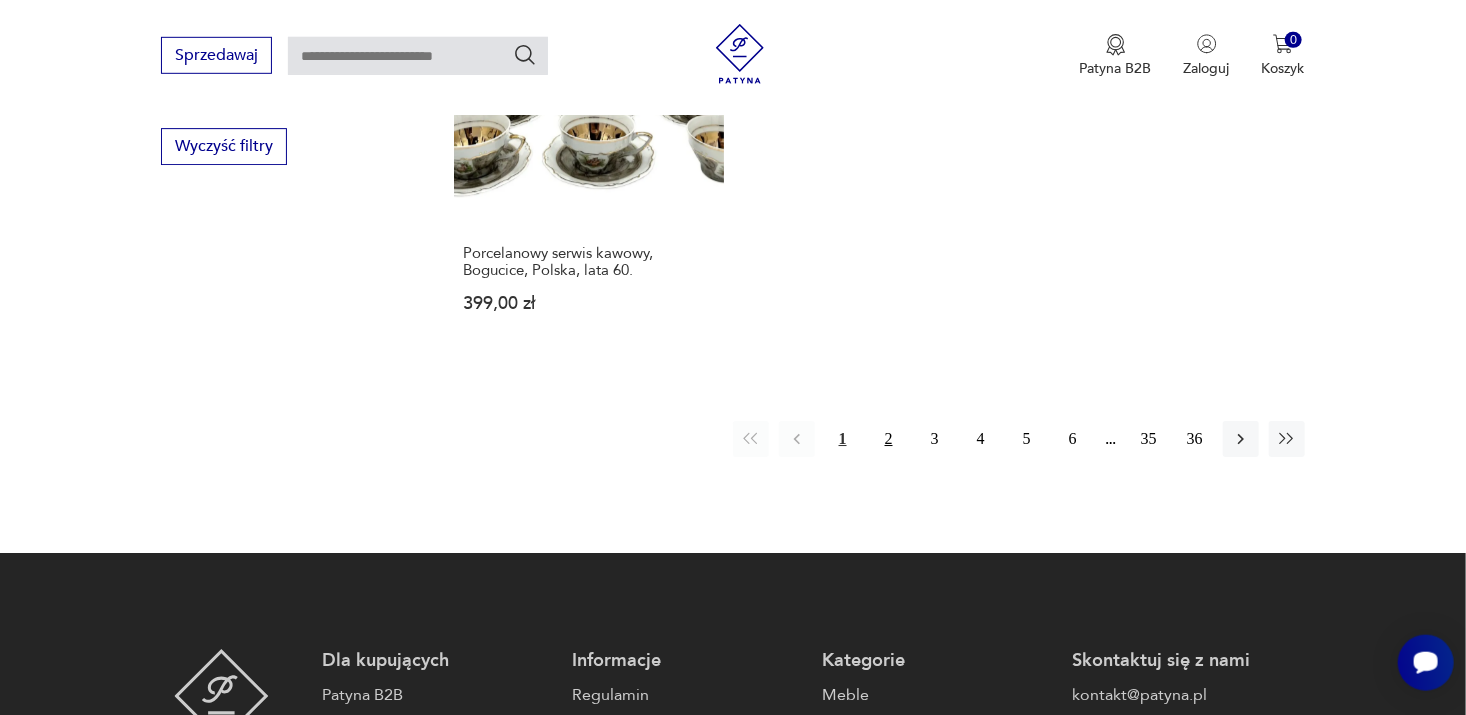 click on "2" at bounding box center (889, 439) 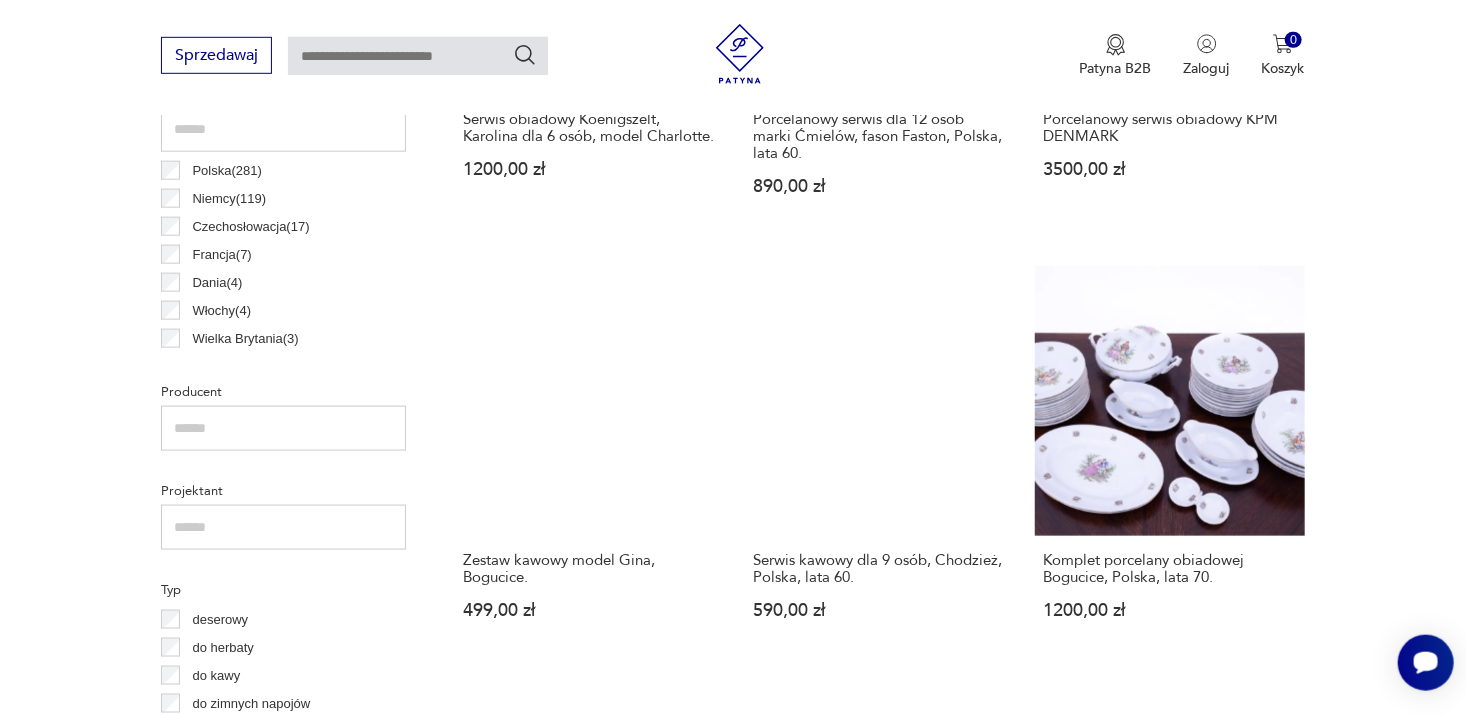 scroll, scrollTop: 1076, scrollLeft: 0, axis: vertical 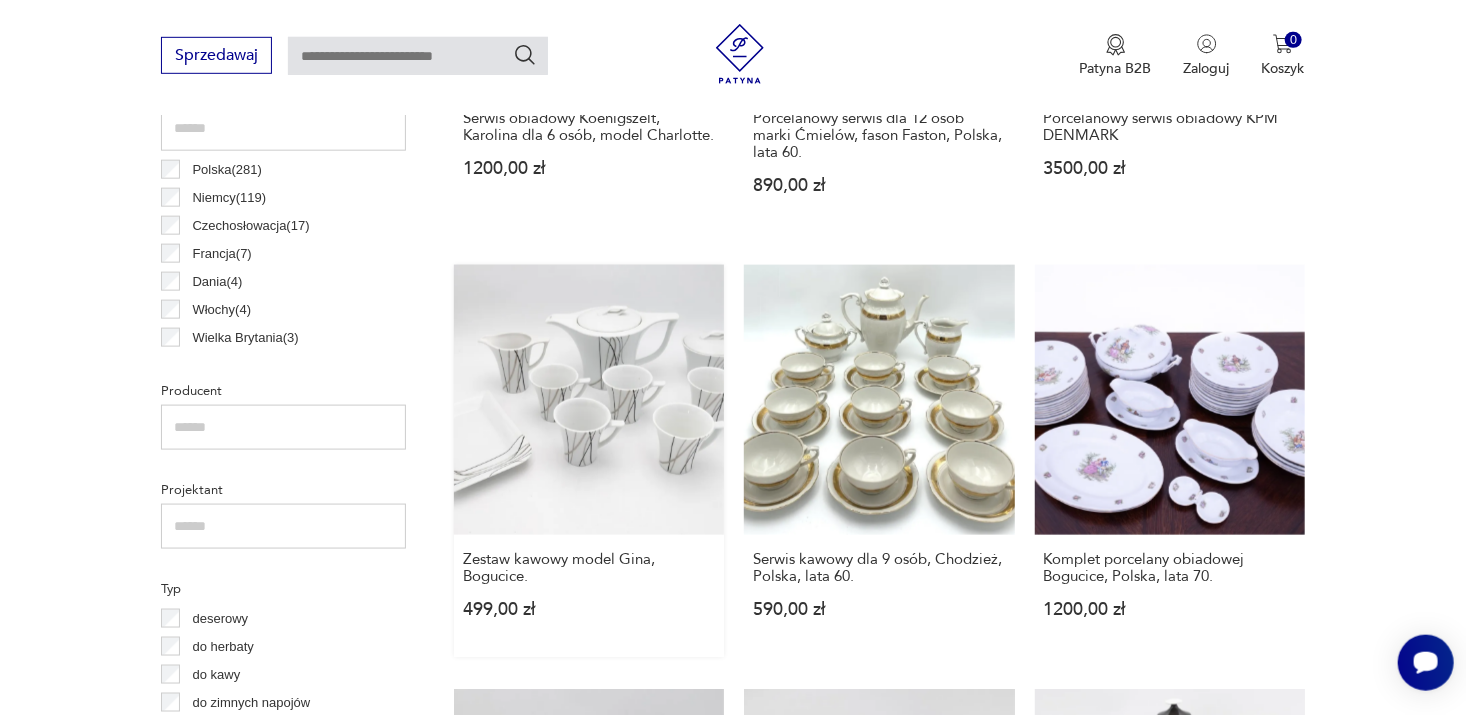 click on "Zestaw kawowy model Gina, Bogucice. 499,00 zł" at bounding box center (589, 461) 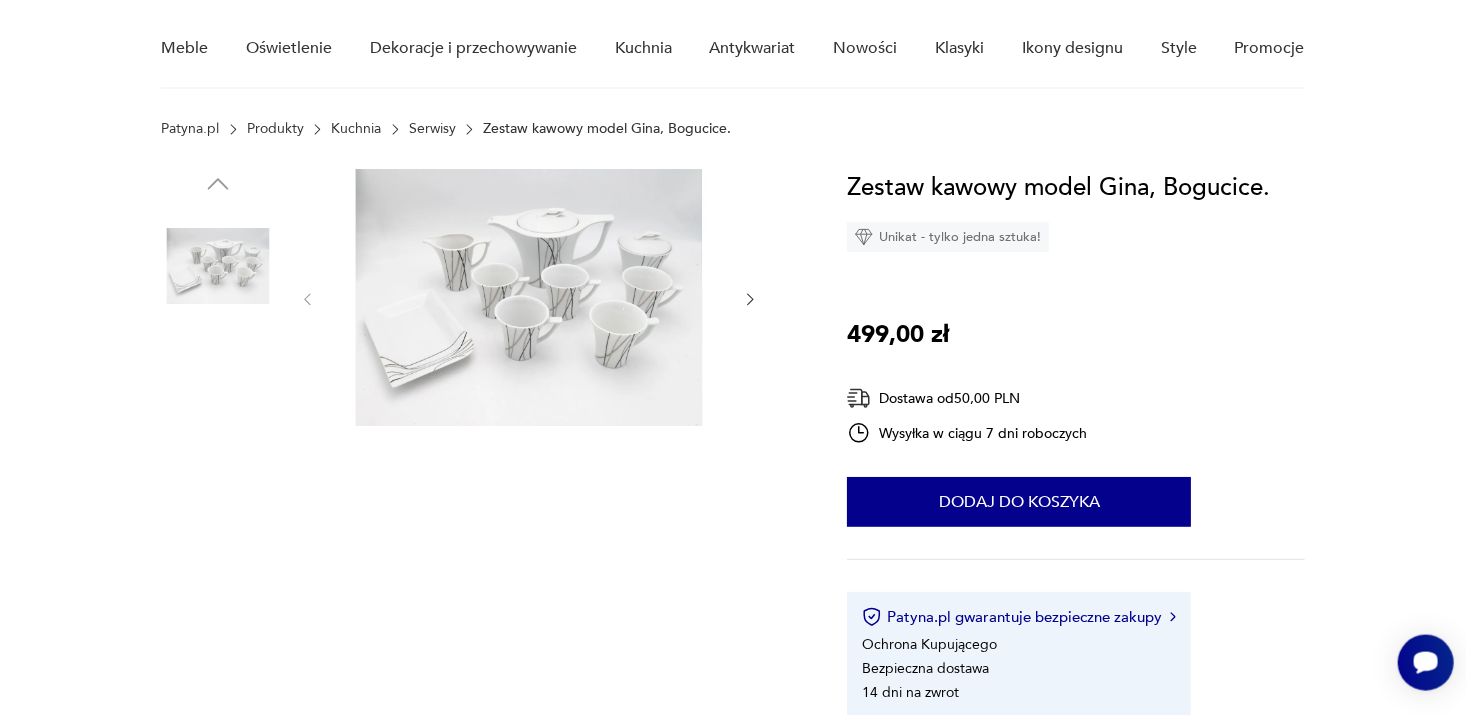 scroll, scrollTop: 144, scrollLeft: 0, axis: vertical 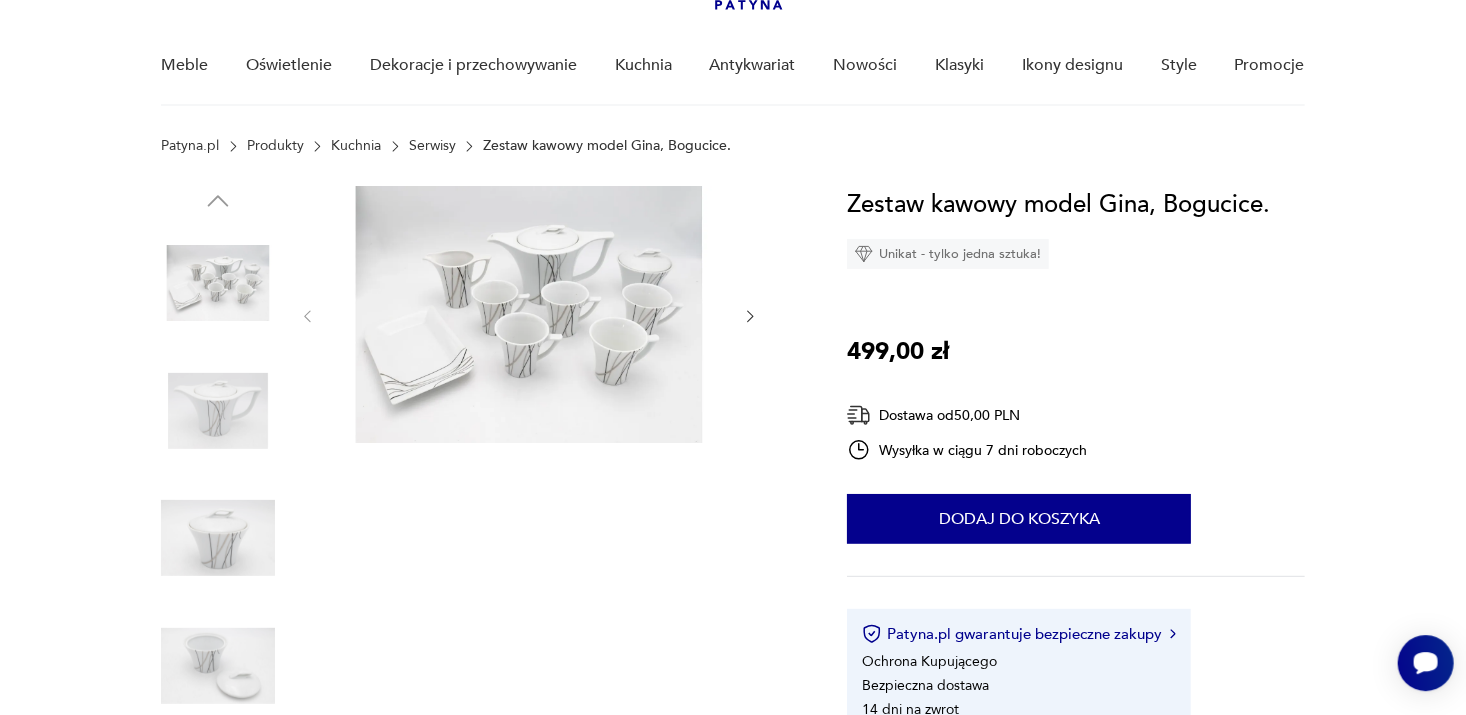 click at bounding box center [529, 314] 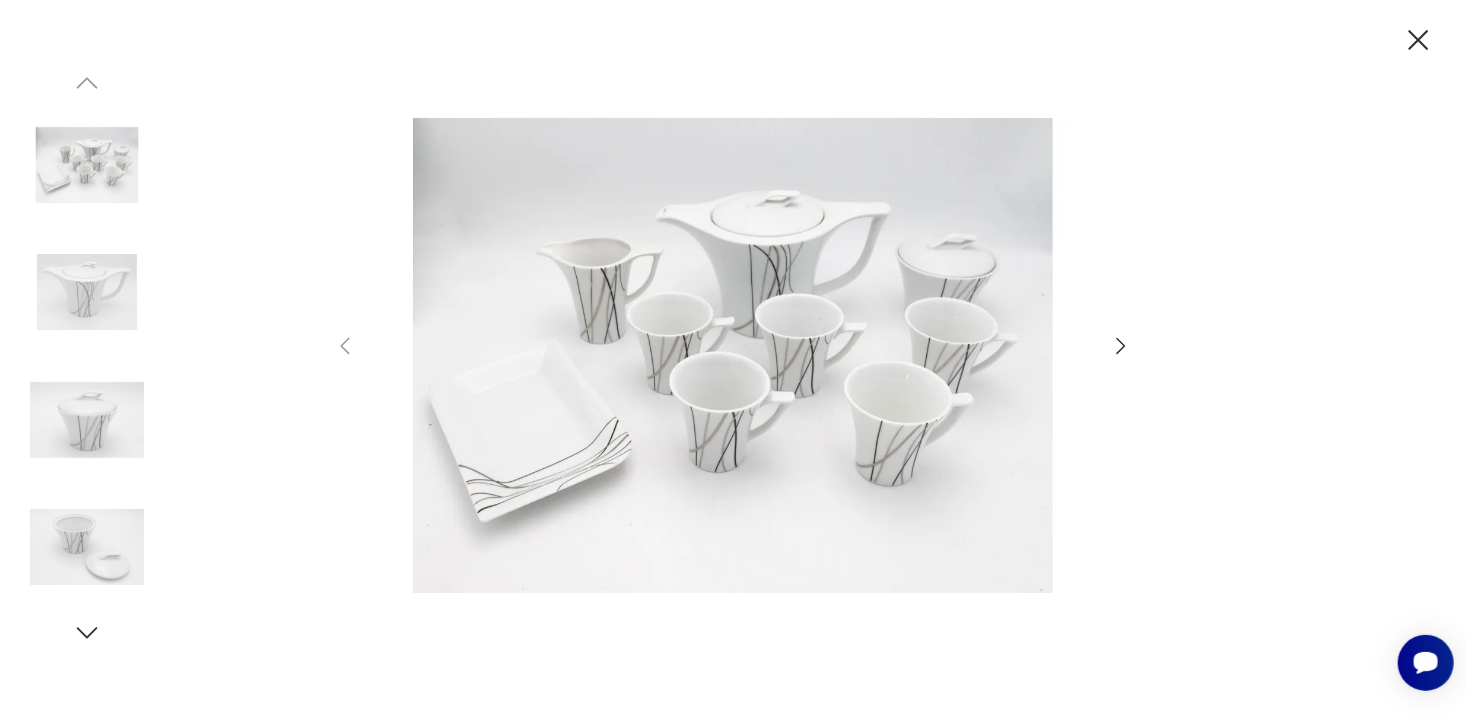 click 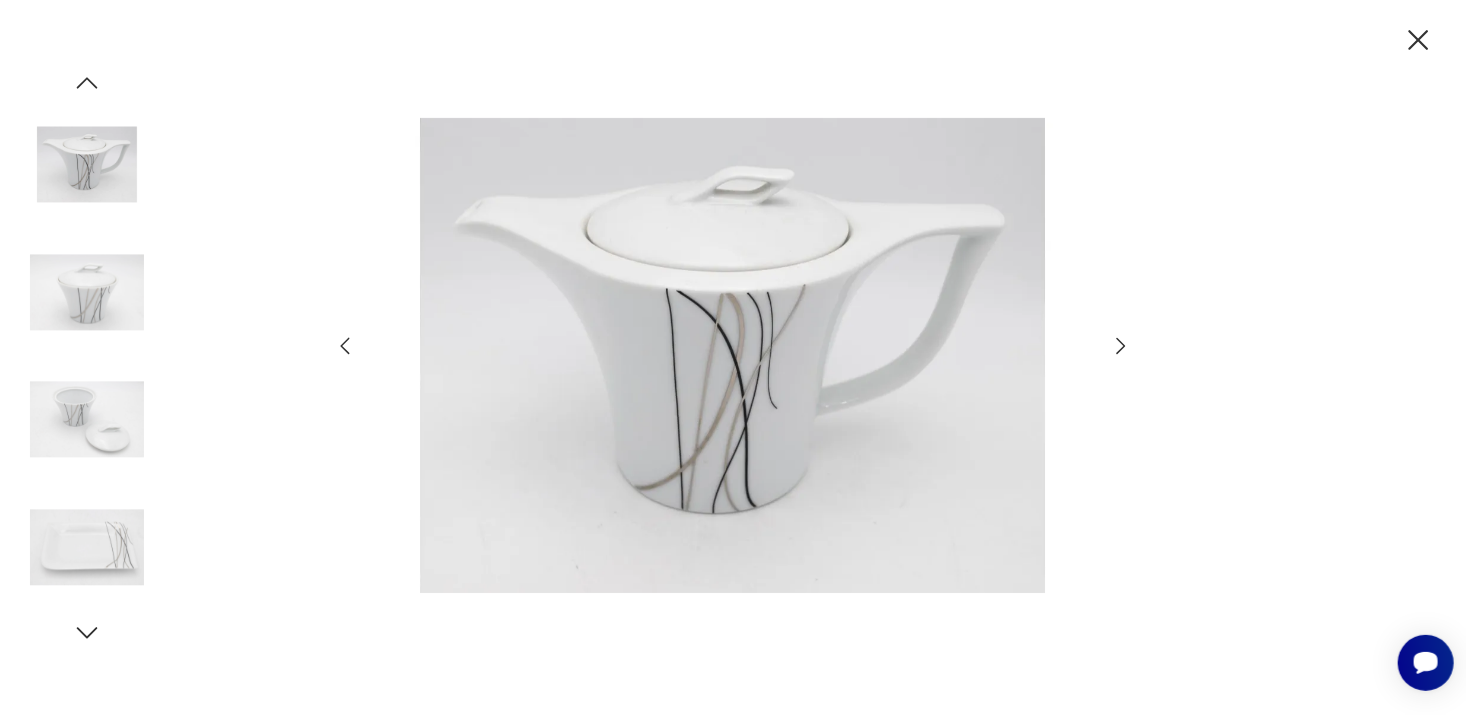 click 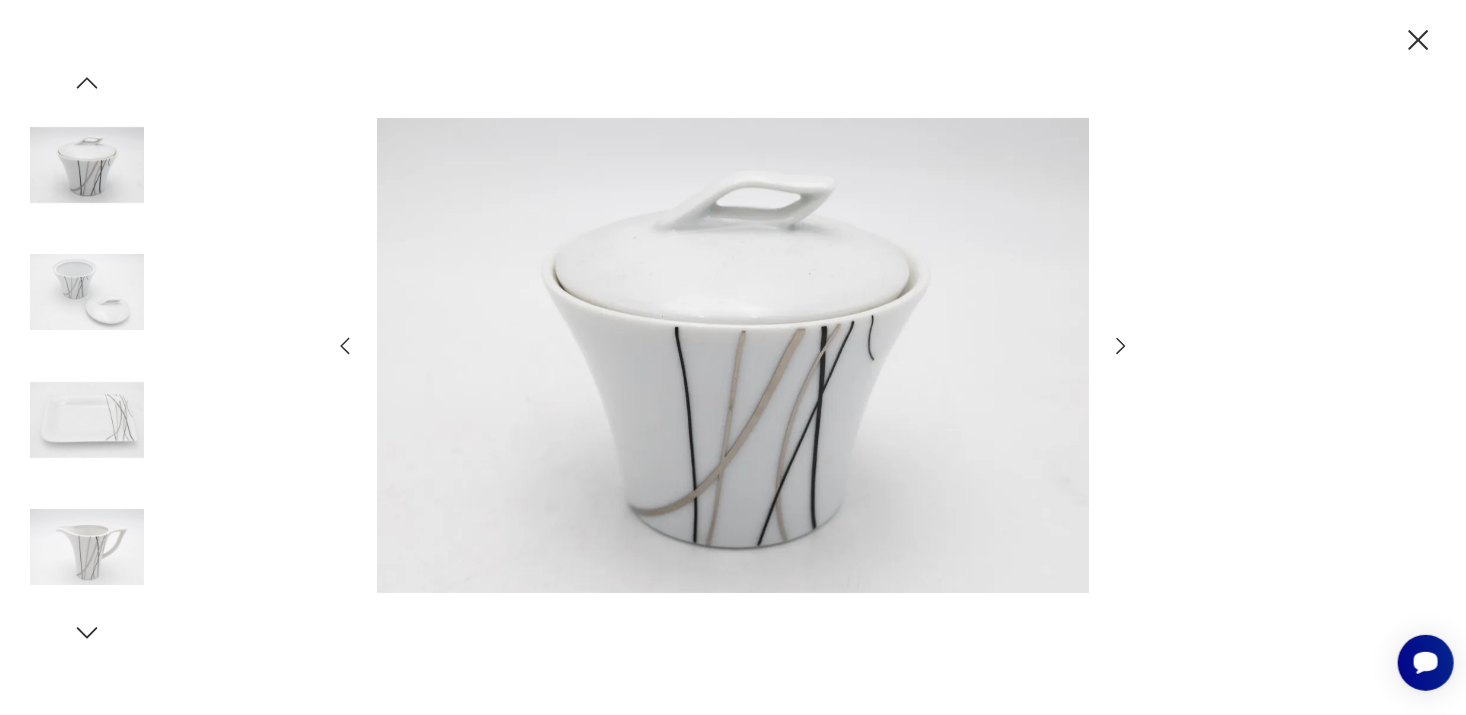 click 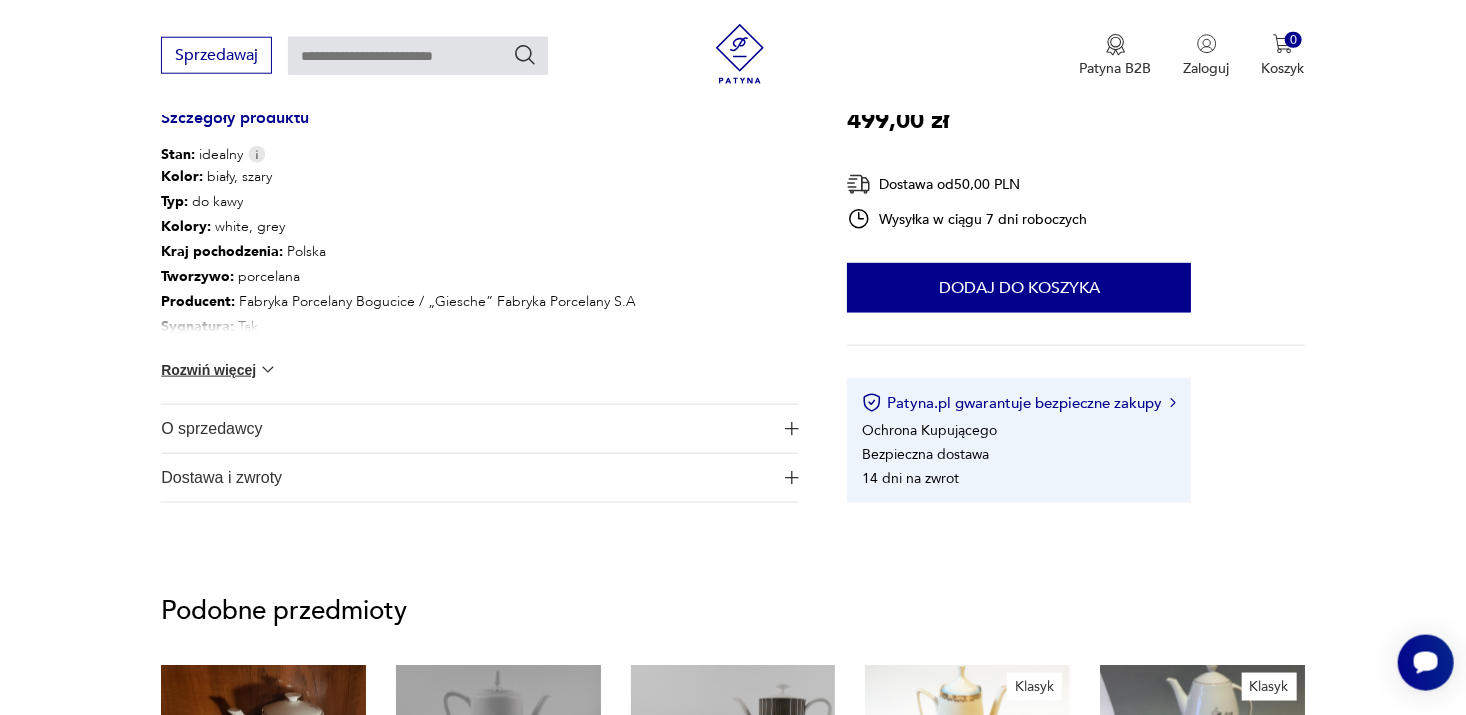 scroll, scrollTop: 1030, scrollLeft: 0, axis: vertical 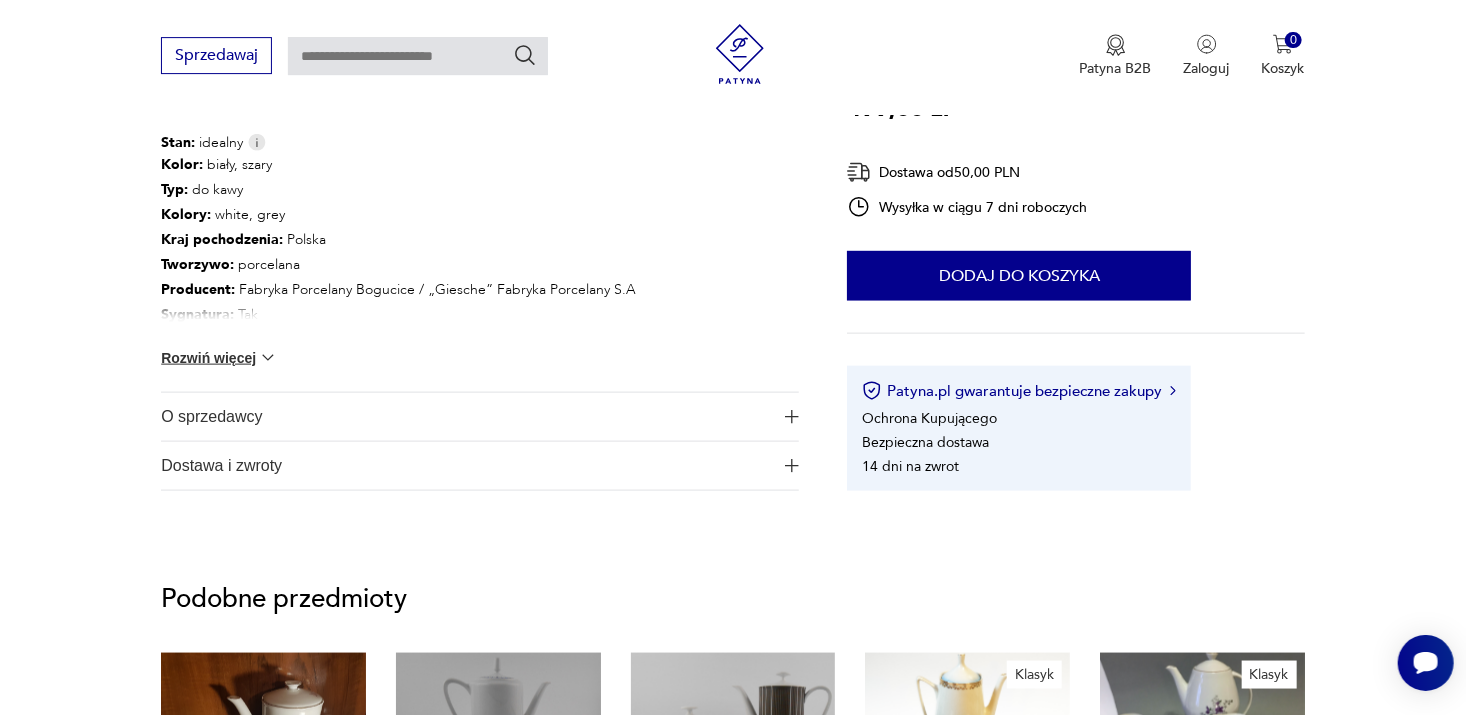 click on "Rozwiń więcej" at bounding box center [219, 358] 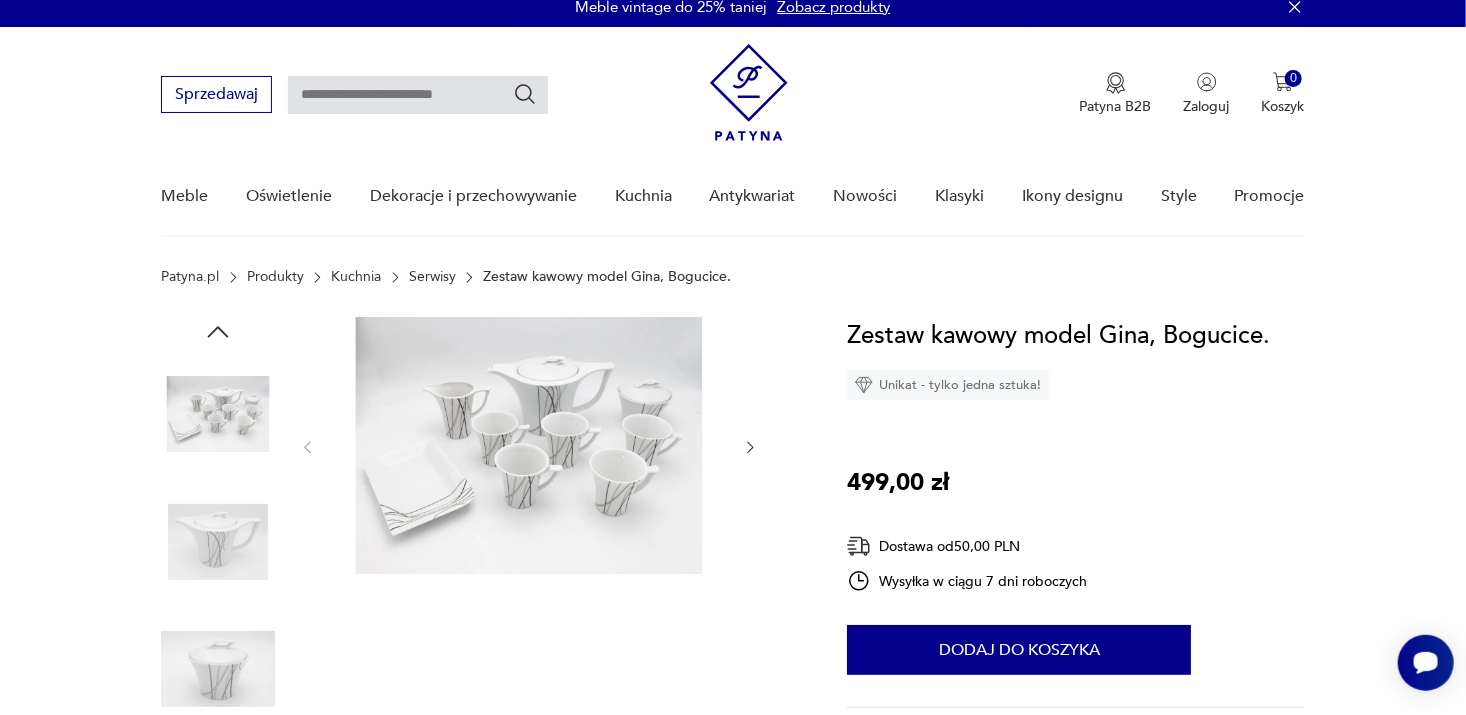 scroll, scrollTop: 0, scrollLeft: 0, axis: both 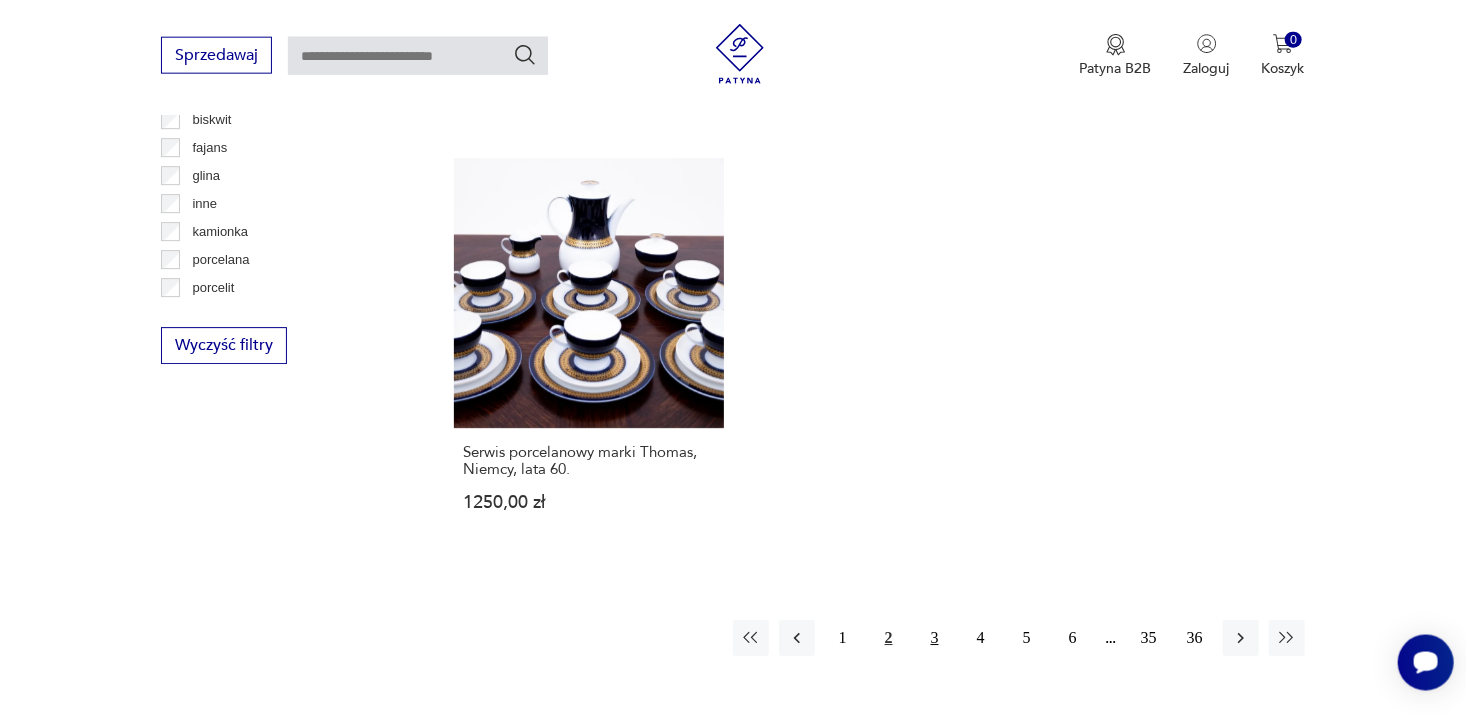 click on "3" at bounding box center (935, 639) 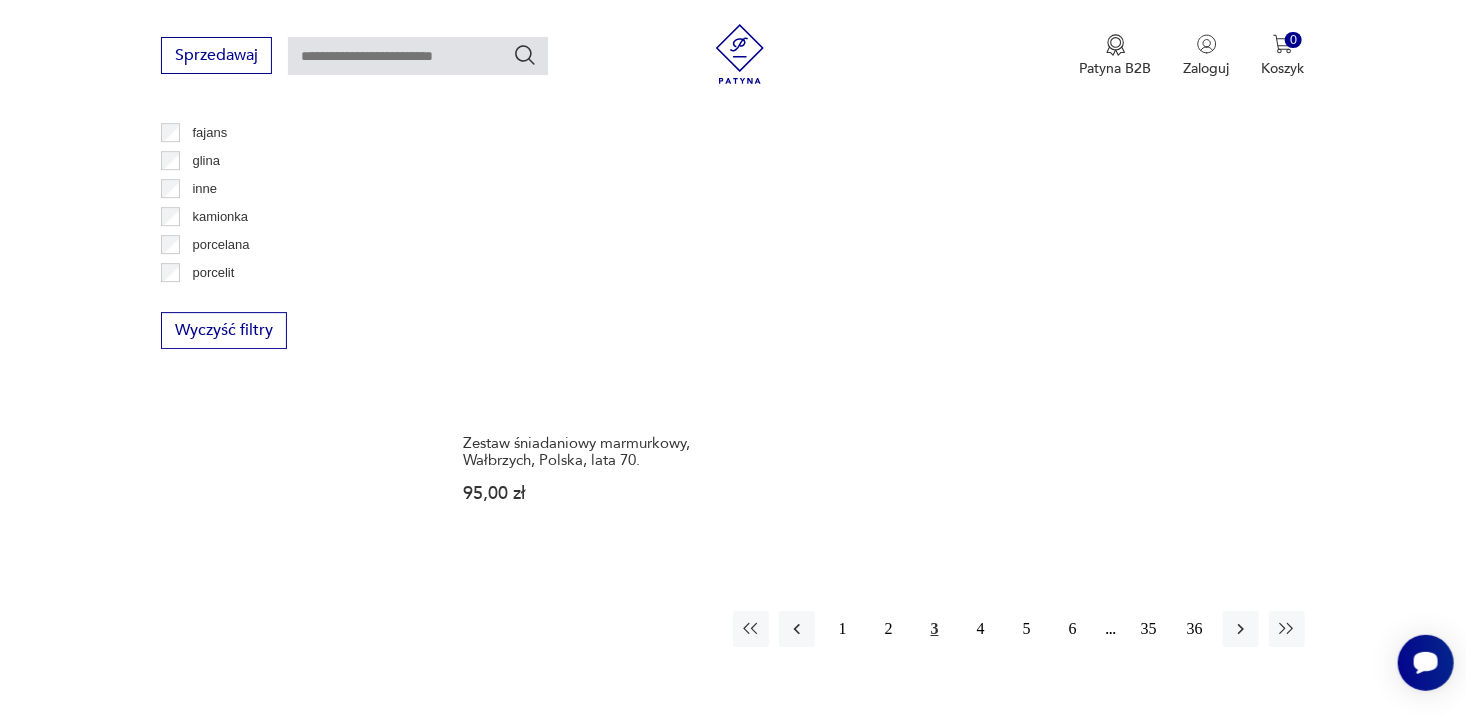scroll, scrollTop: 2930, scrollLeft: 0, axis: vertical 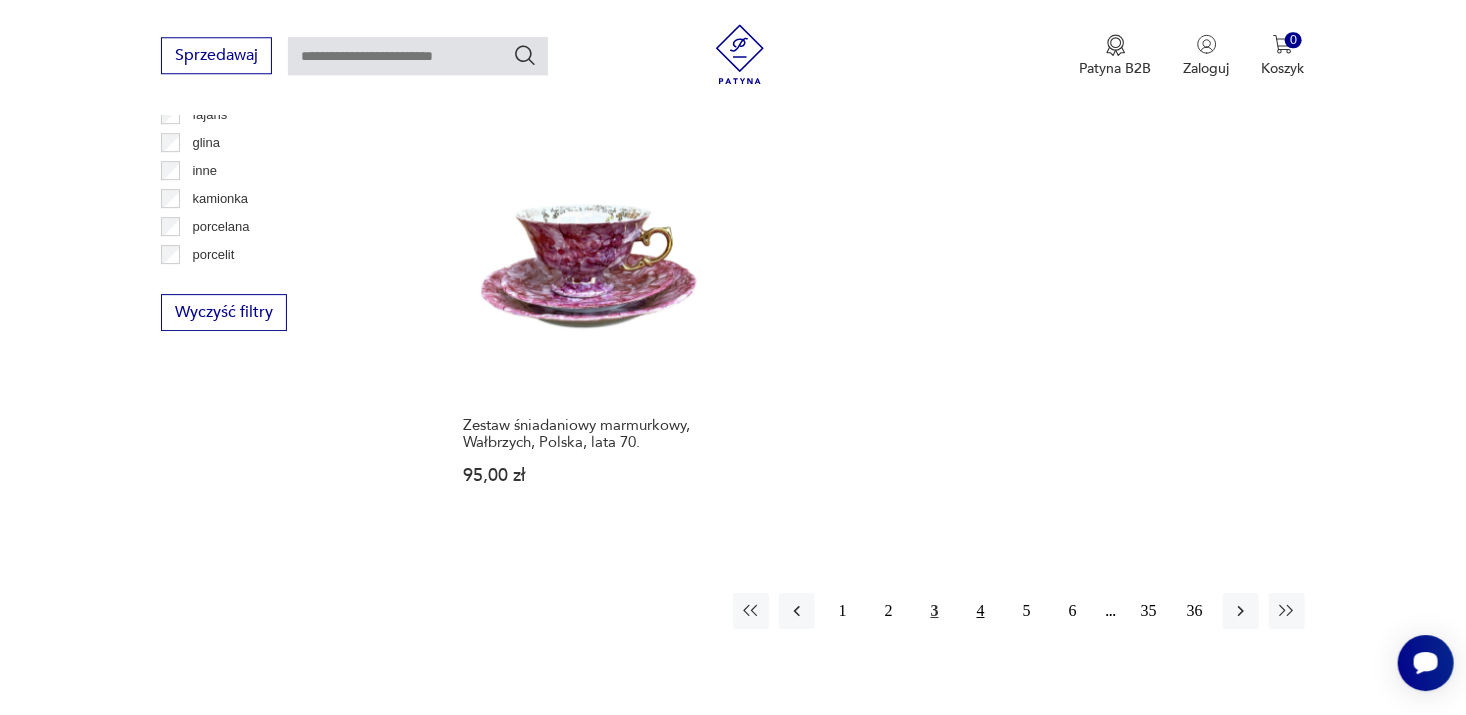 click on "4" at bounding box center [981, 611] 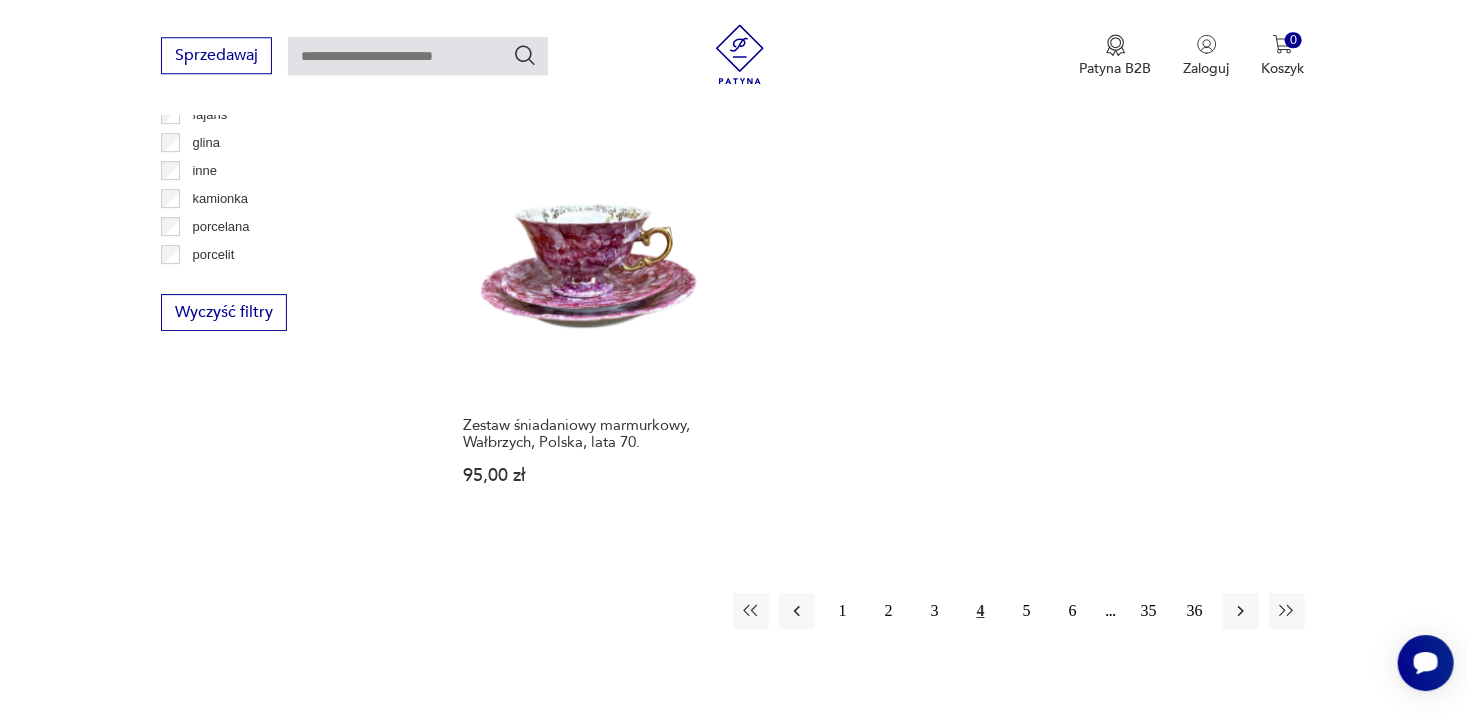 click on "4" at bounding box center [981, 611] 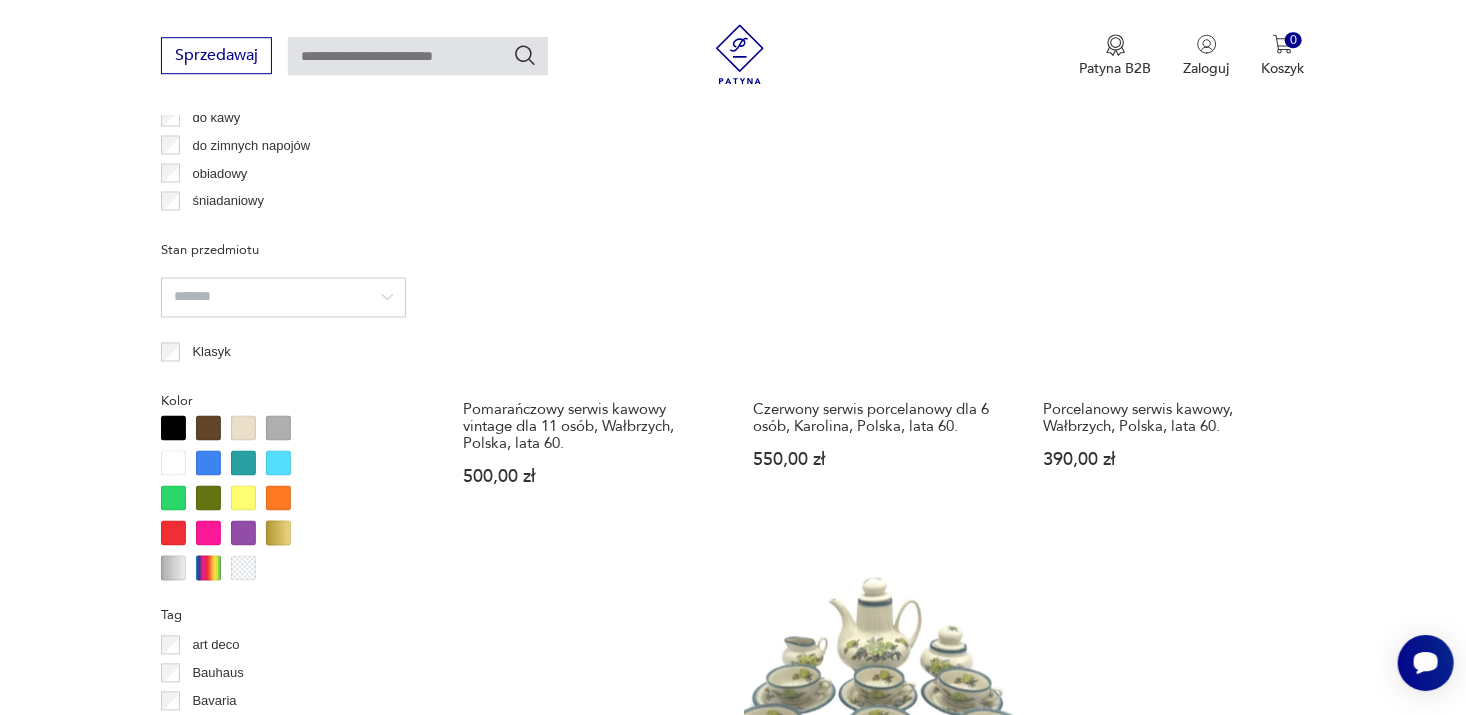 scroll, scrollTop: 1644, scrollLeft: 0, axis: vertical 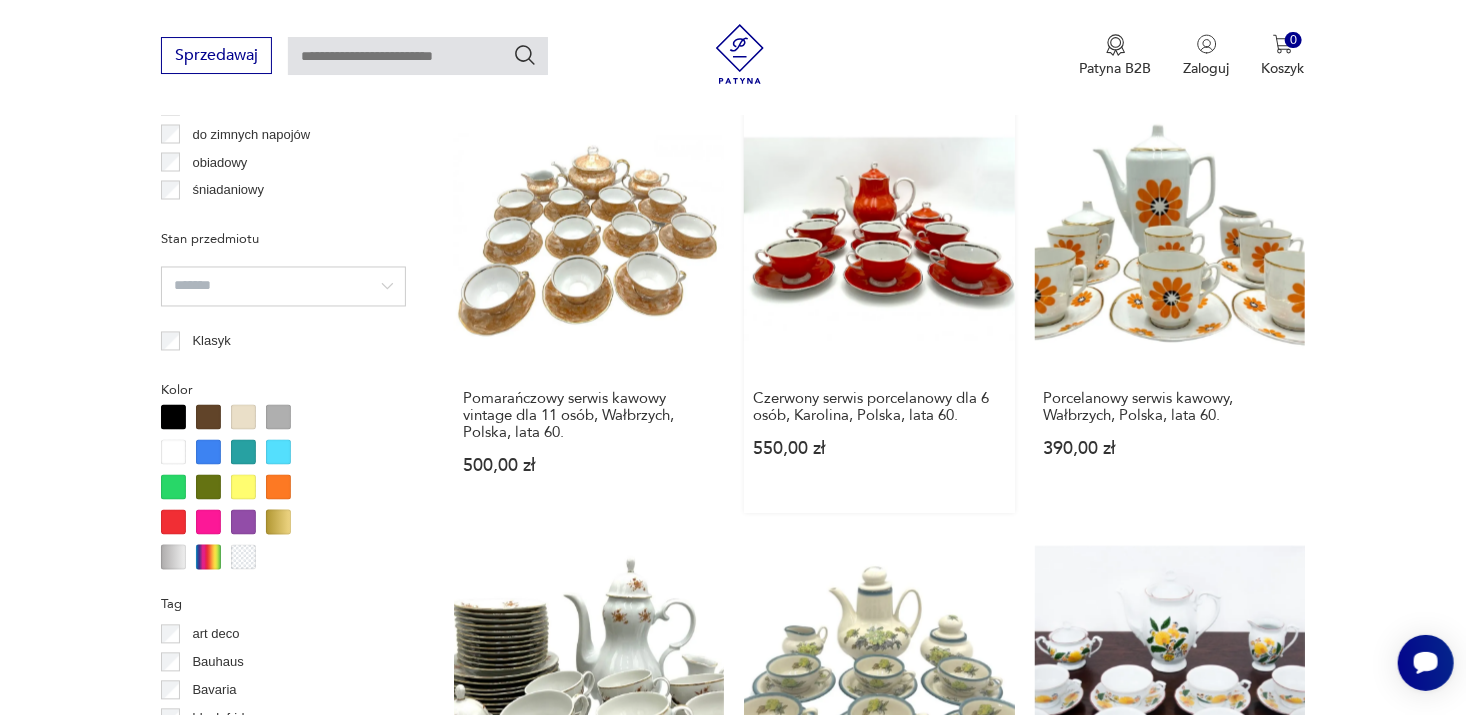 click on "Czerwony serwis porcelanowy dla 6 osób, Karolina, Polska, lata 60. 550,00 zł" at bounding box center [879, 308] 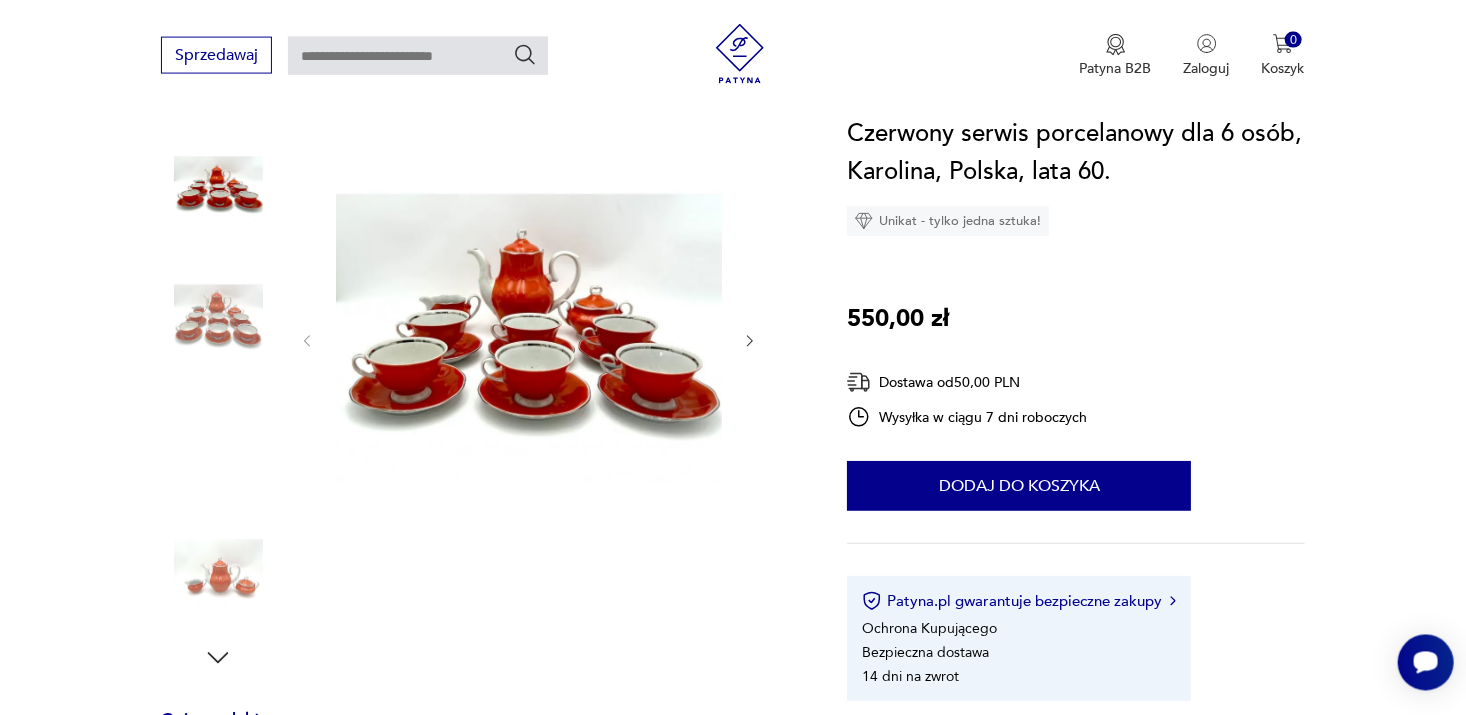 scroll, scrollTop: 232, scrollLeft: 0, axis: vertical 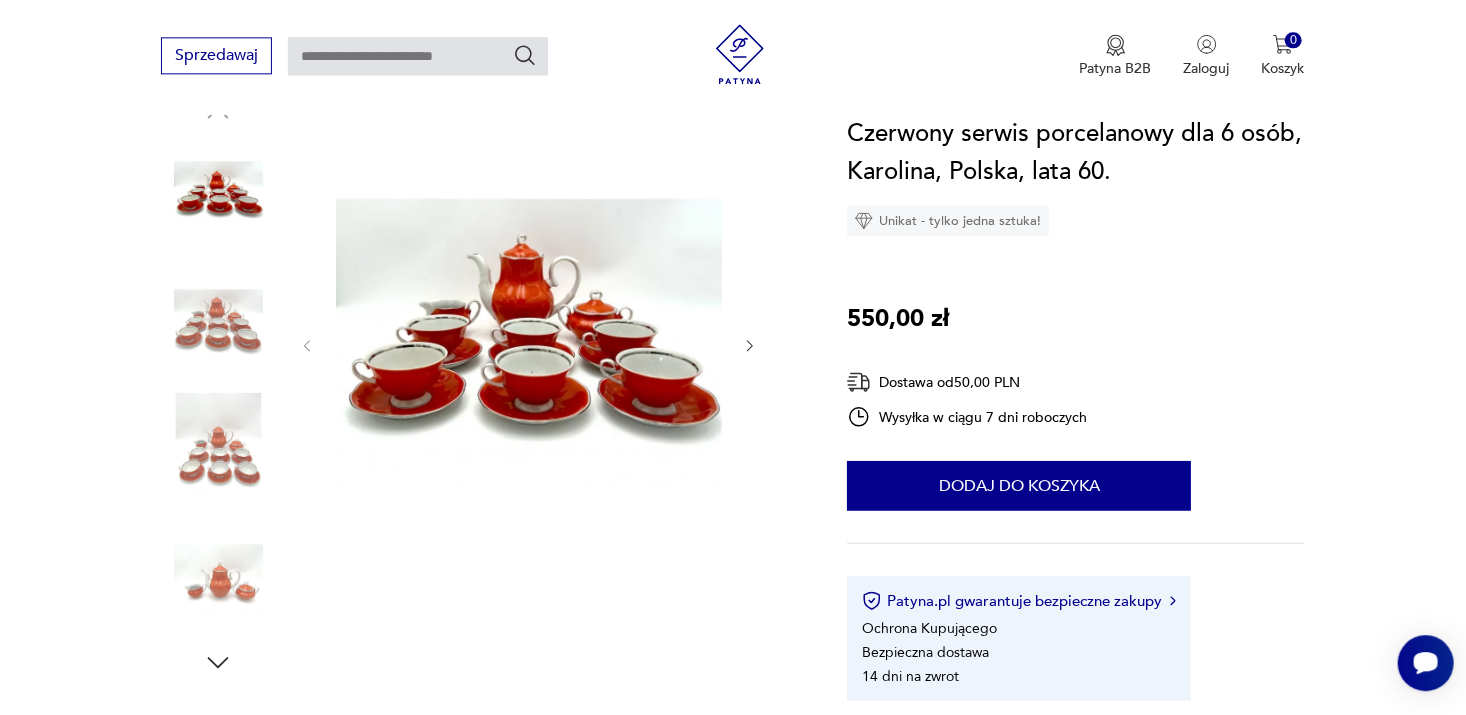 click at bounding box center [529, 344] 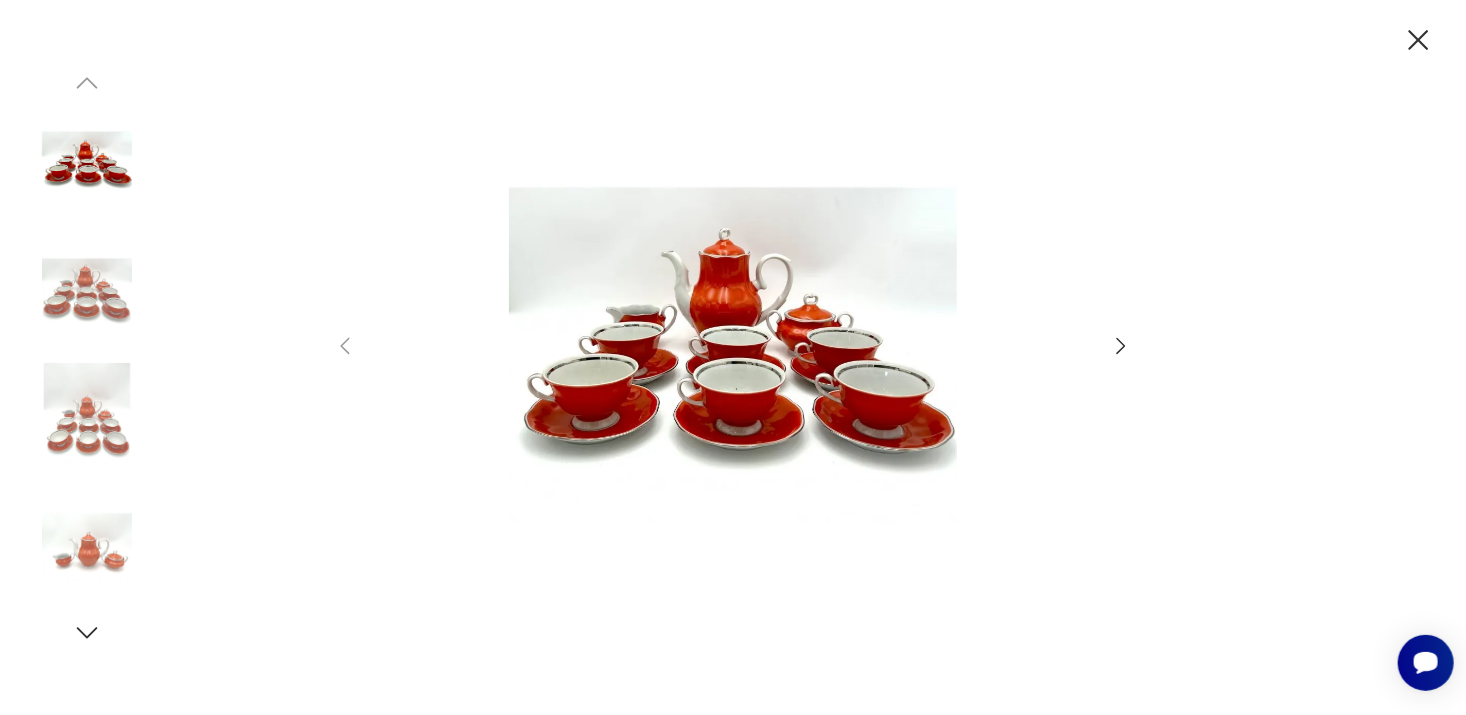 click 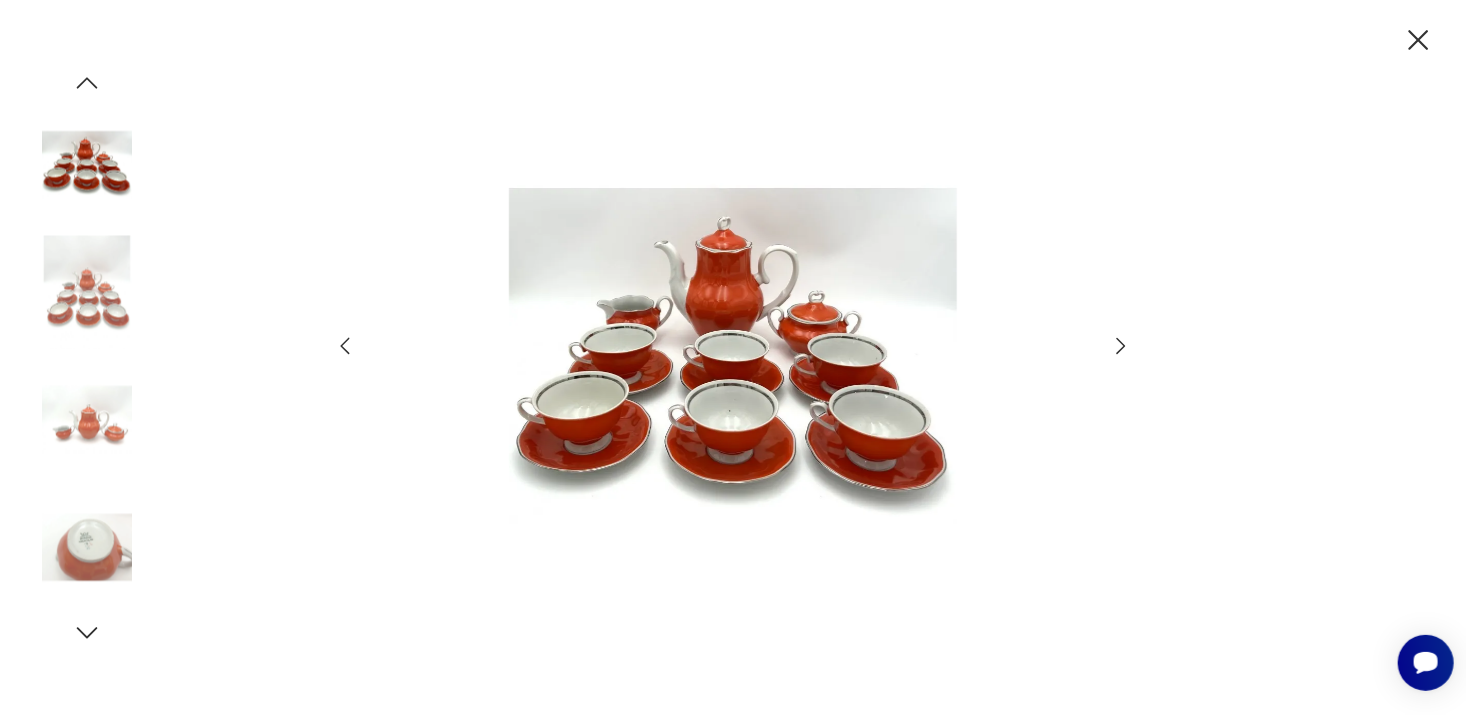 click 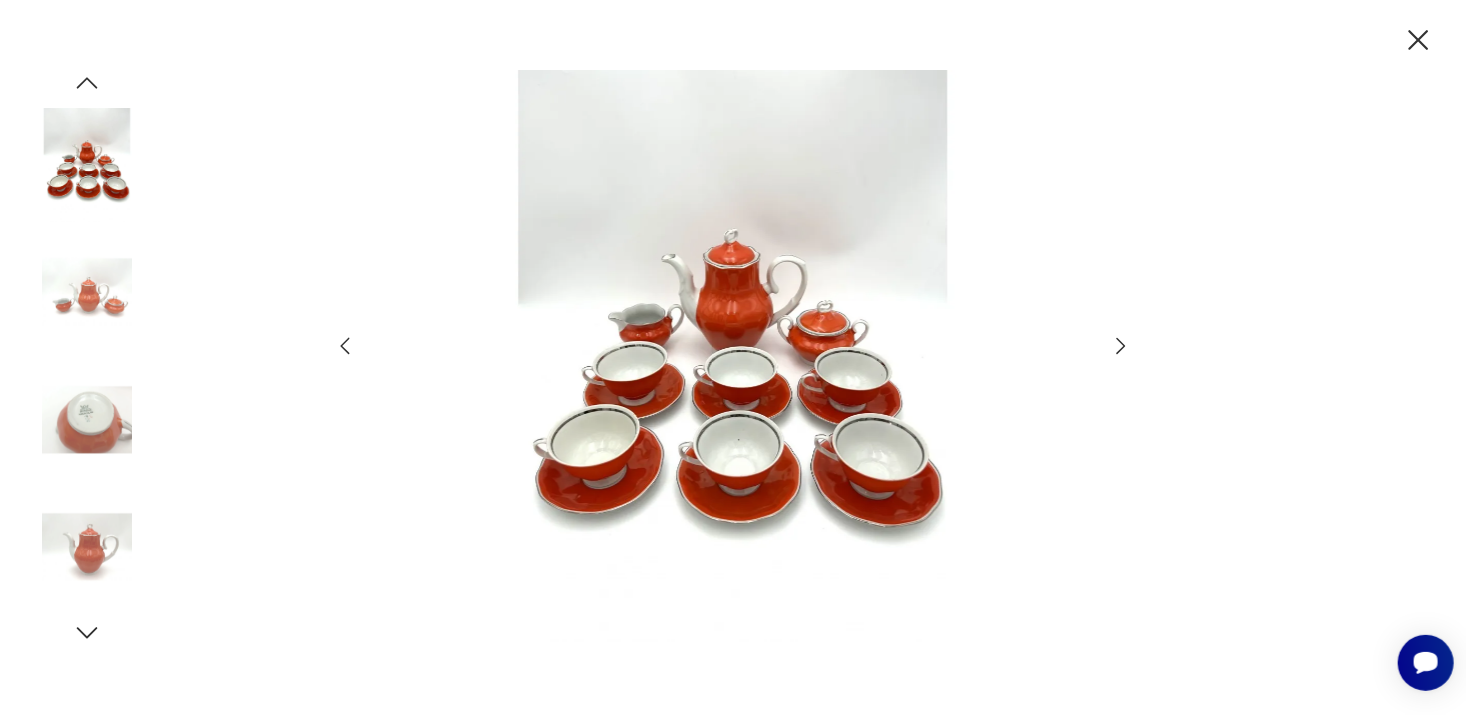 click 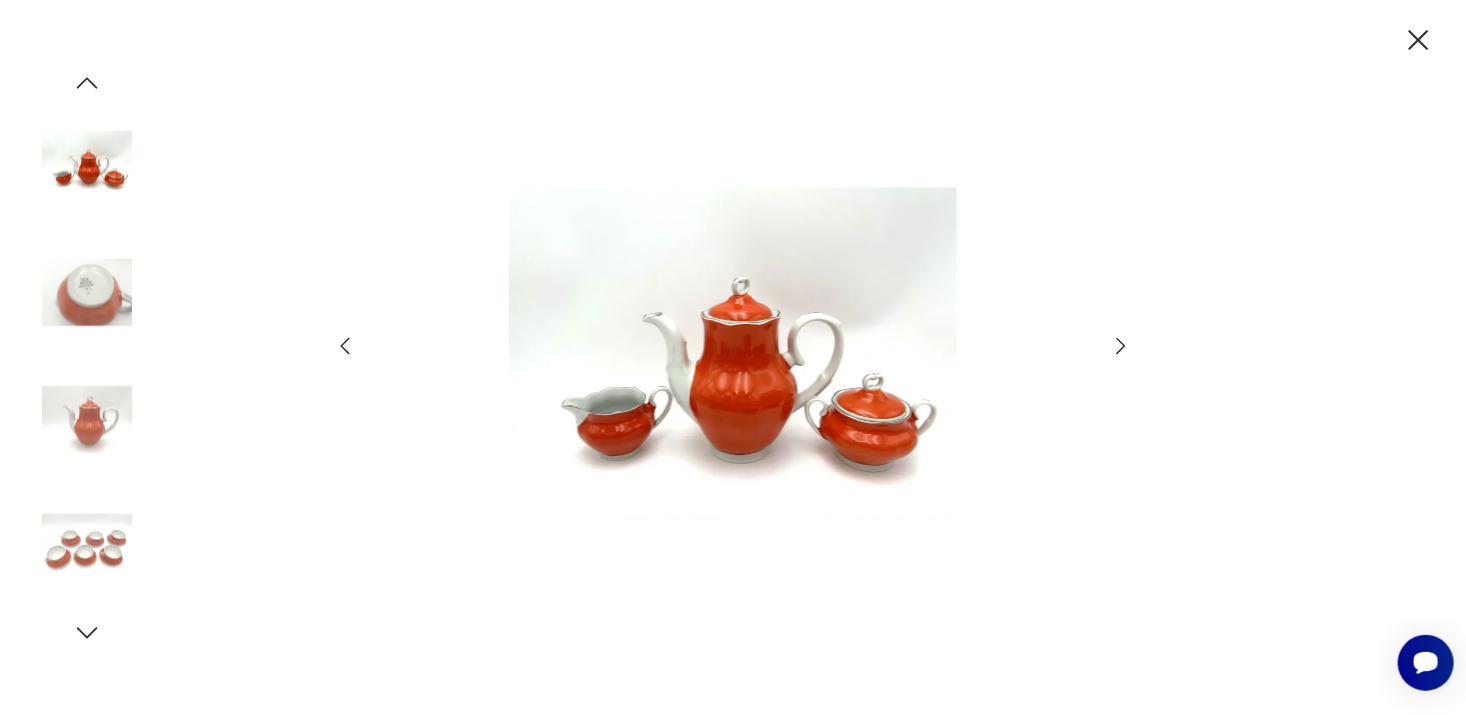 click 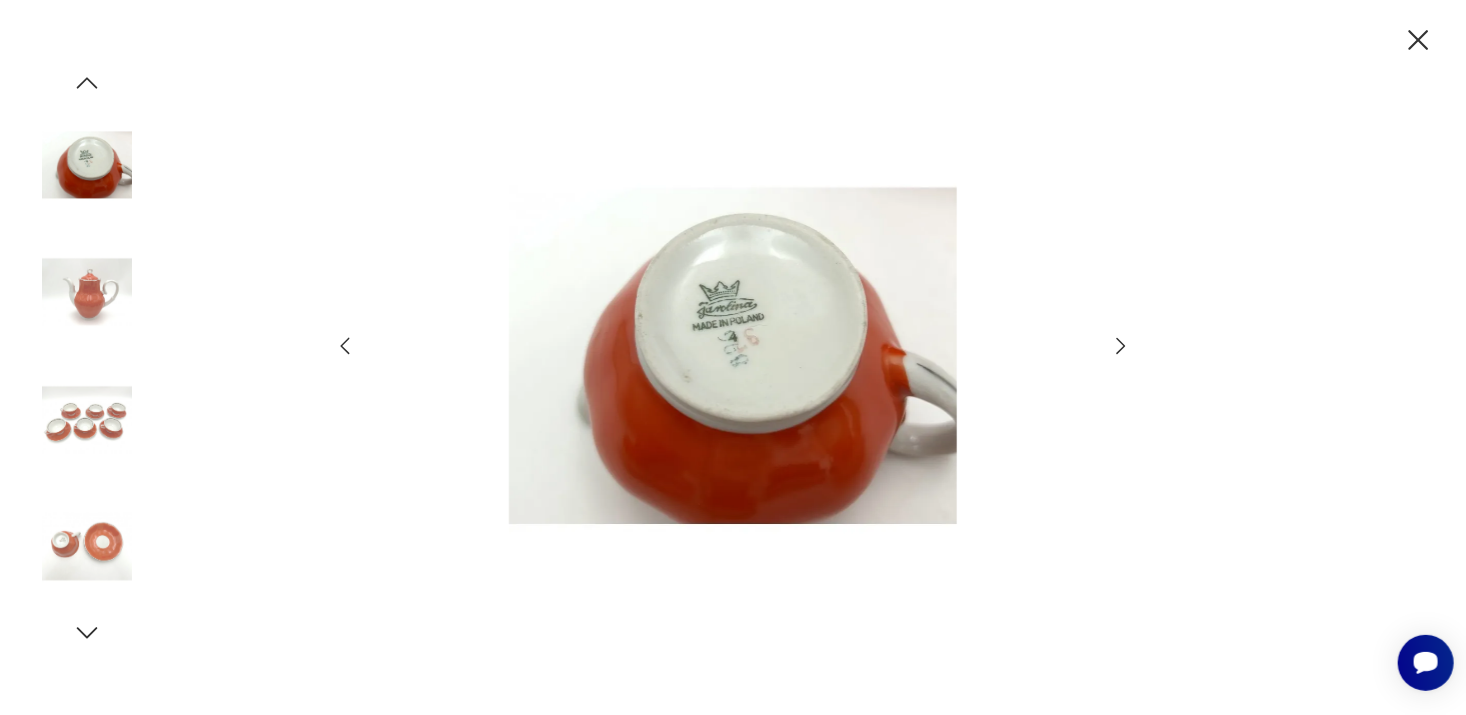 click 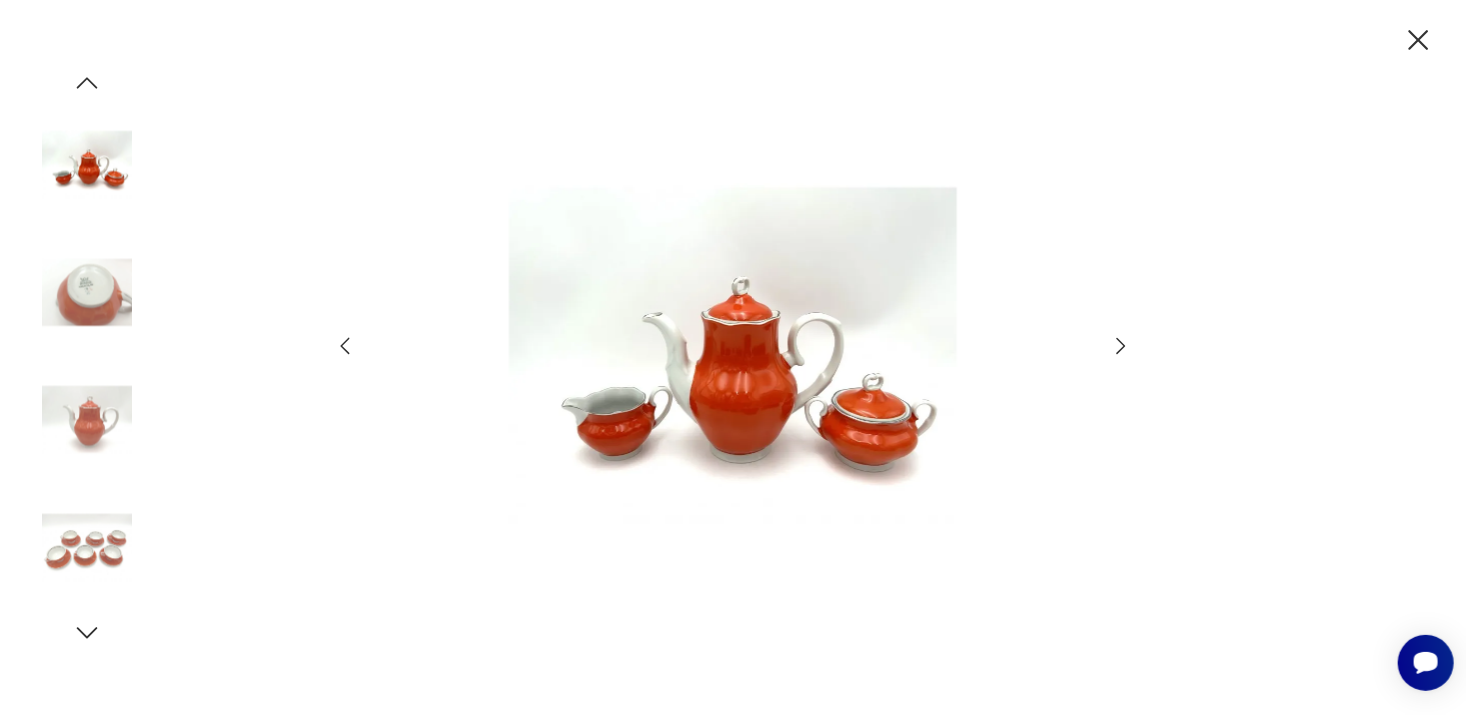 click 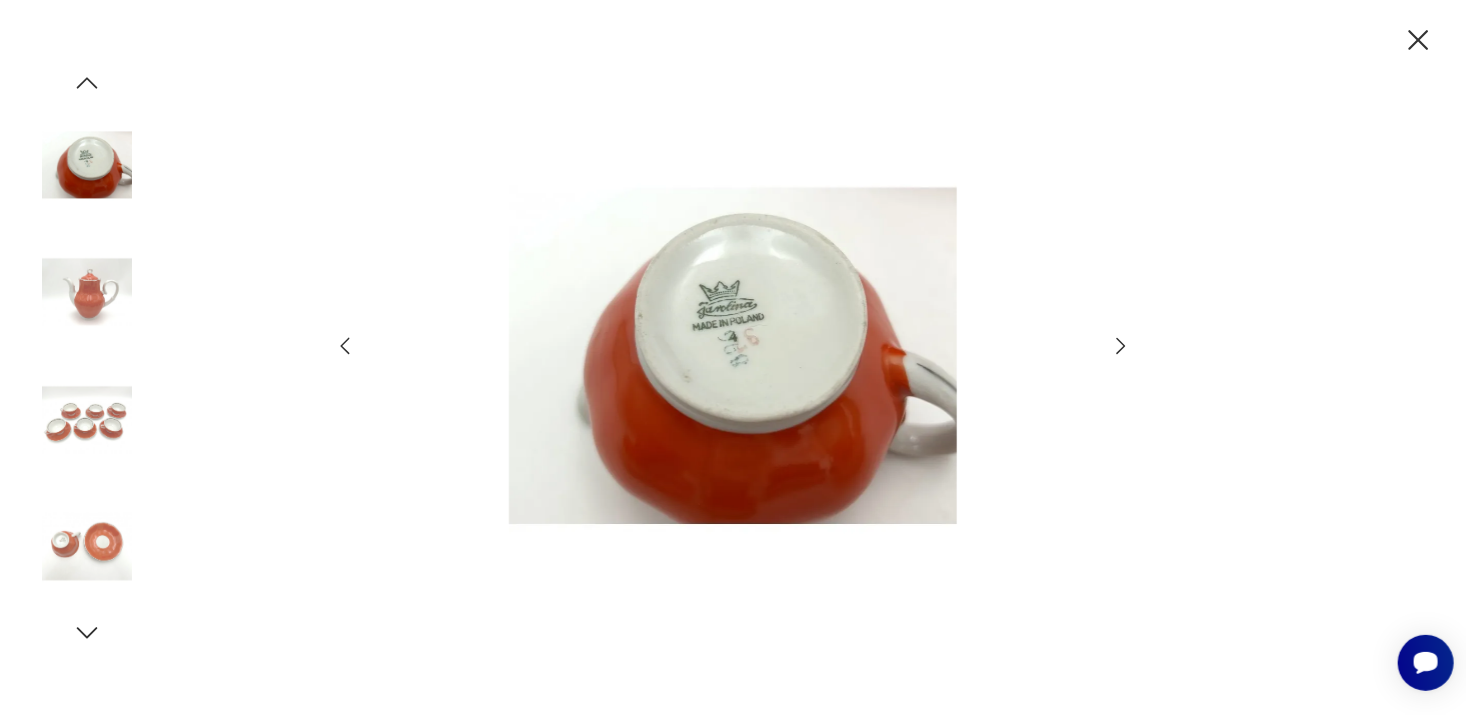 click 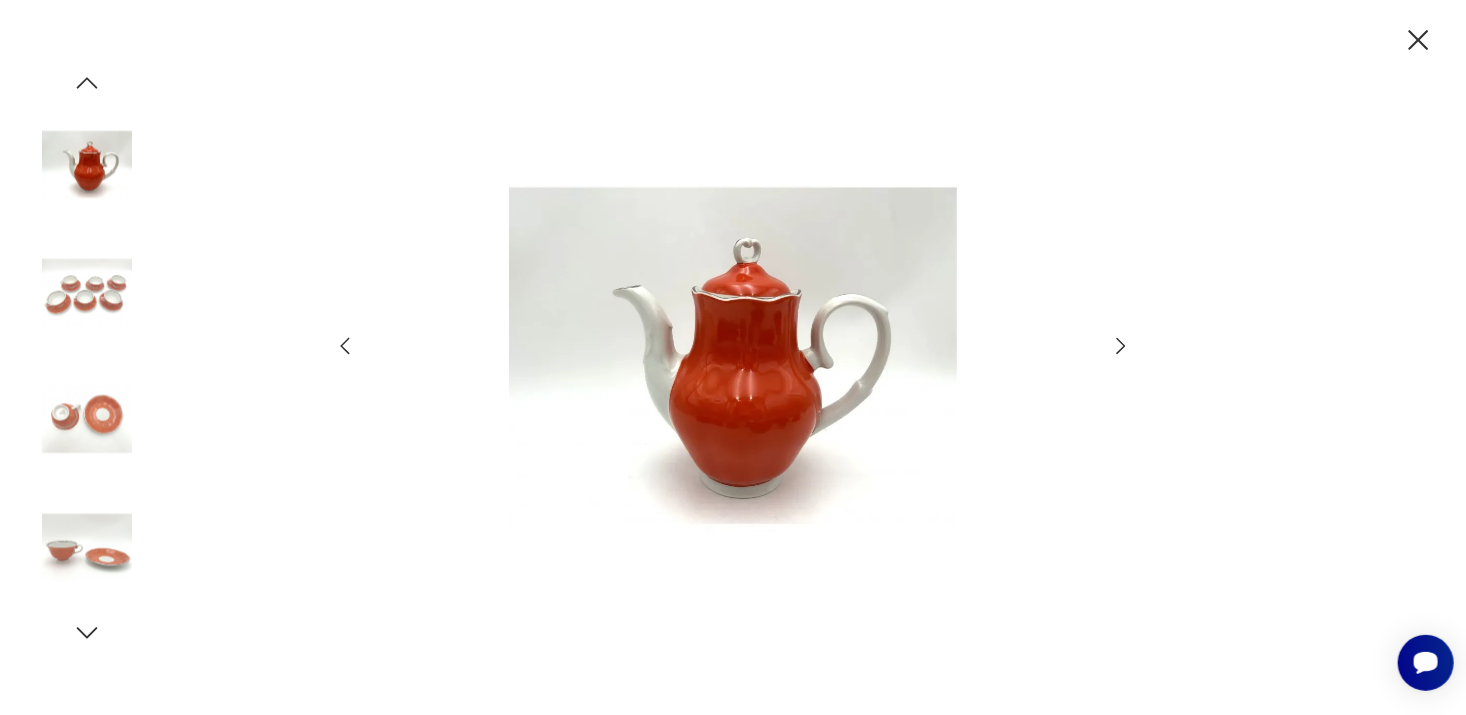 click 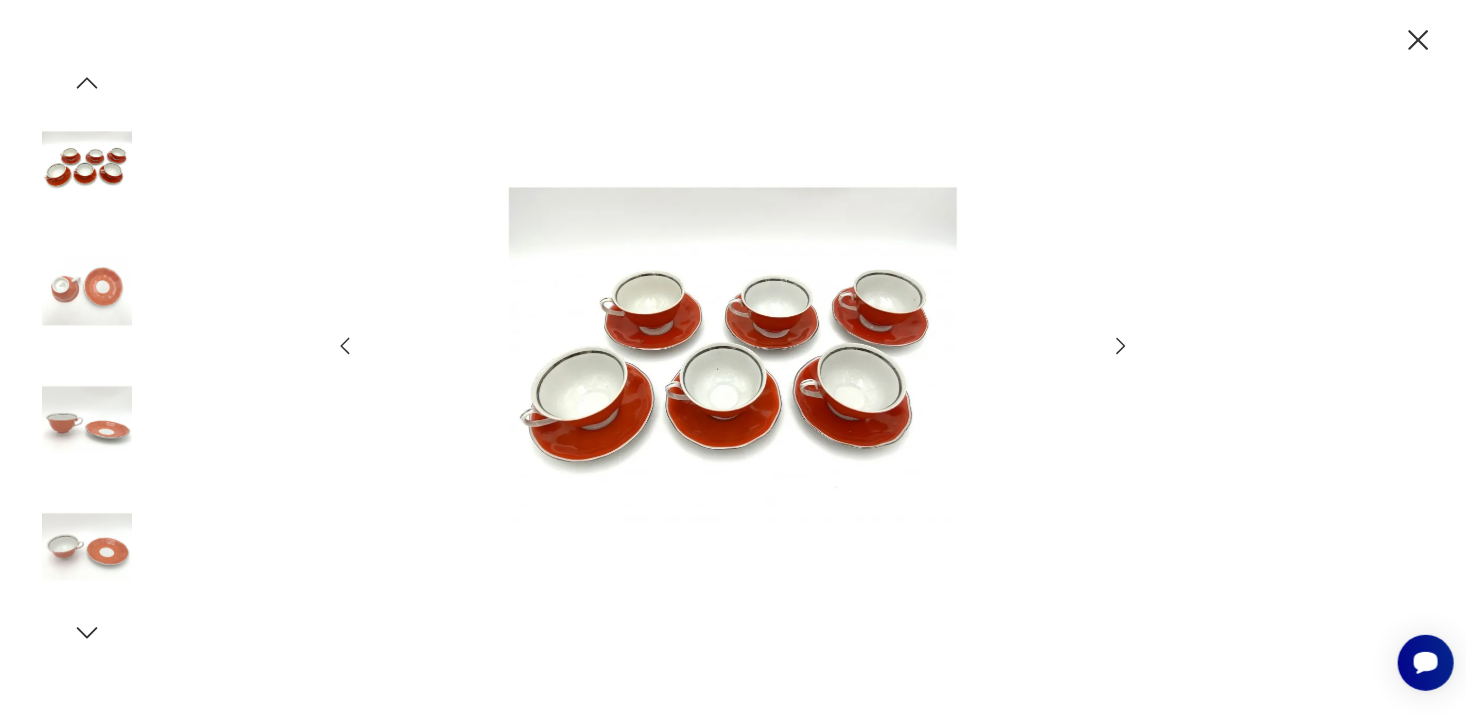 click 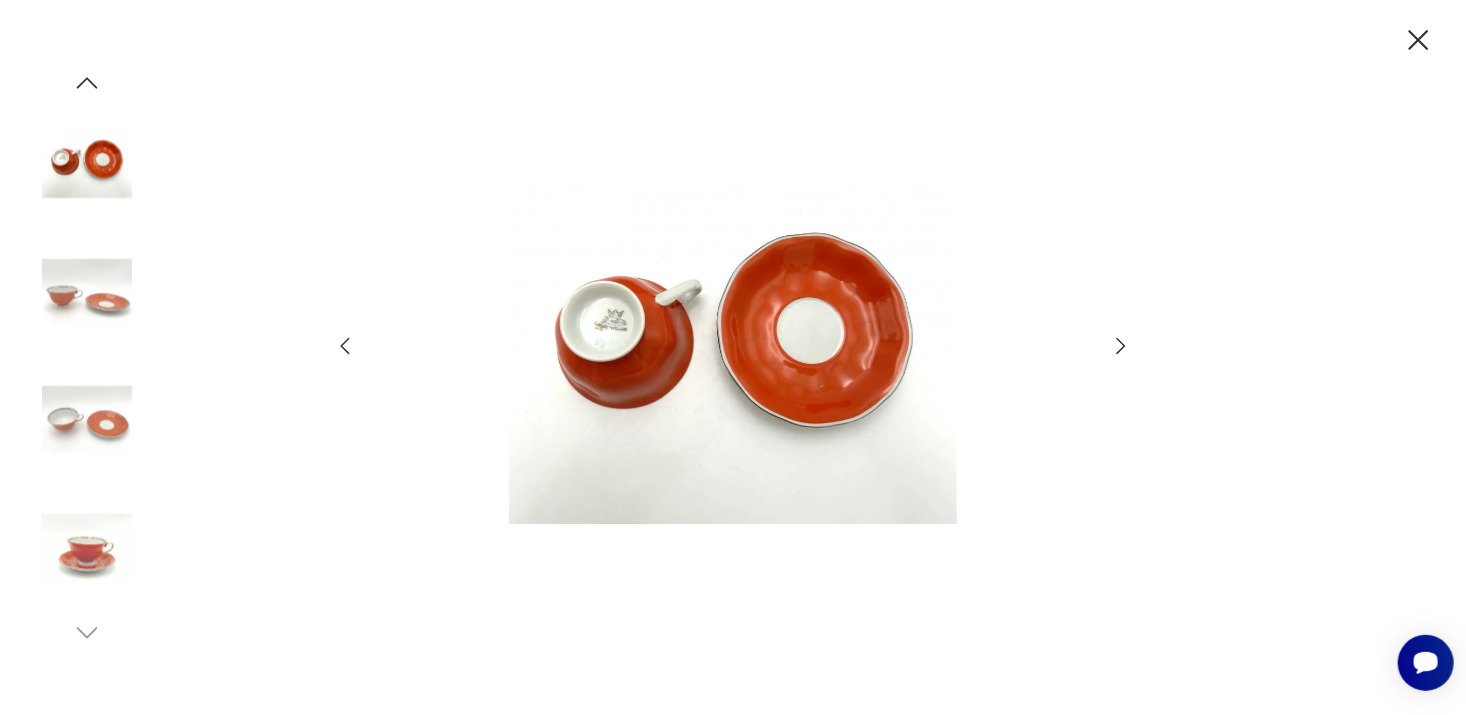 click 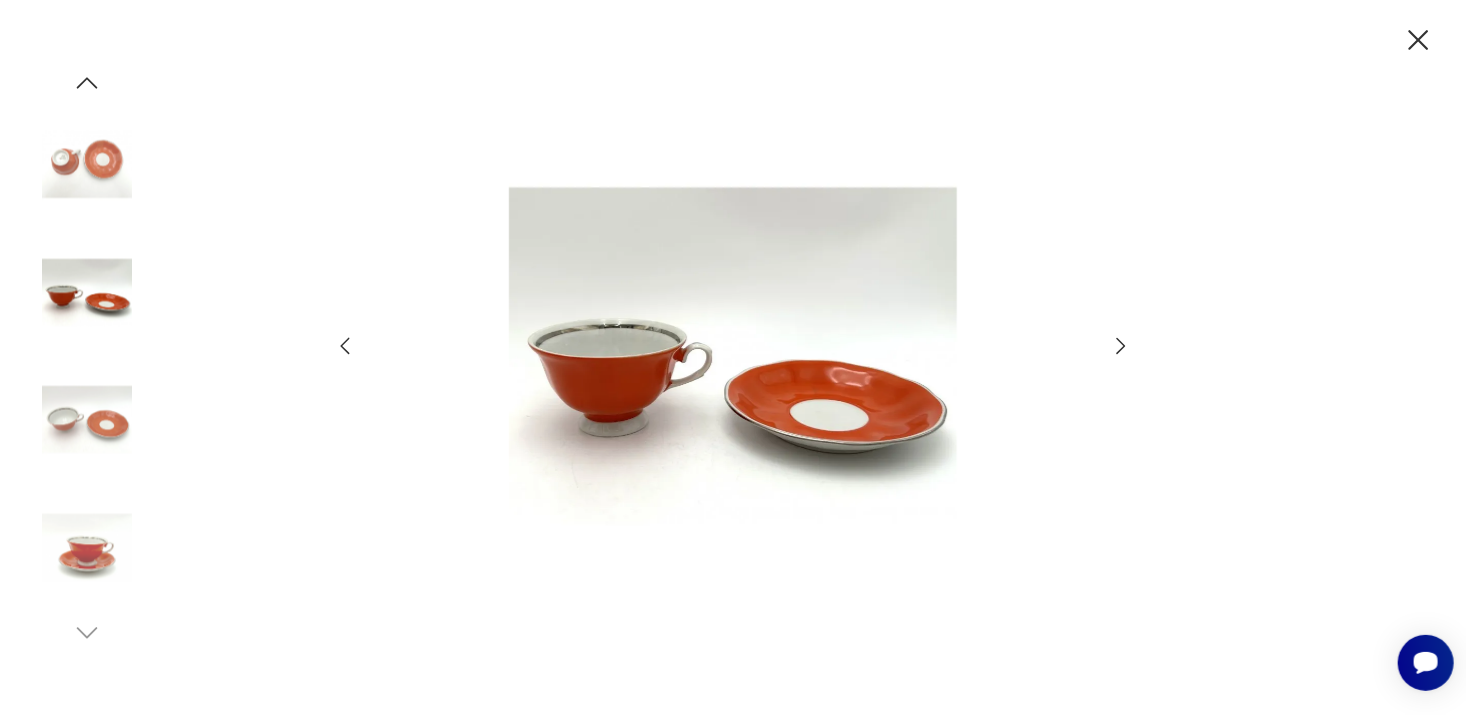 click 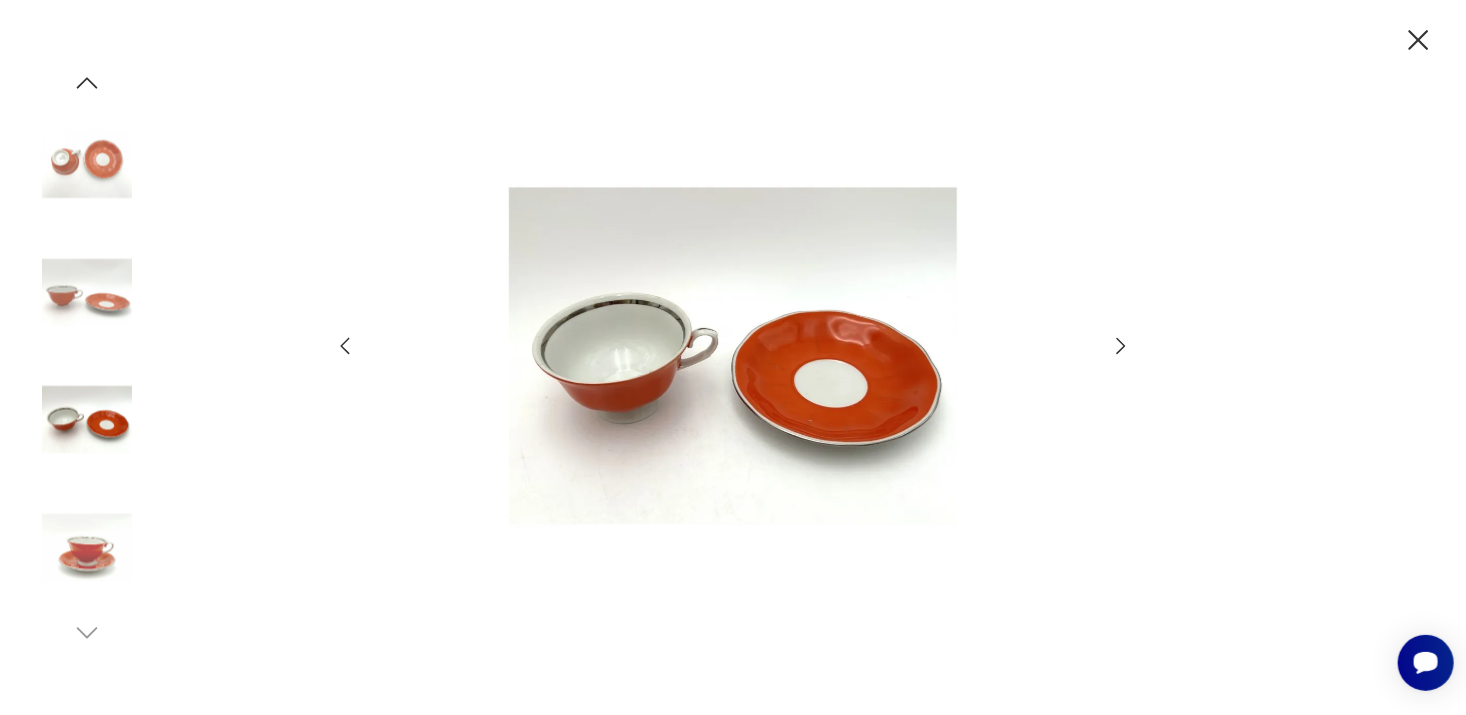 click 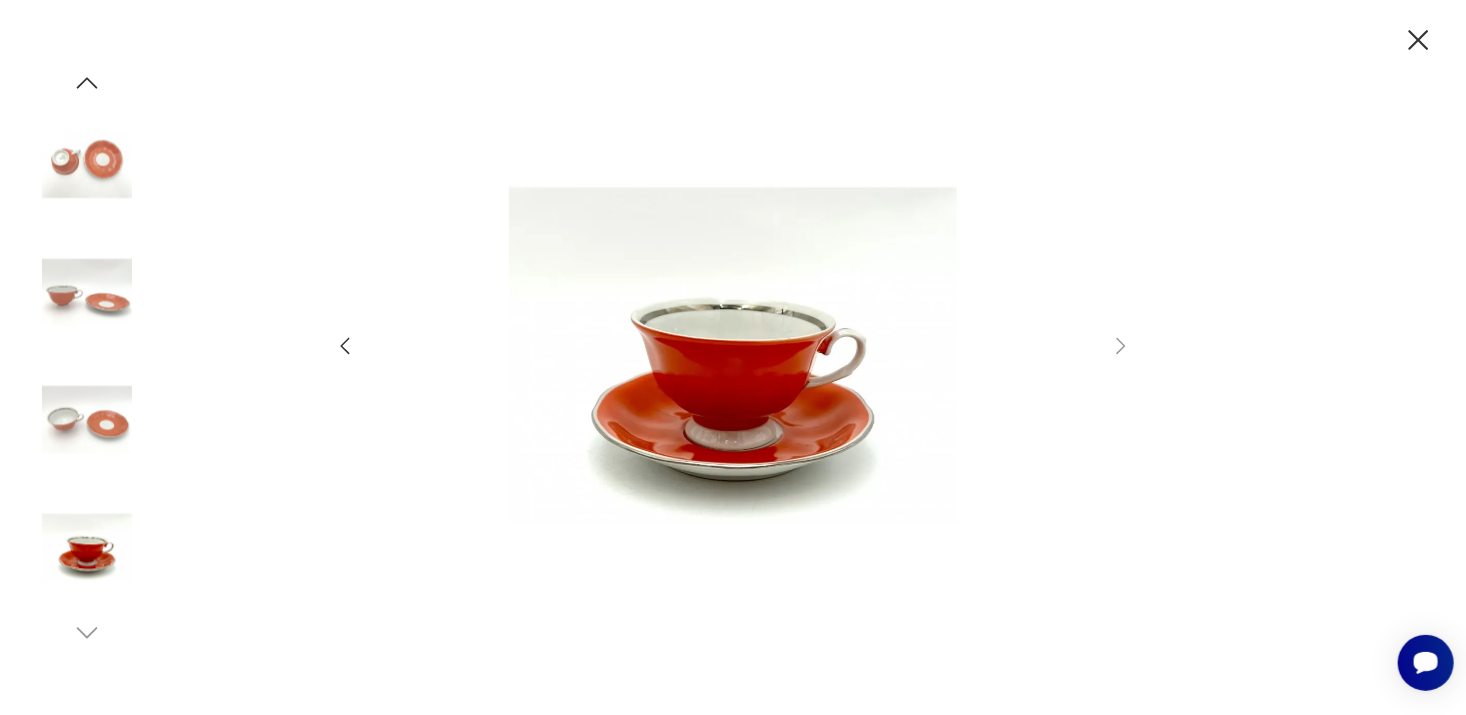 click 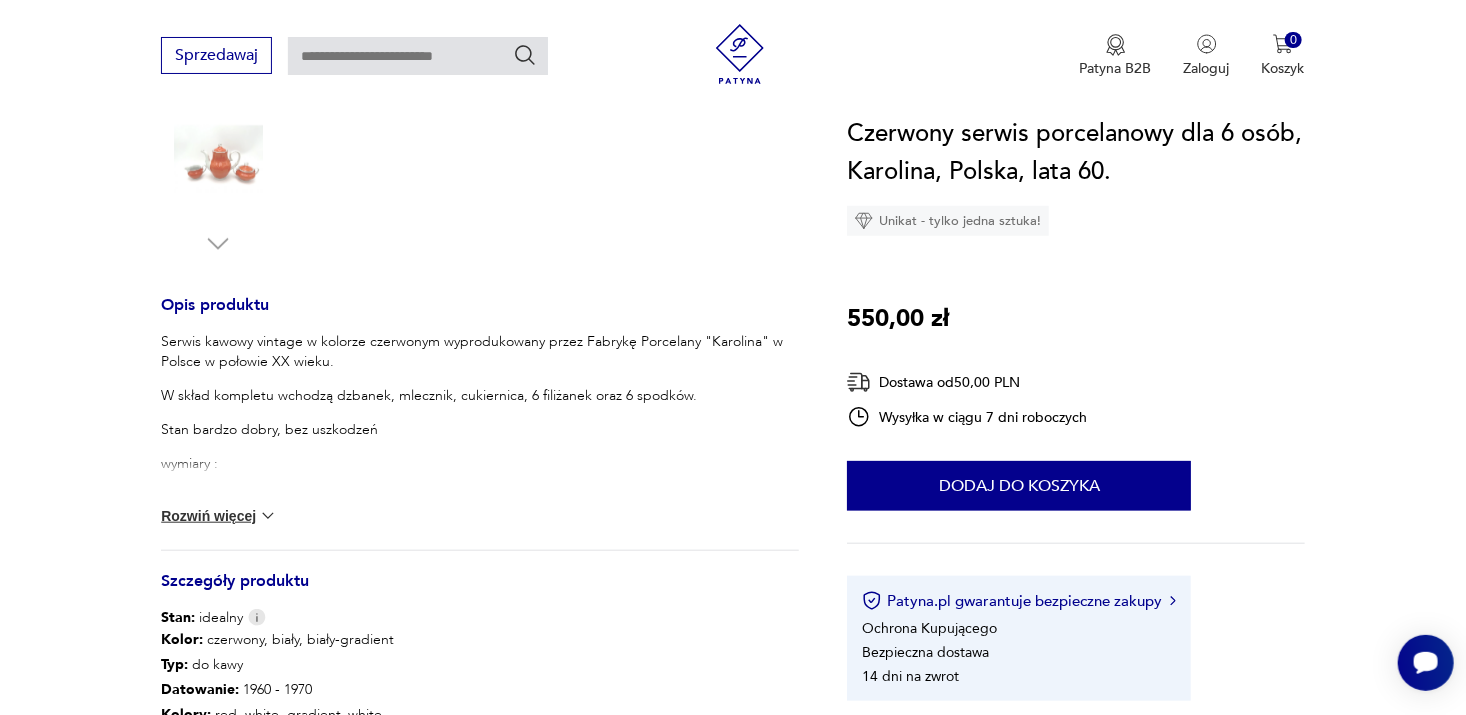 scroll, scrollTop: 652, scrollLeft: 0, axis: vertical 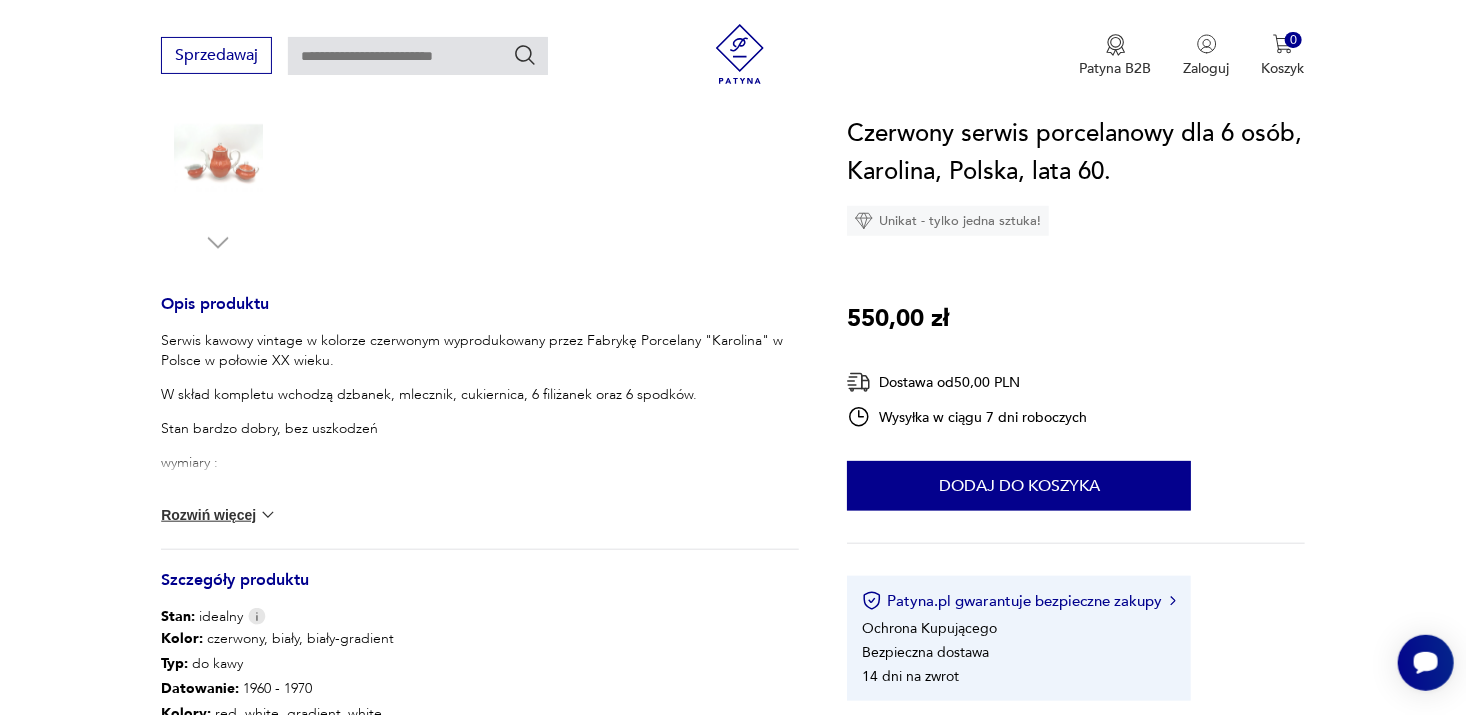 click on "Rozwiń więcej" at bounding box center (219, 515) 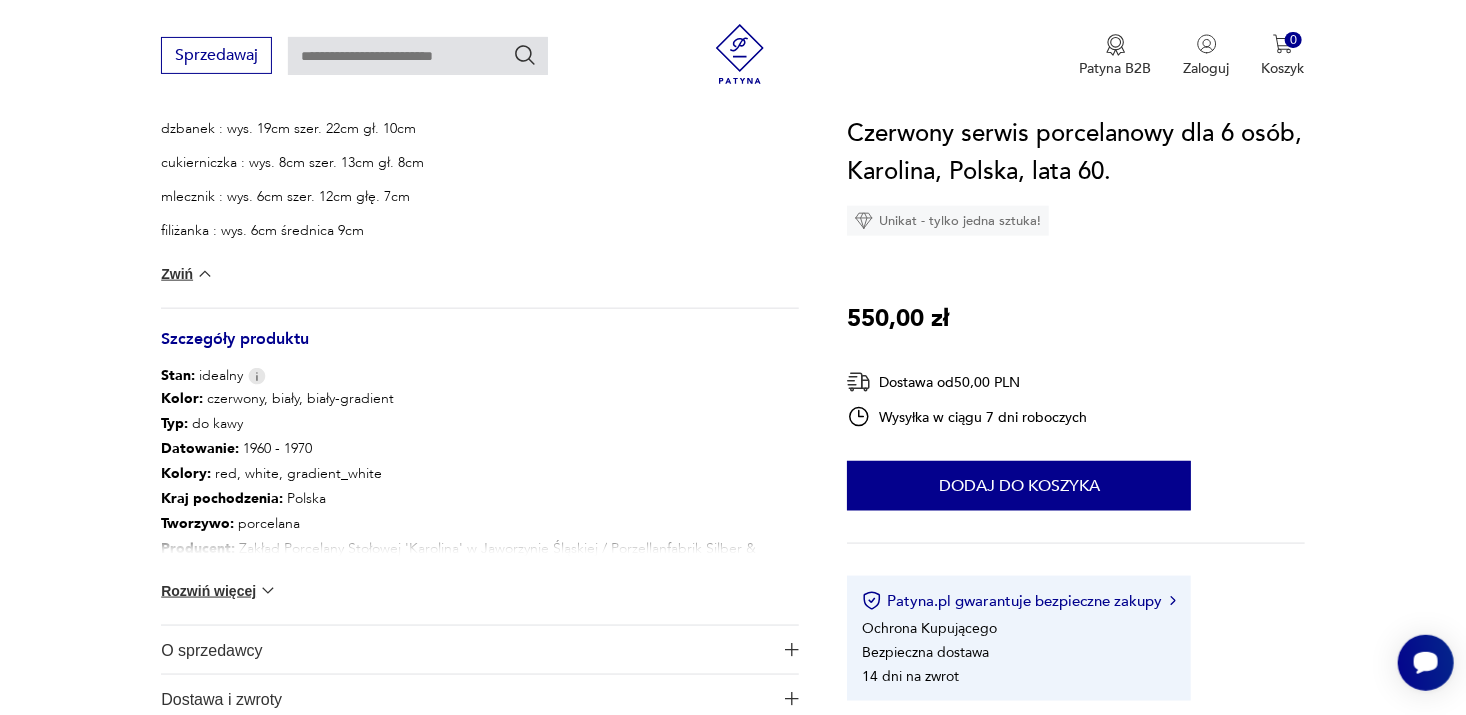 scroll, scrollTop: 1048, scrollLeft: 0, axis: vertical 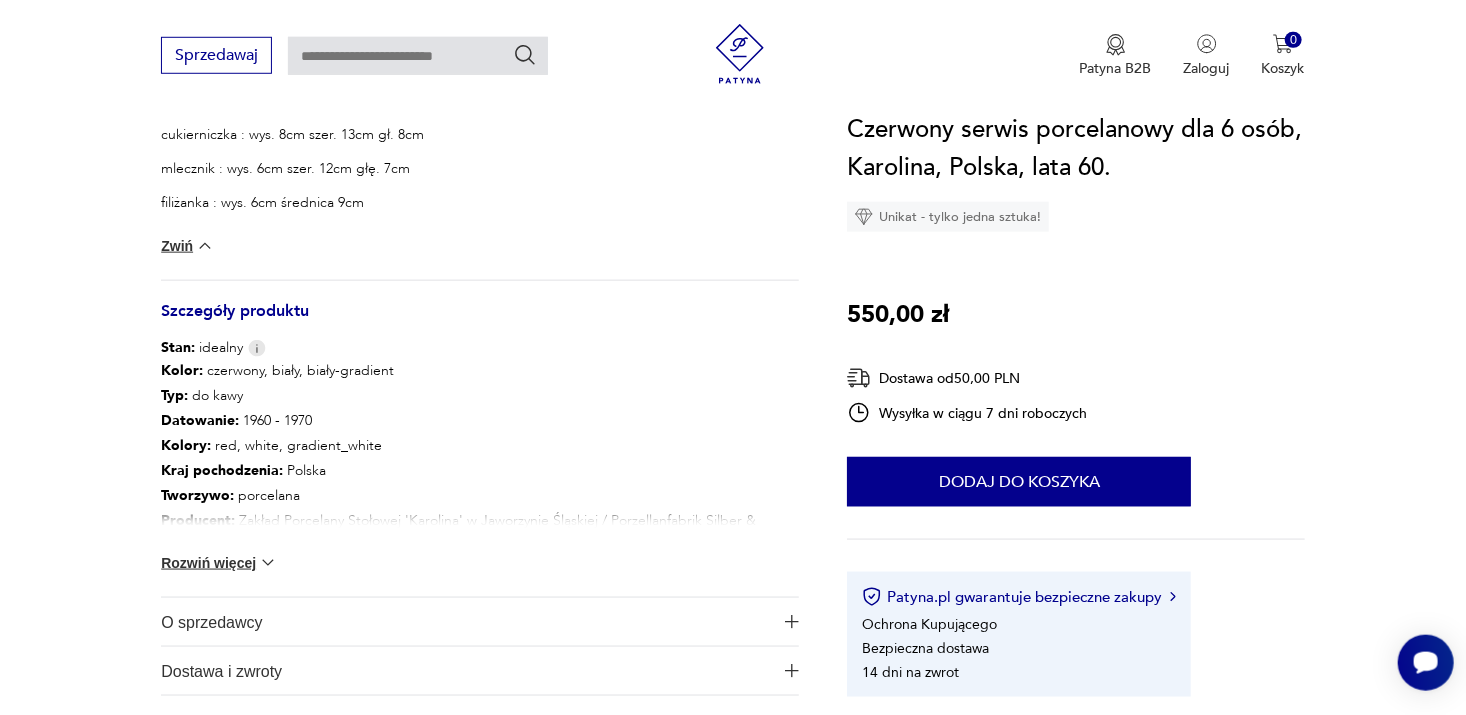 click on "Rozwiń więcej" at bounding box center [219, 563] 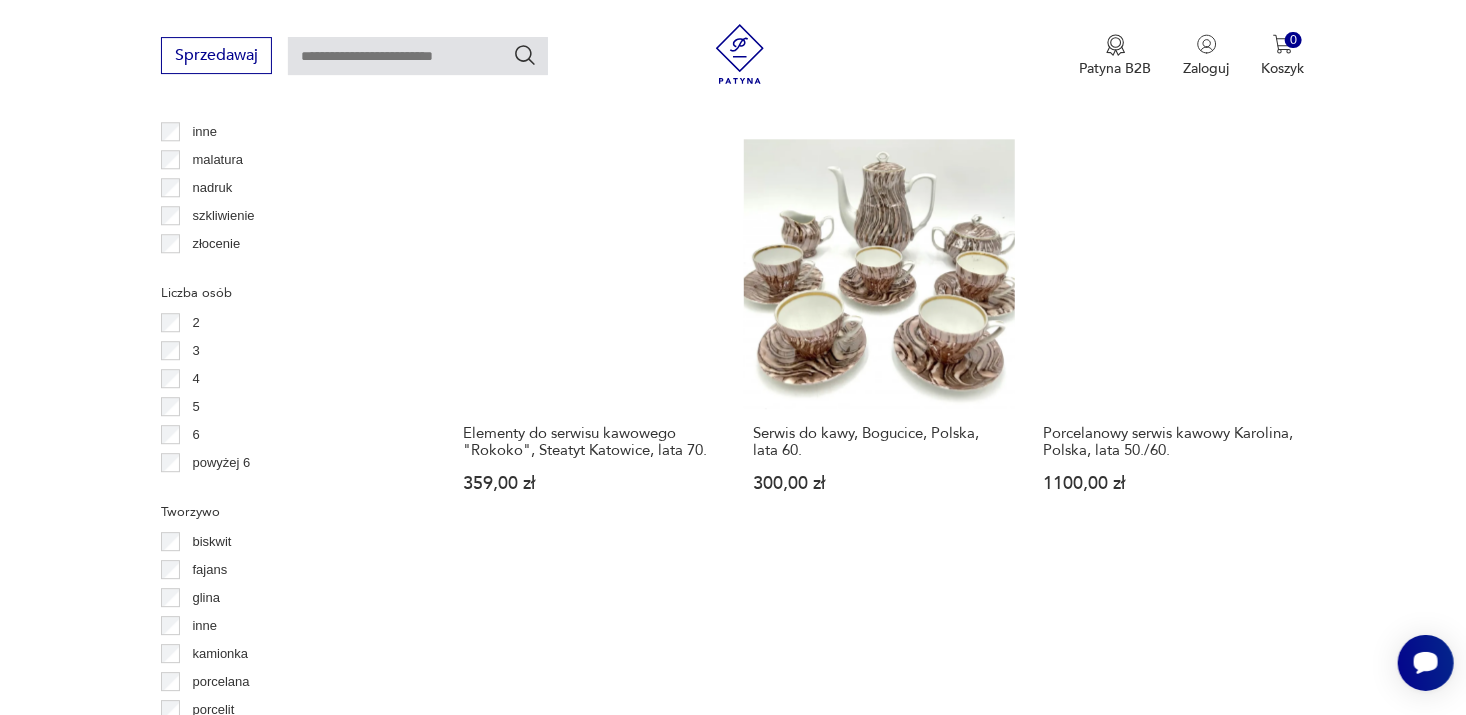 scroll, scrollTop: 2476, scrollLeft: 0, axis: vertical 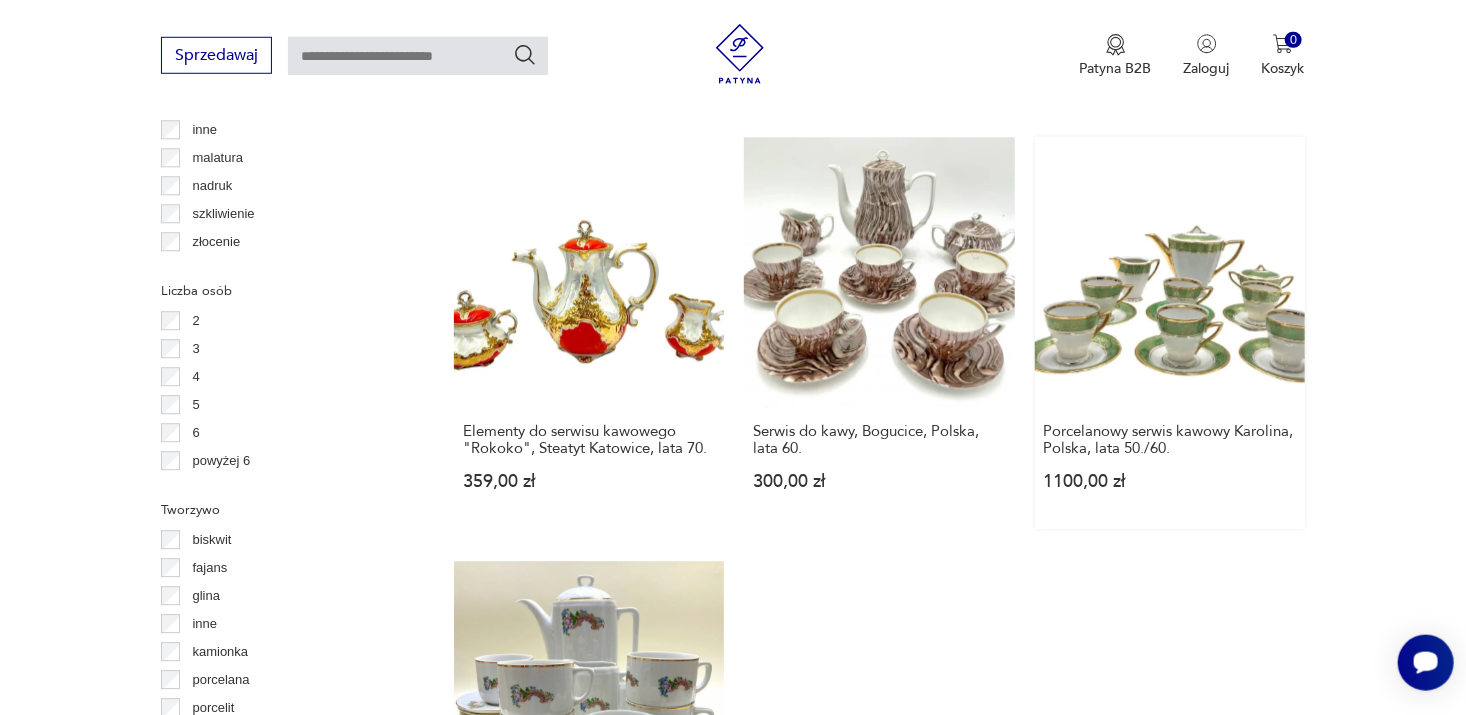 click on "Porcelanowy serwis kawowy Karolina, Polska, lata 50./60. 1100,00 zł" at bounding box center (1170, 334) 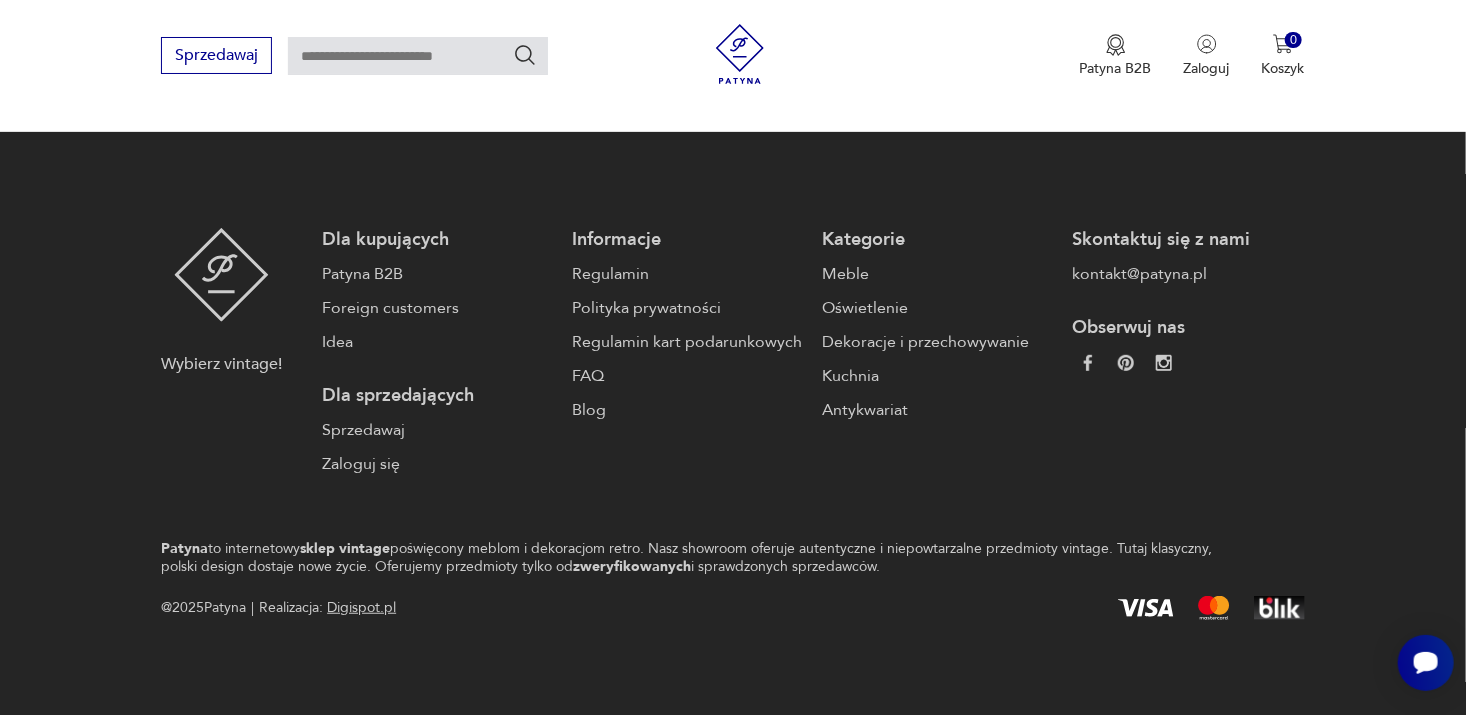 scroll, scrollTop: 0, scrollLeft: 0, axis: both 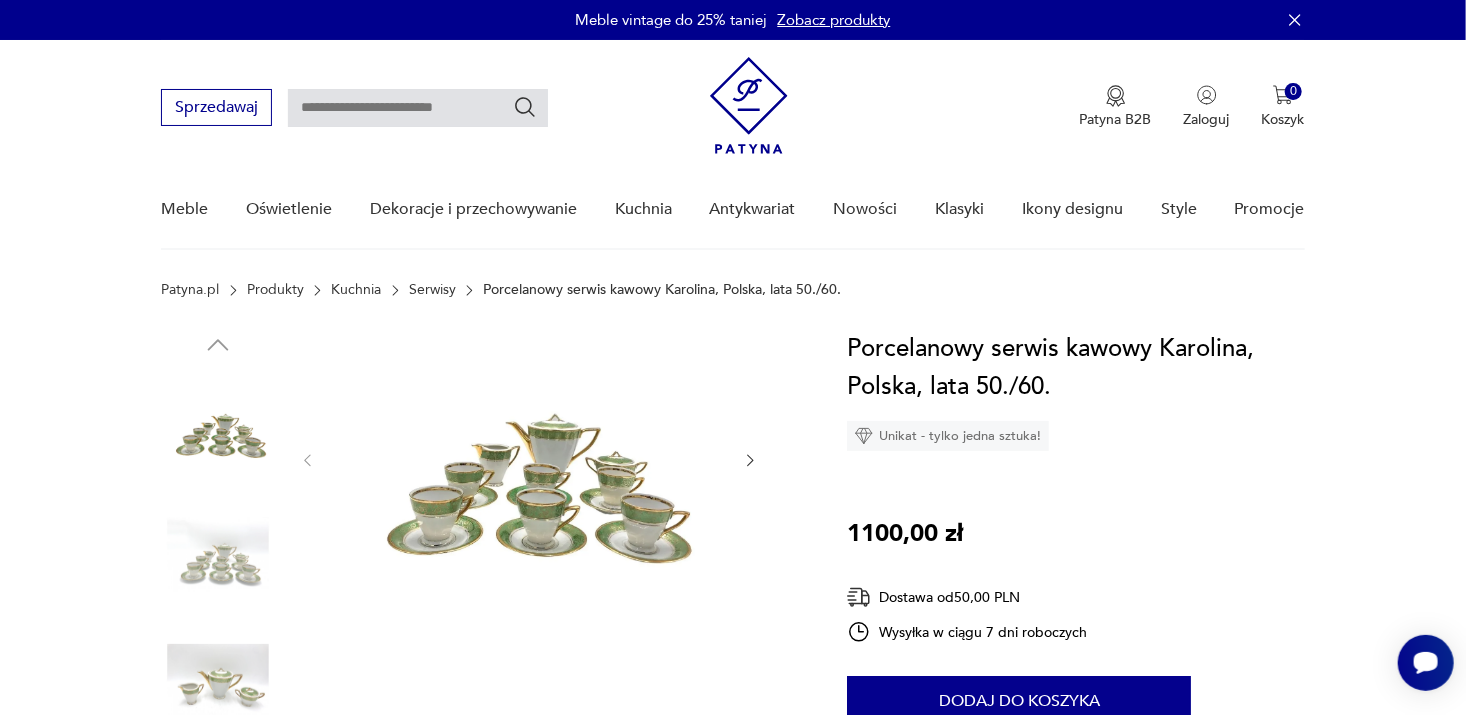 click at bounding box center [529, 458] 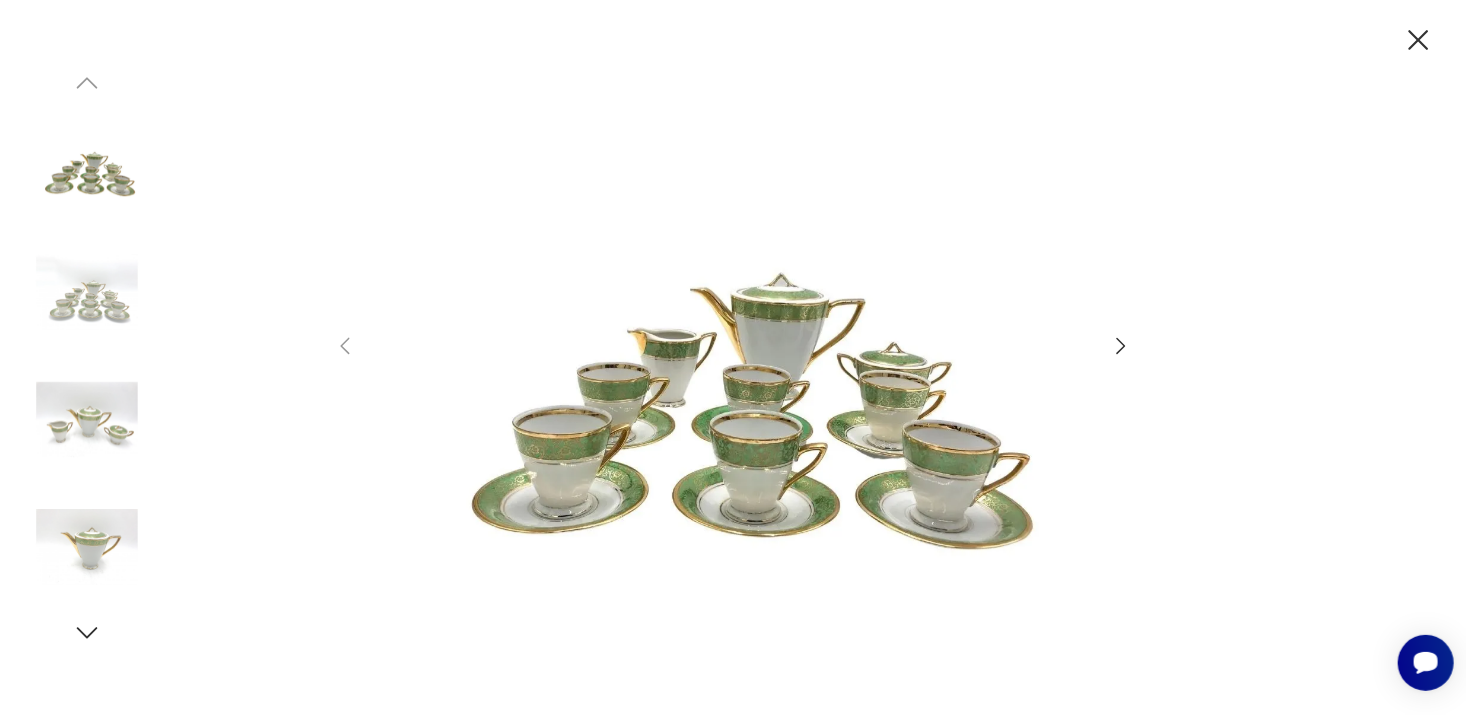 click 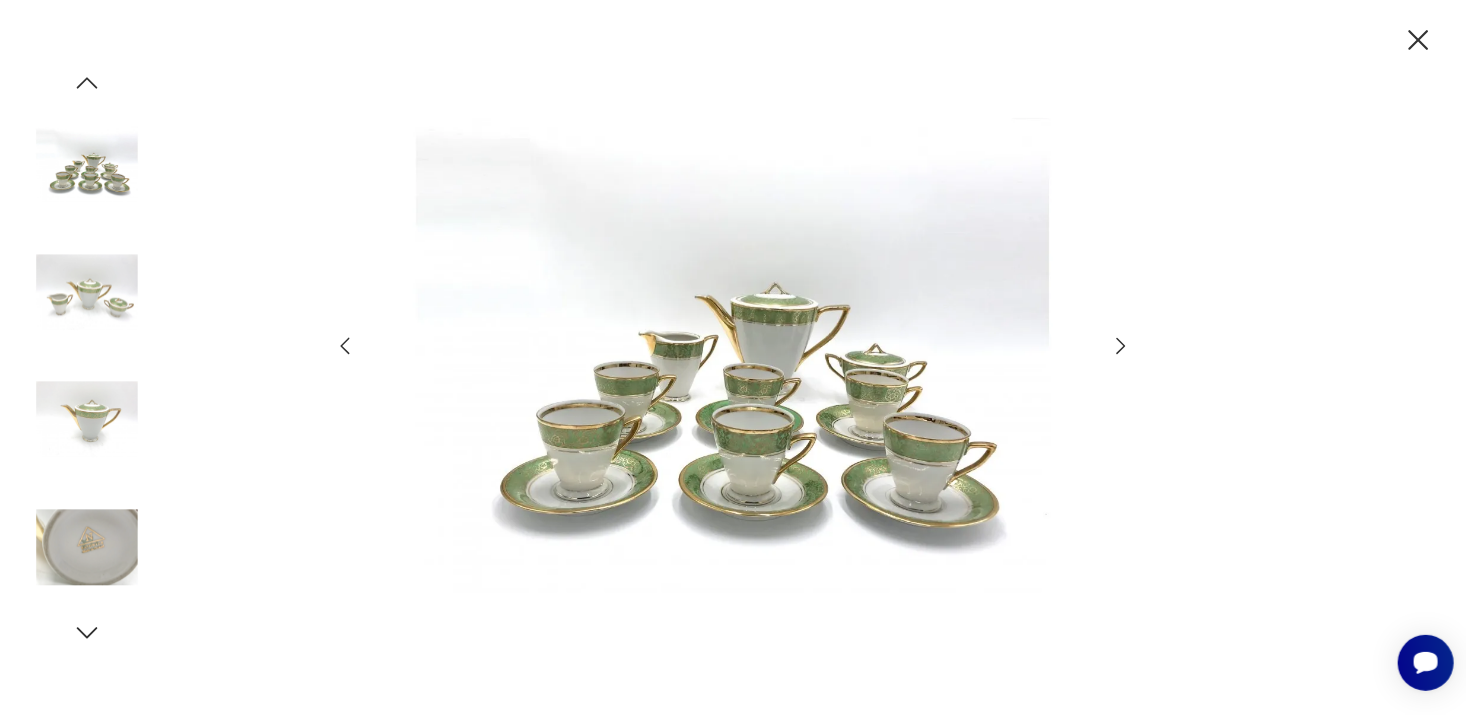 click 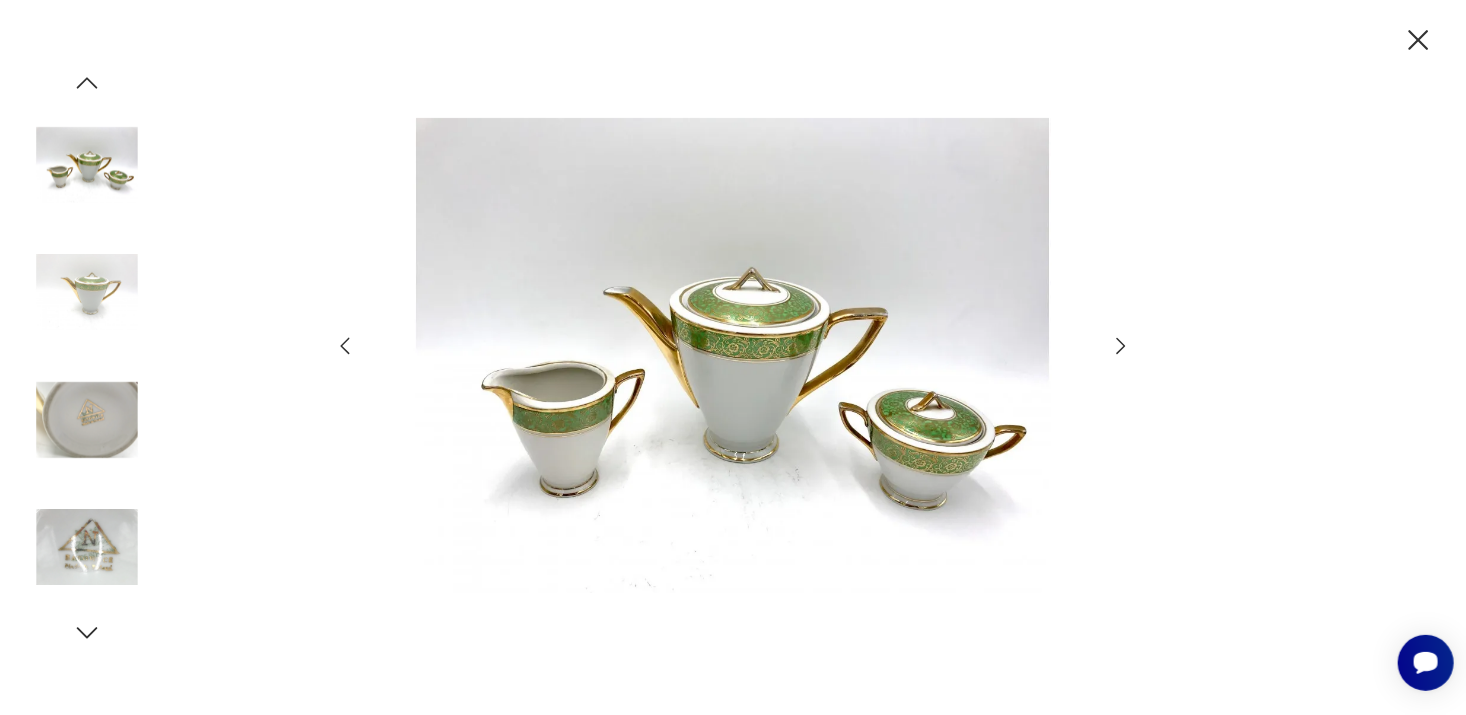 click 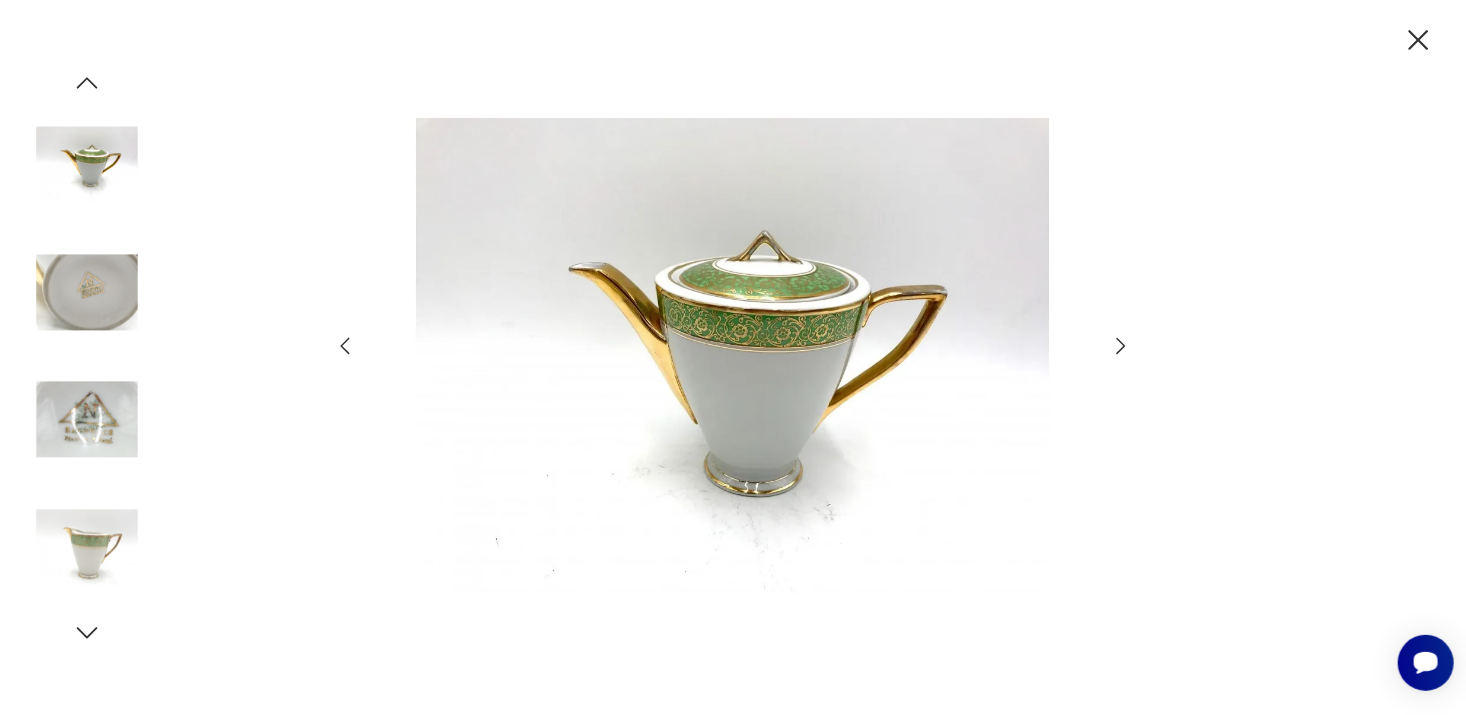 click 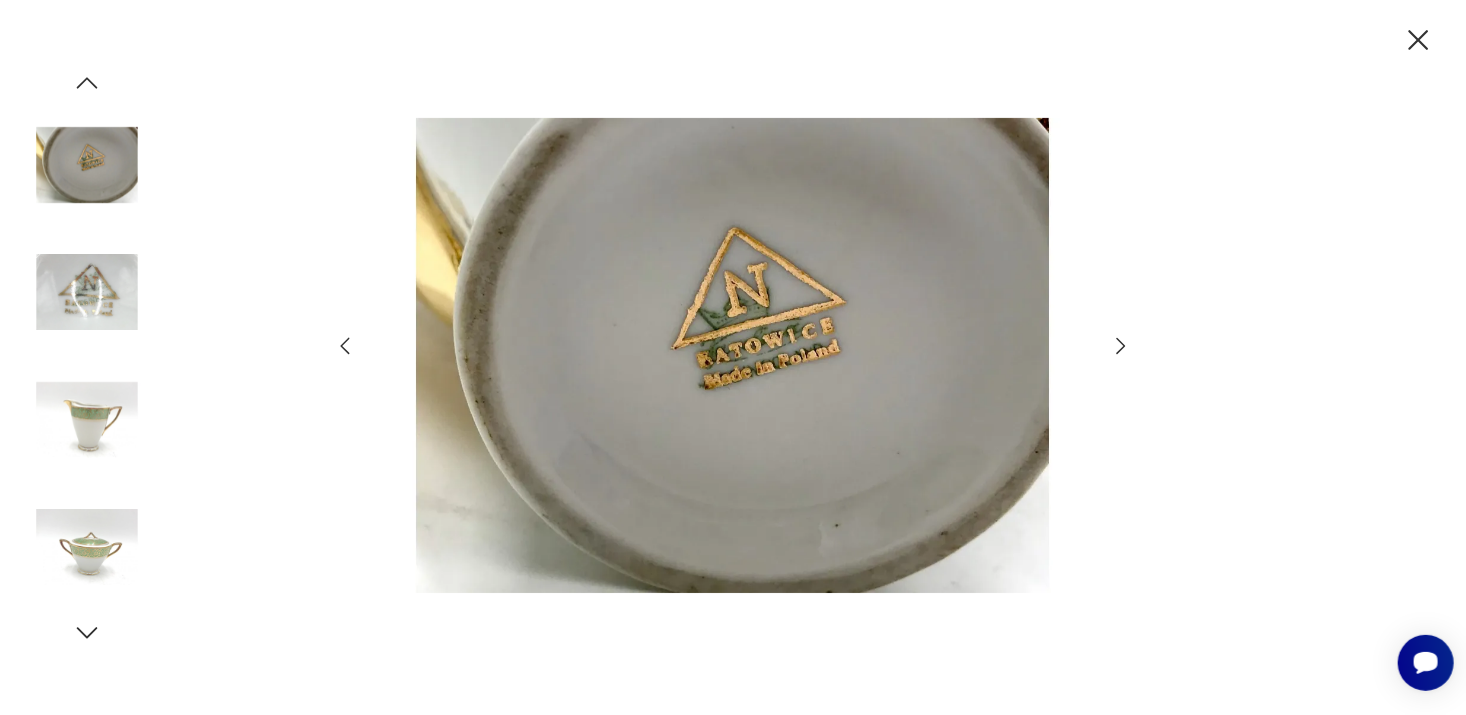 click 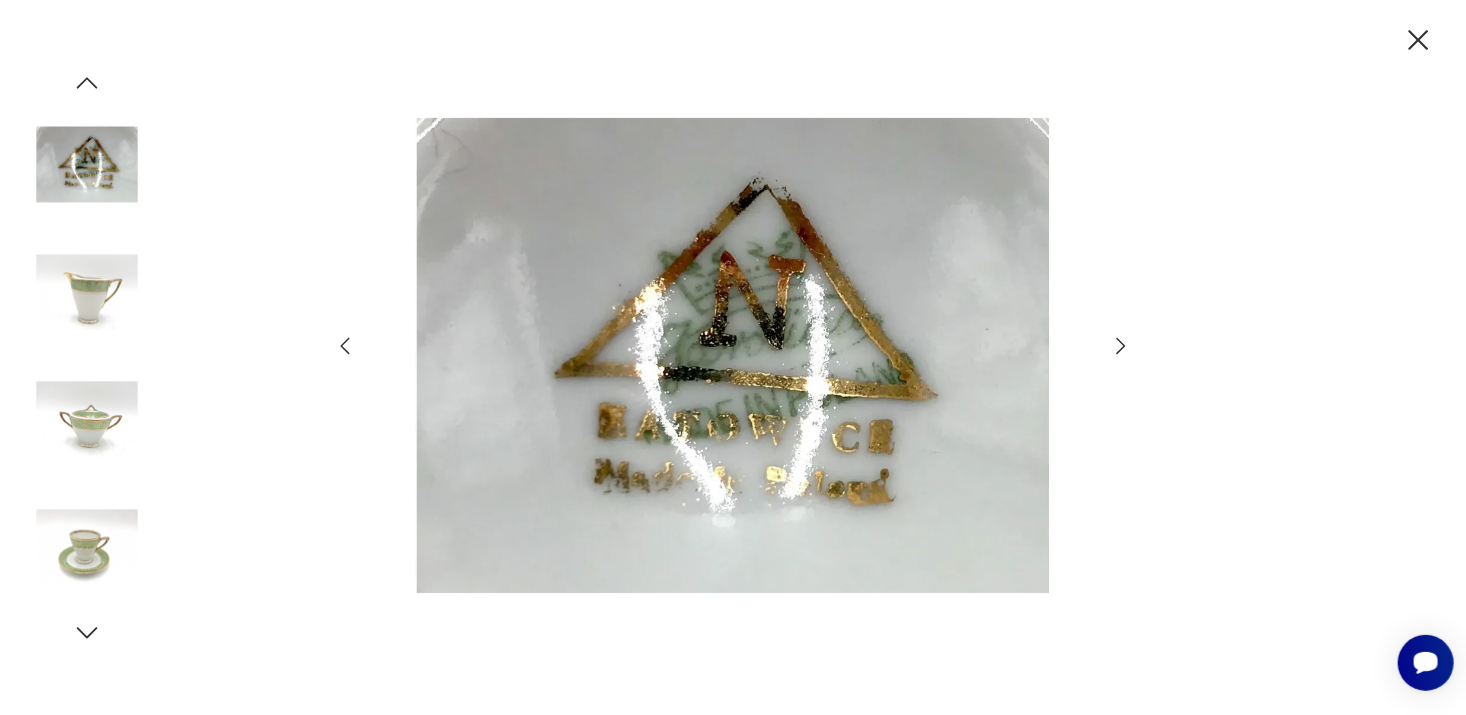 click 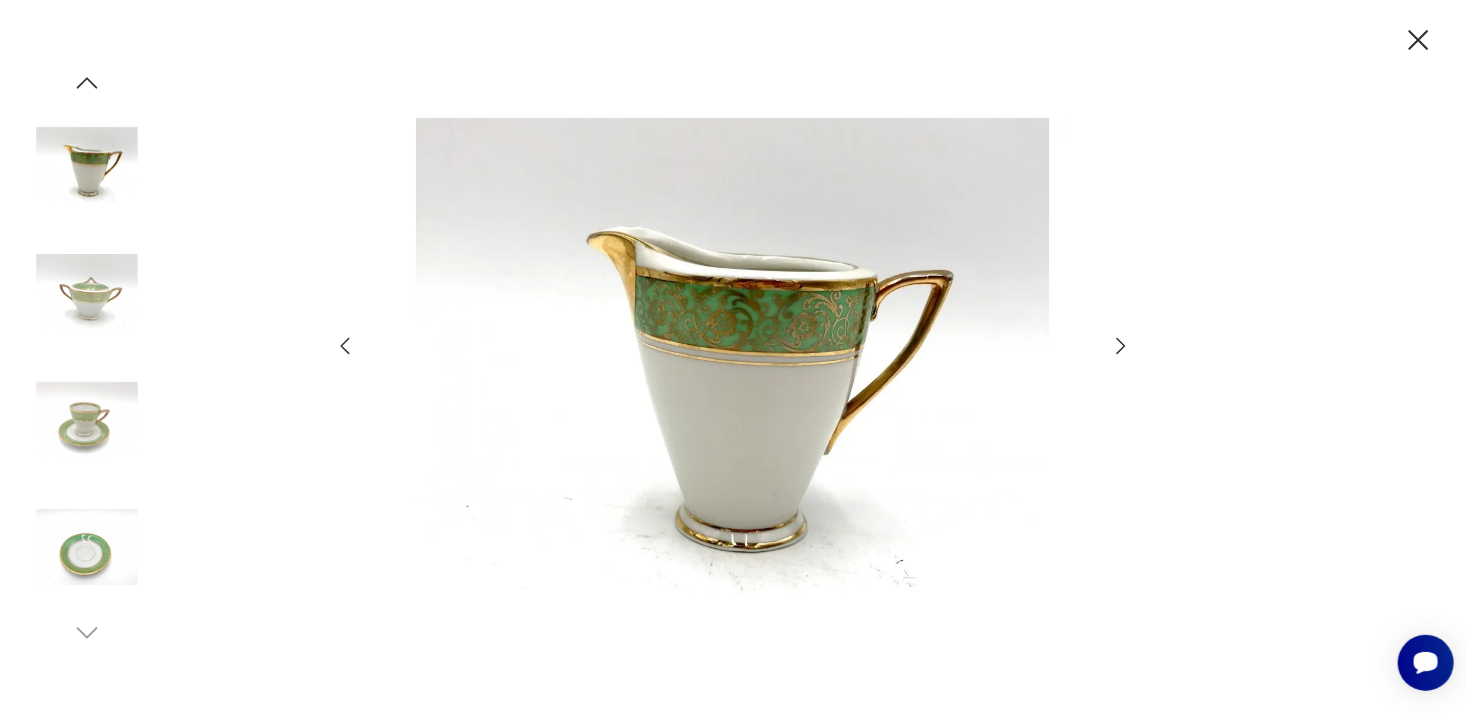 click 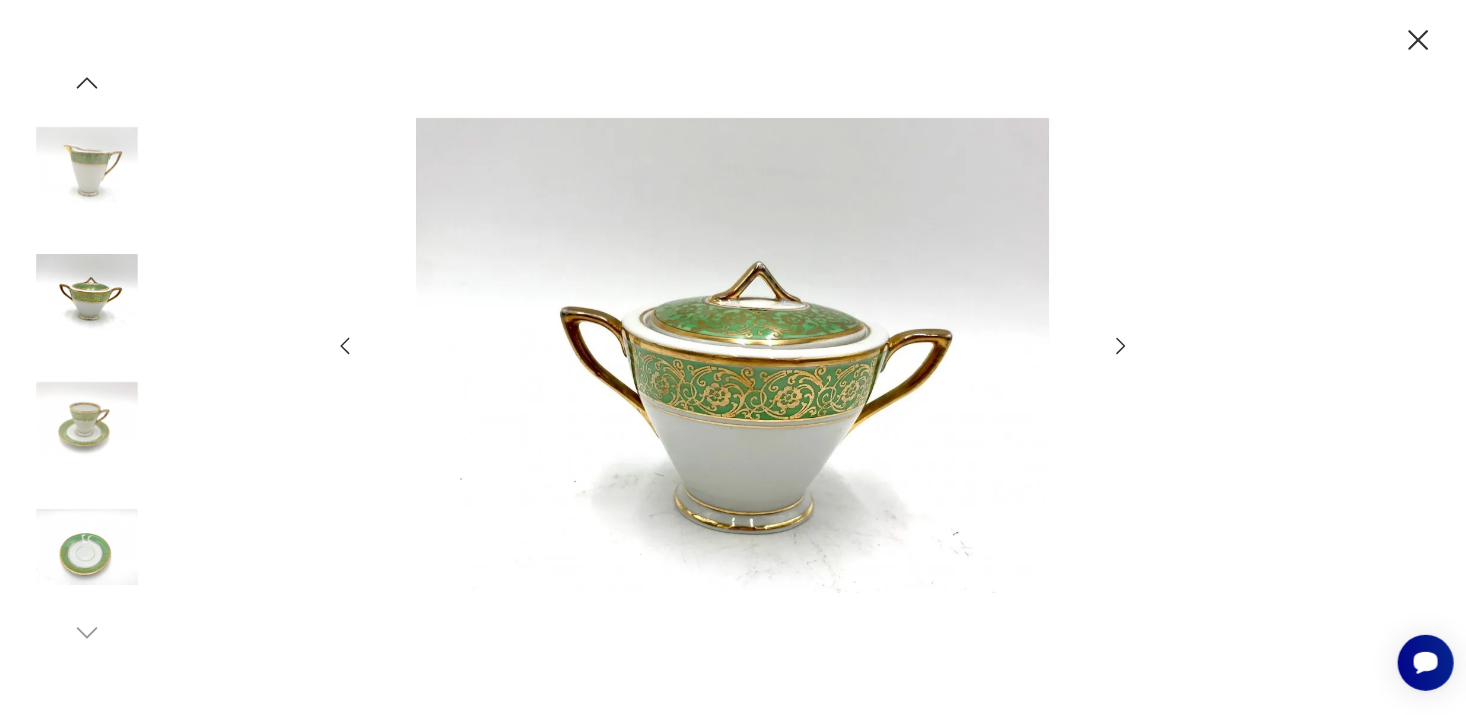 click 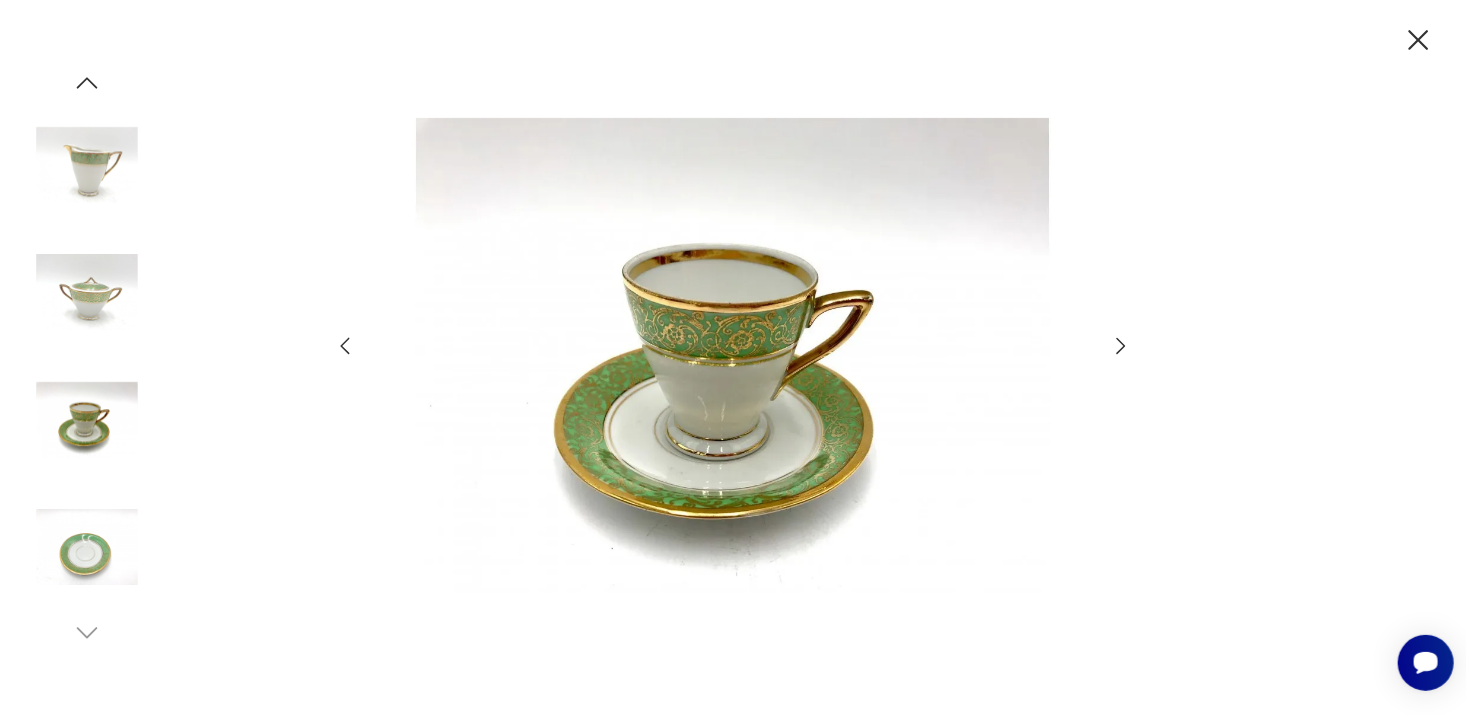 click 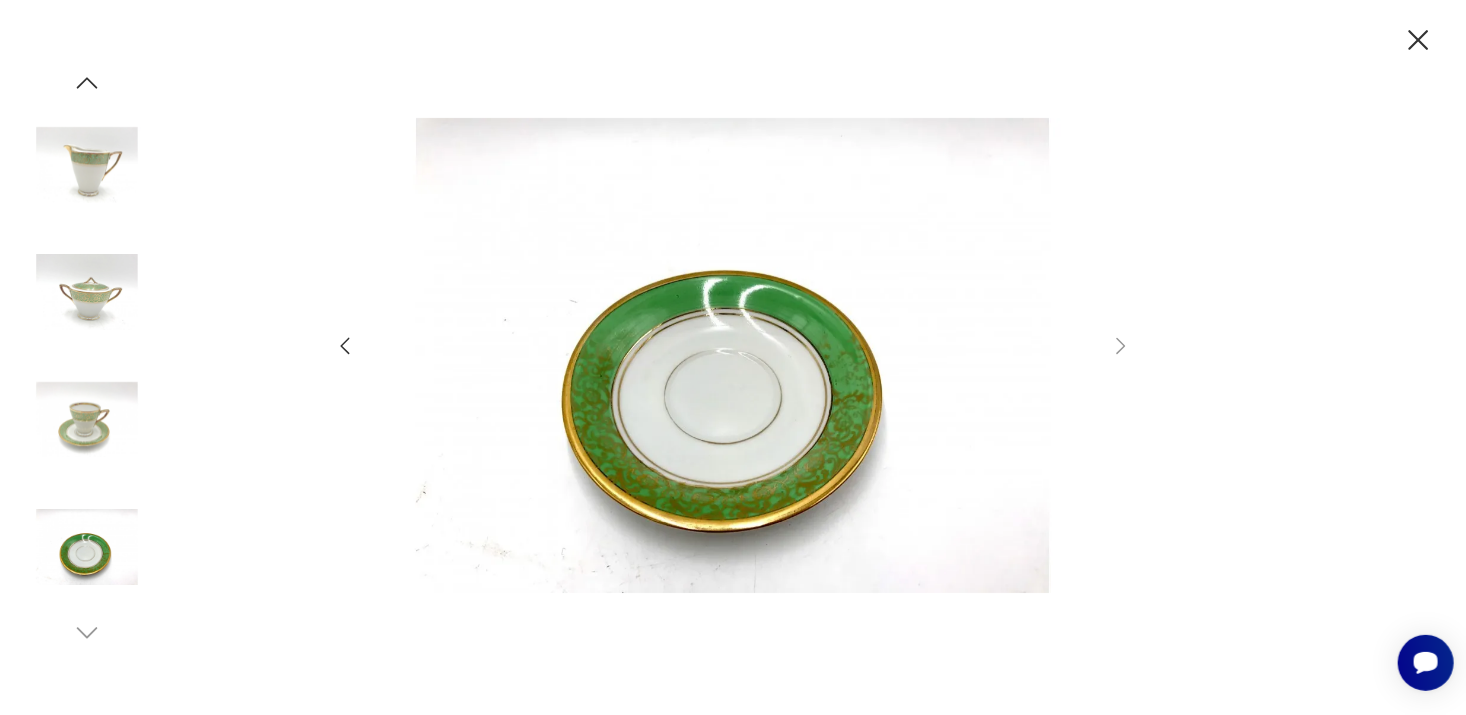 click 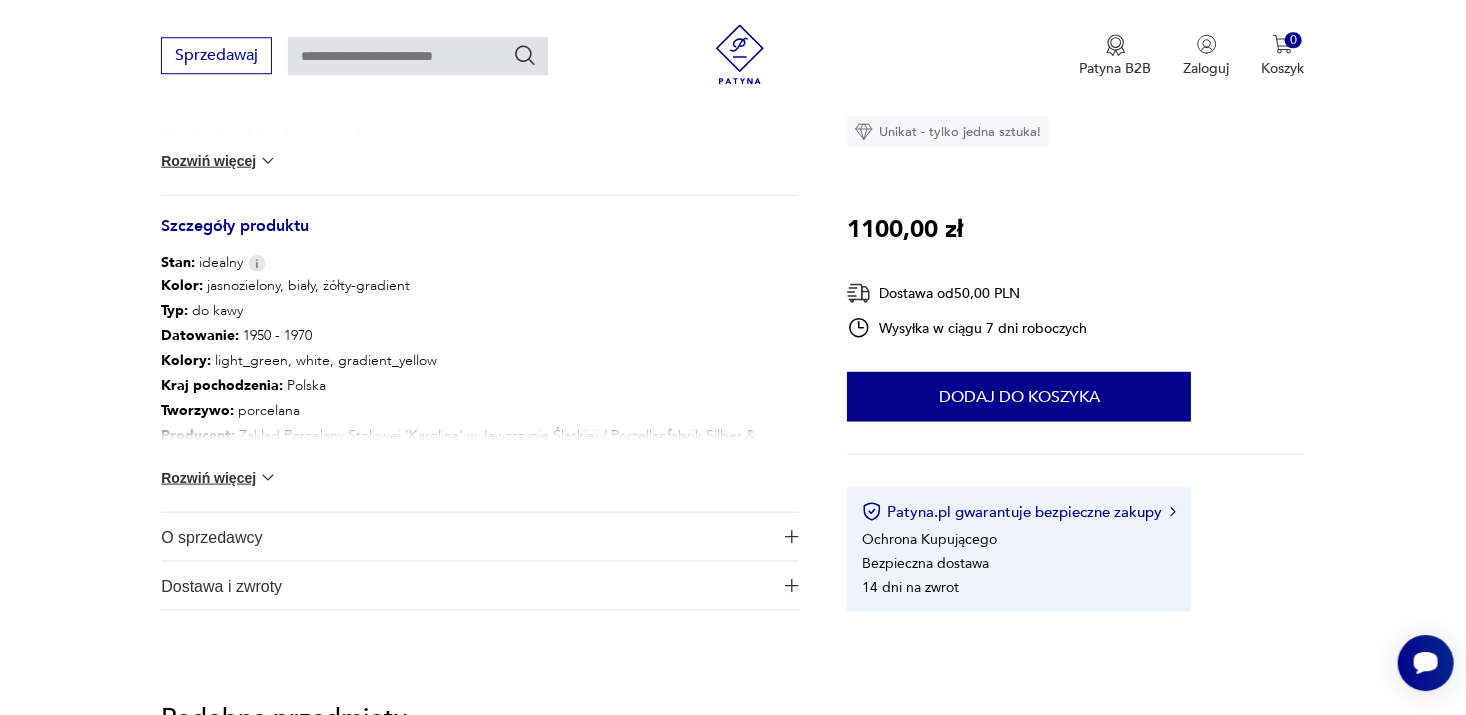 scroll, scrollTop: 990, scrollLeft: 0, axis: vertical 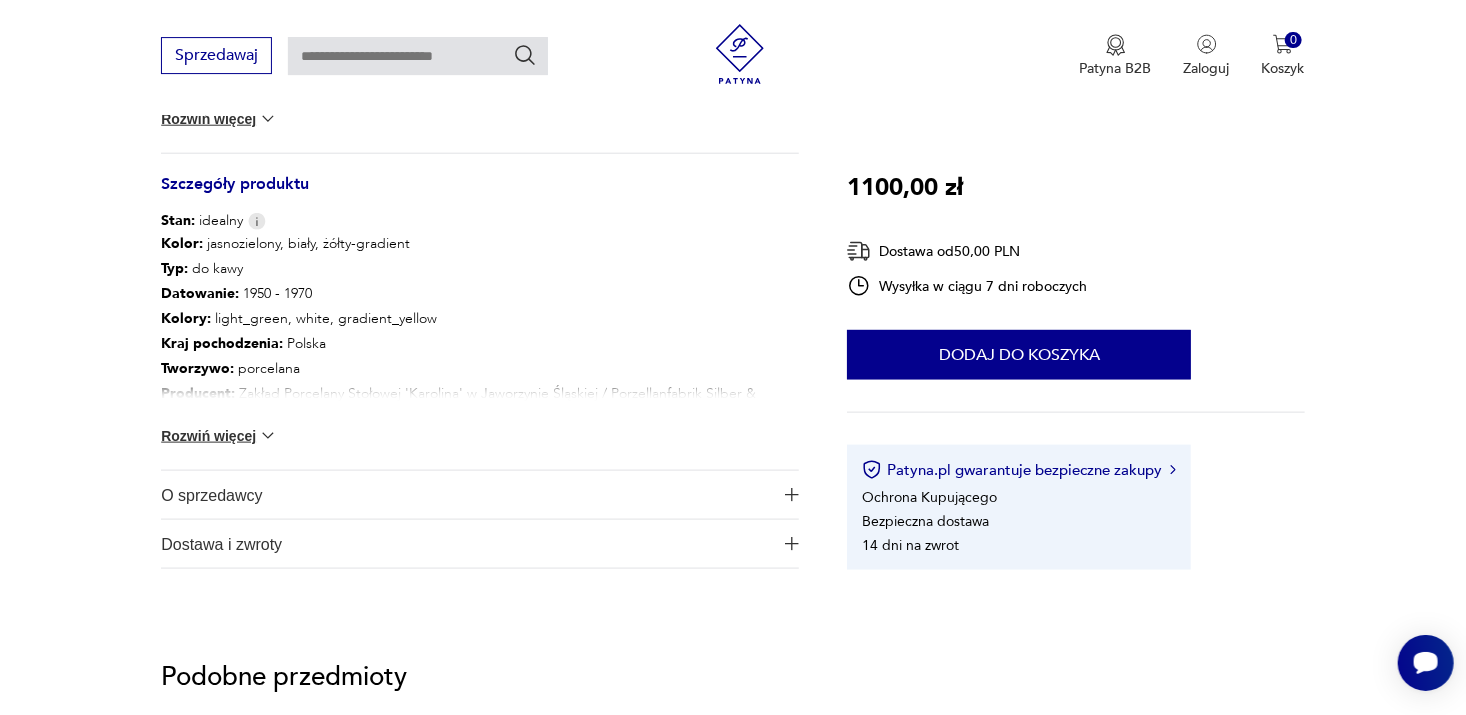 click on "Rozwiń więcej" at bounding box center (219, 436) 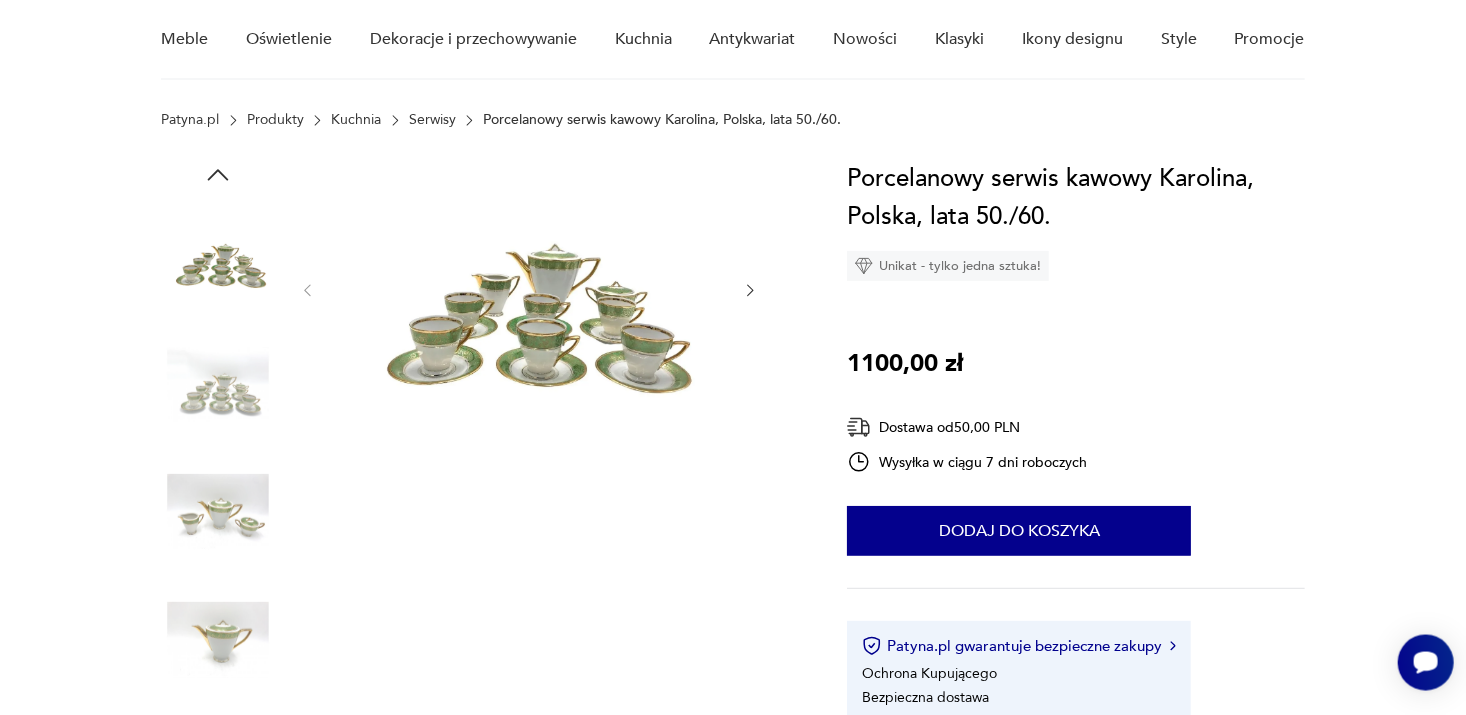 scroll, scrollTop: 169, scrollLeft: 0, axis: vertical 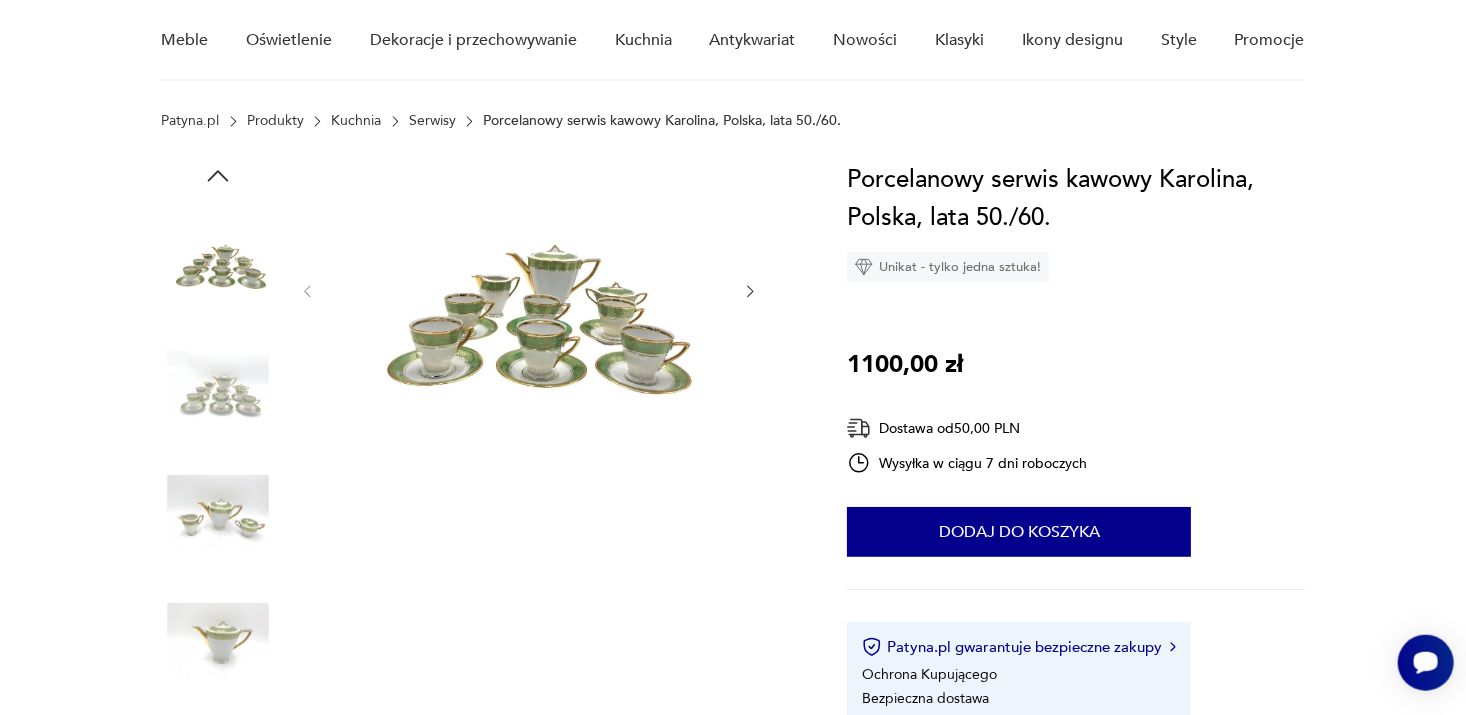 click at bounding box center [529, 289] 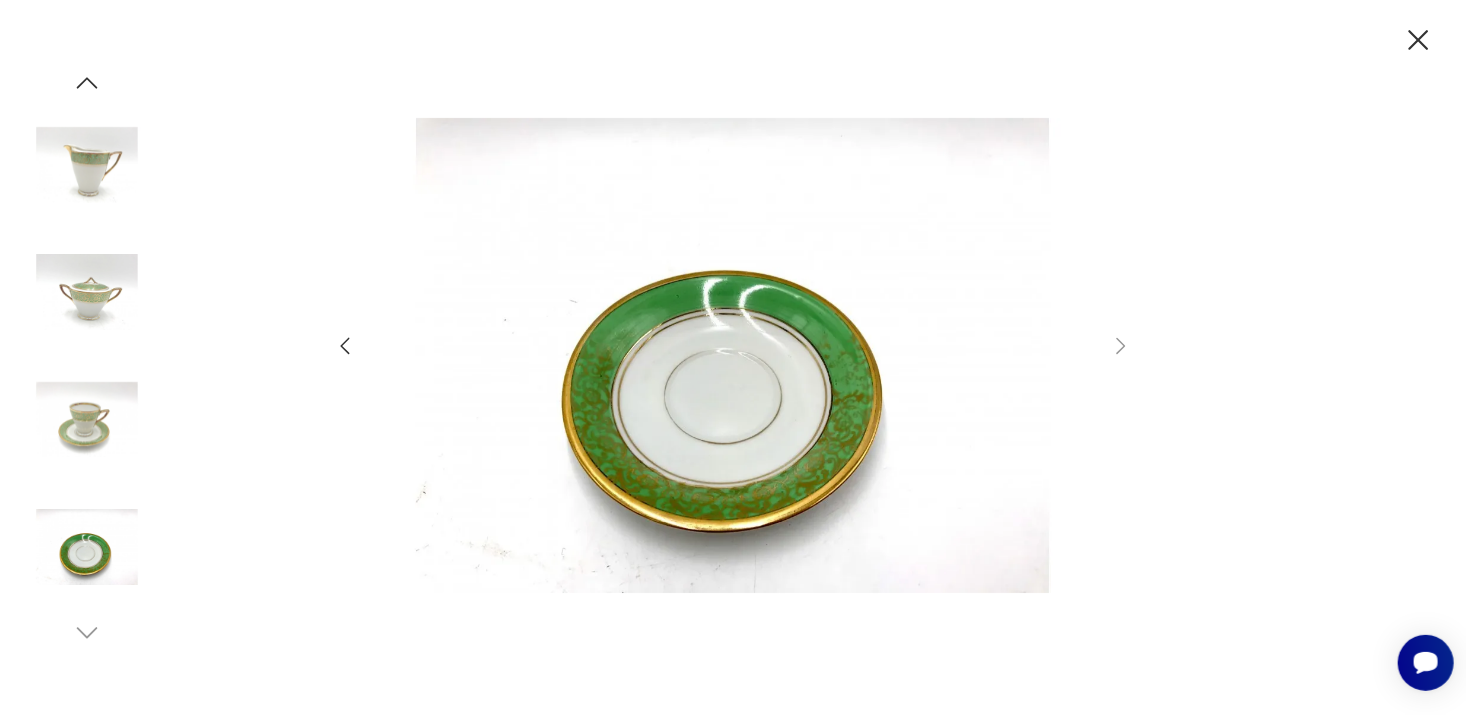 click 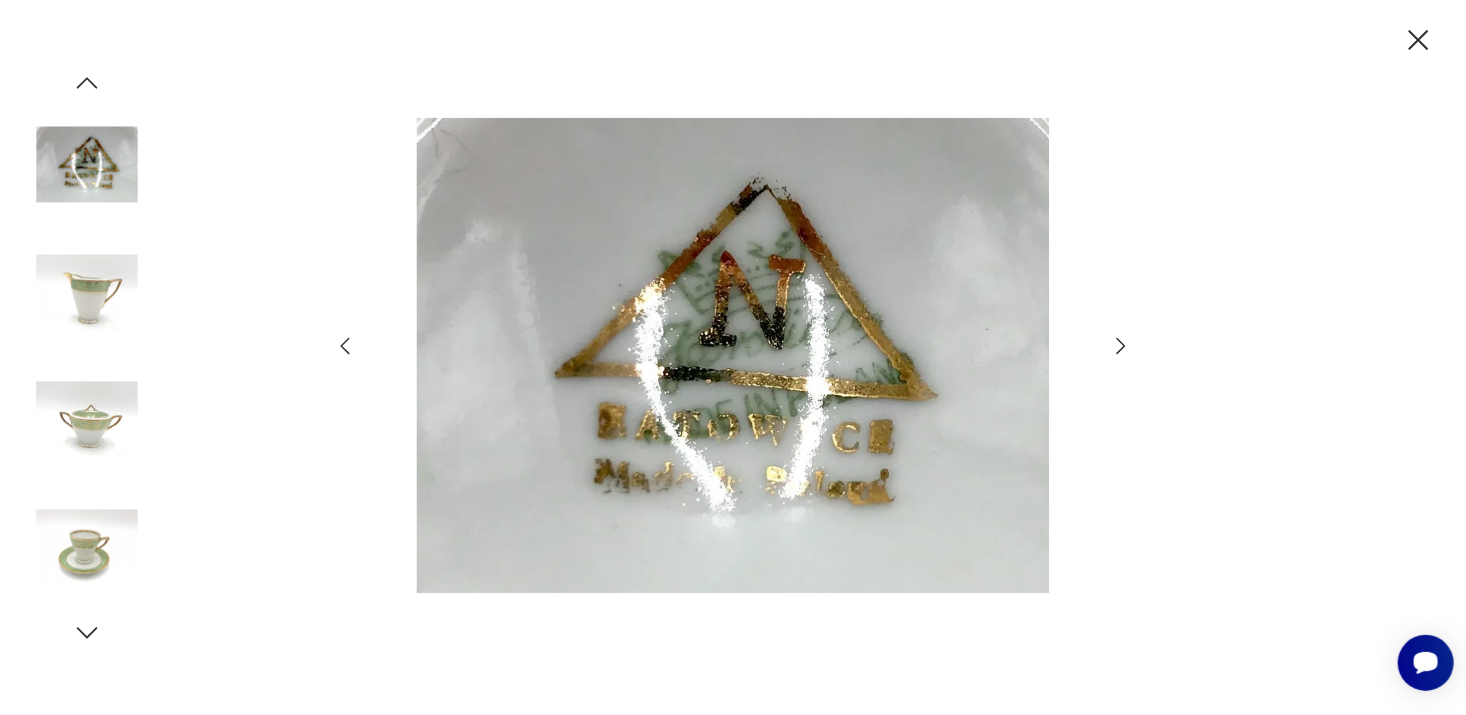 click 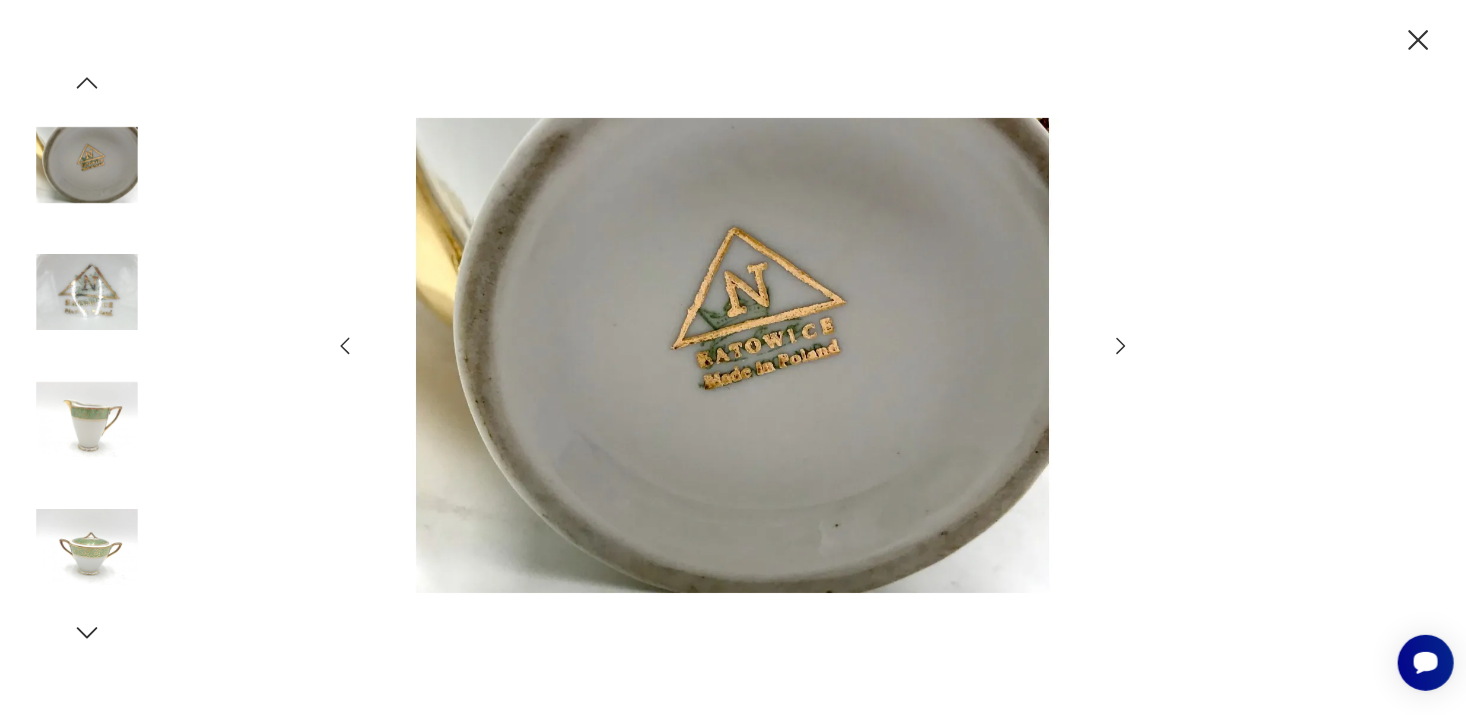 click 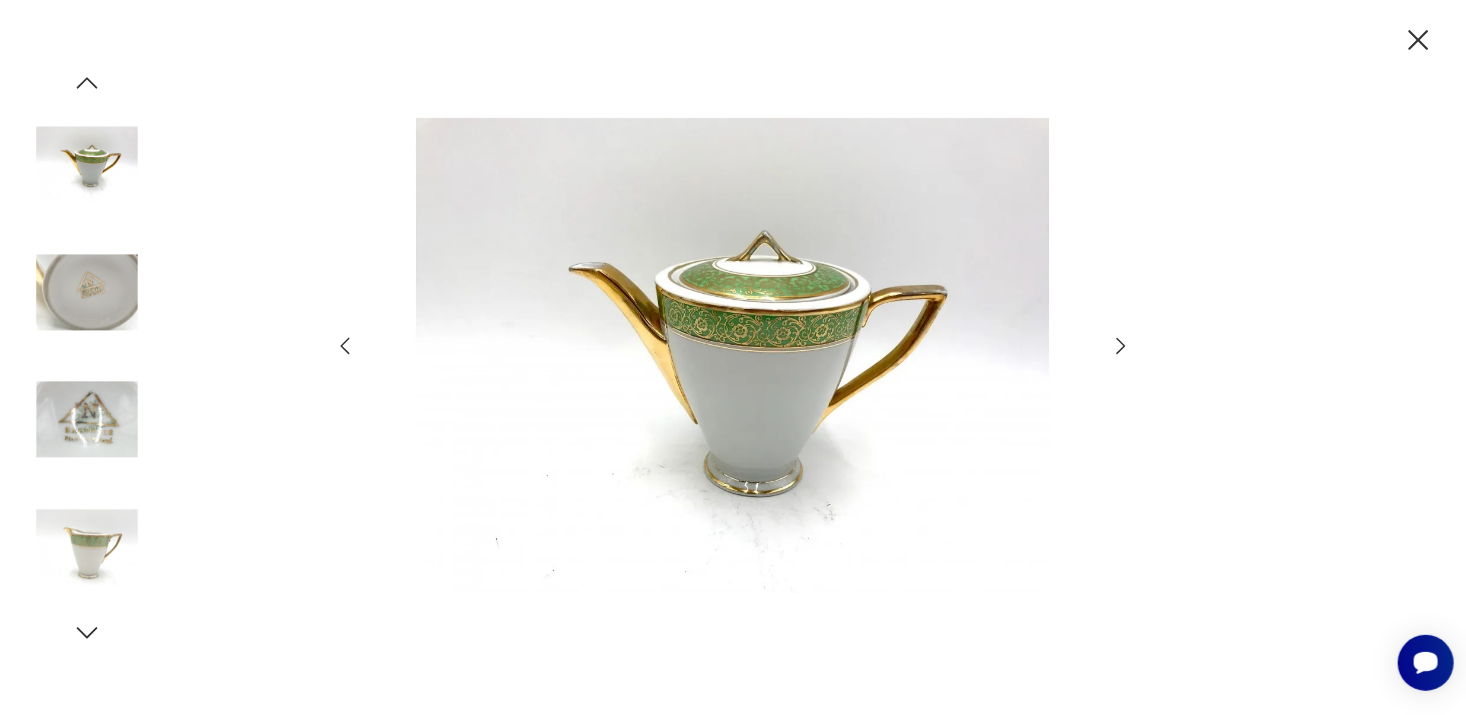 click 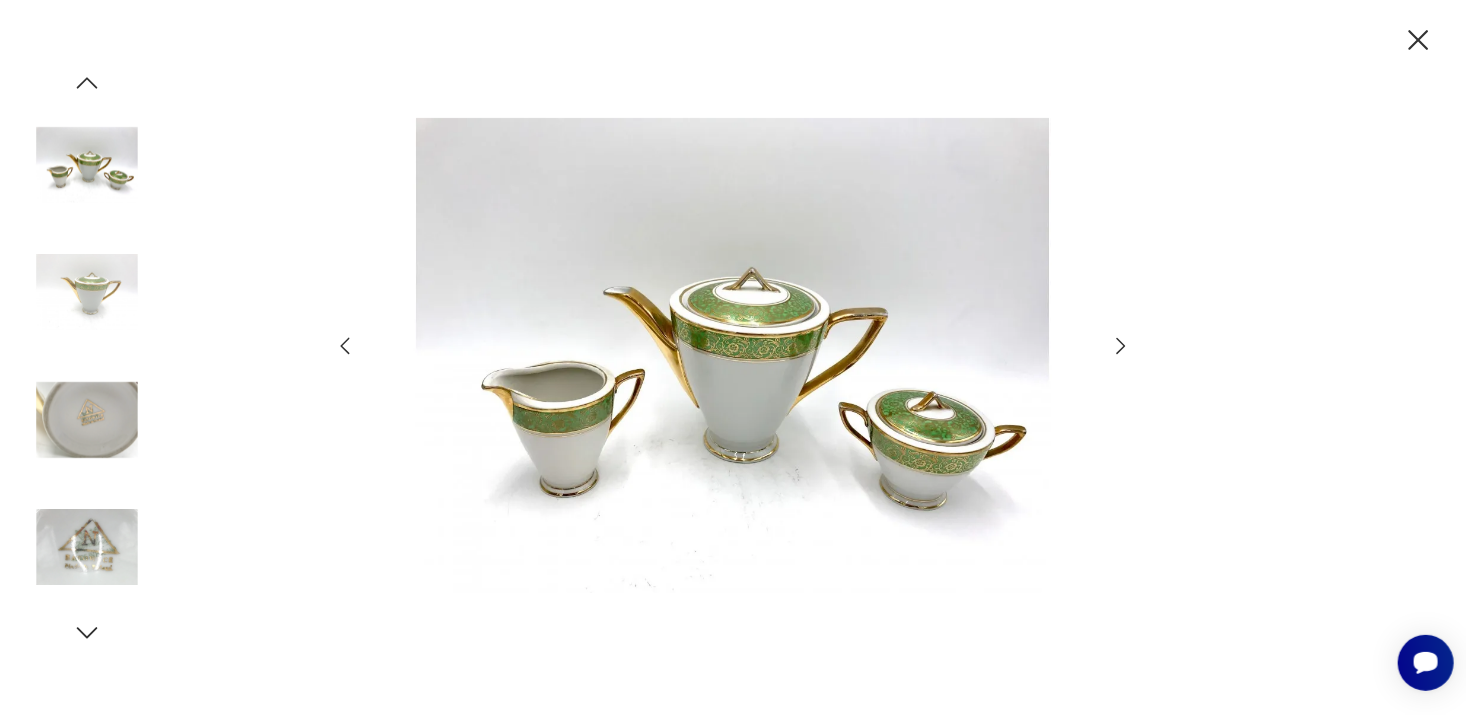 click 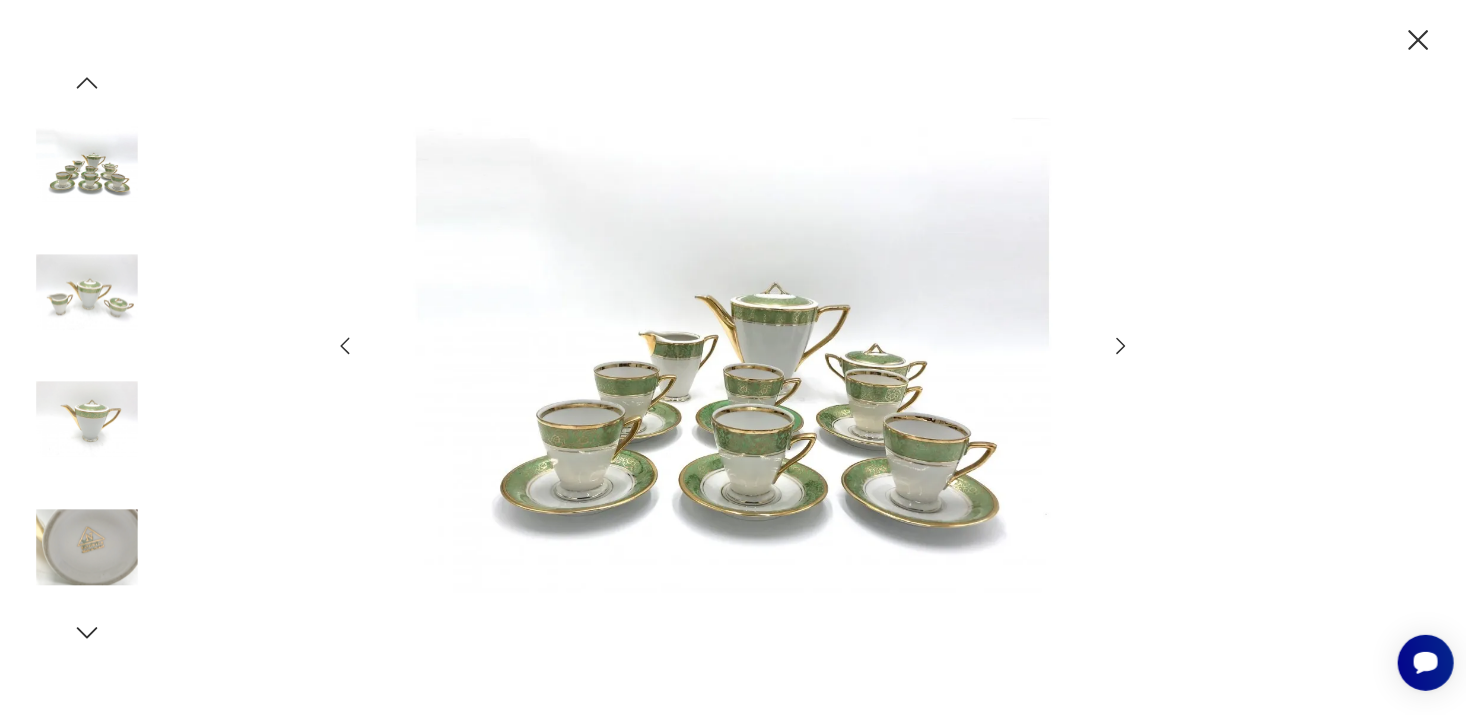 click 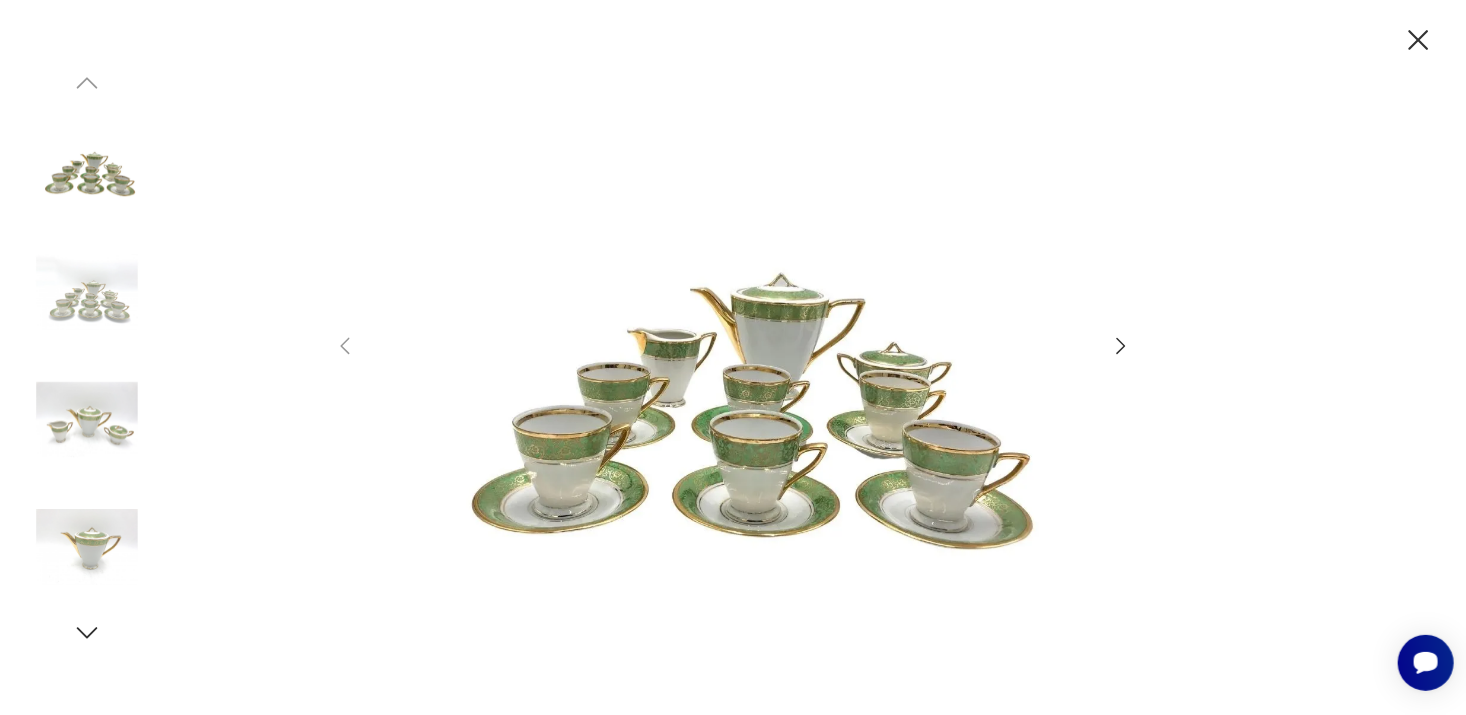 click 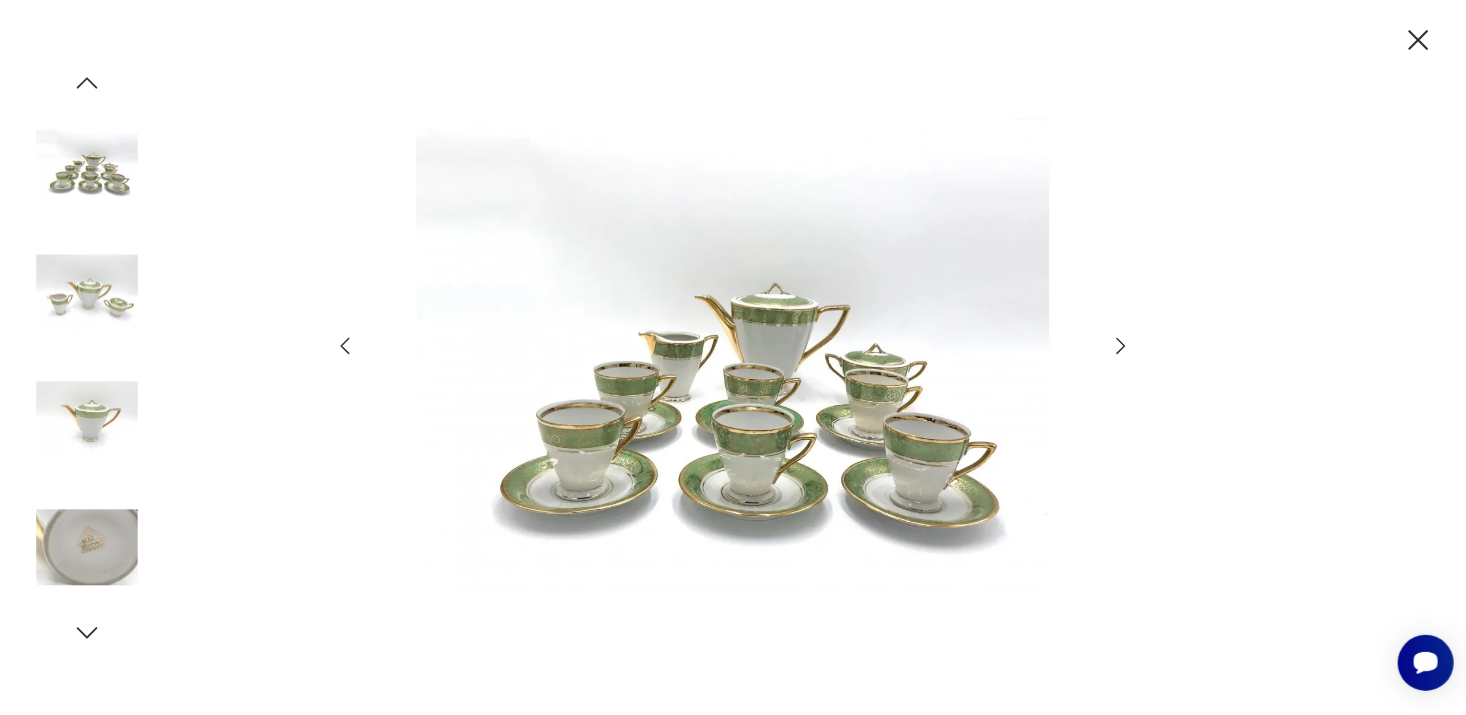 click 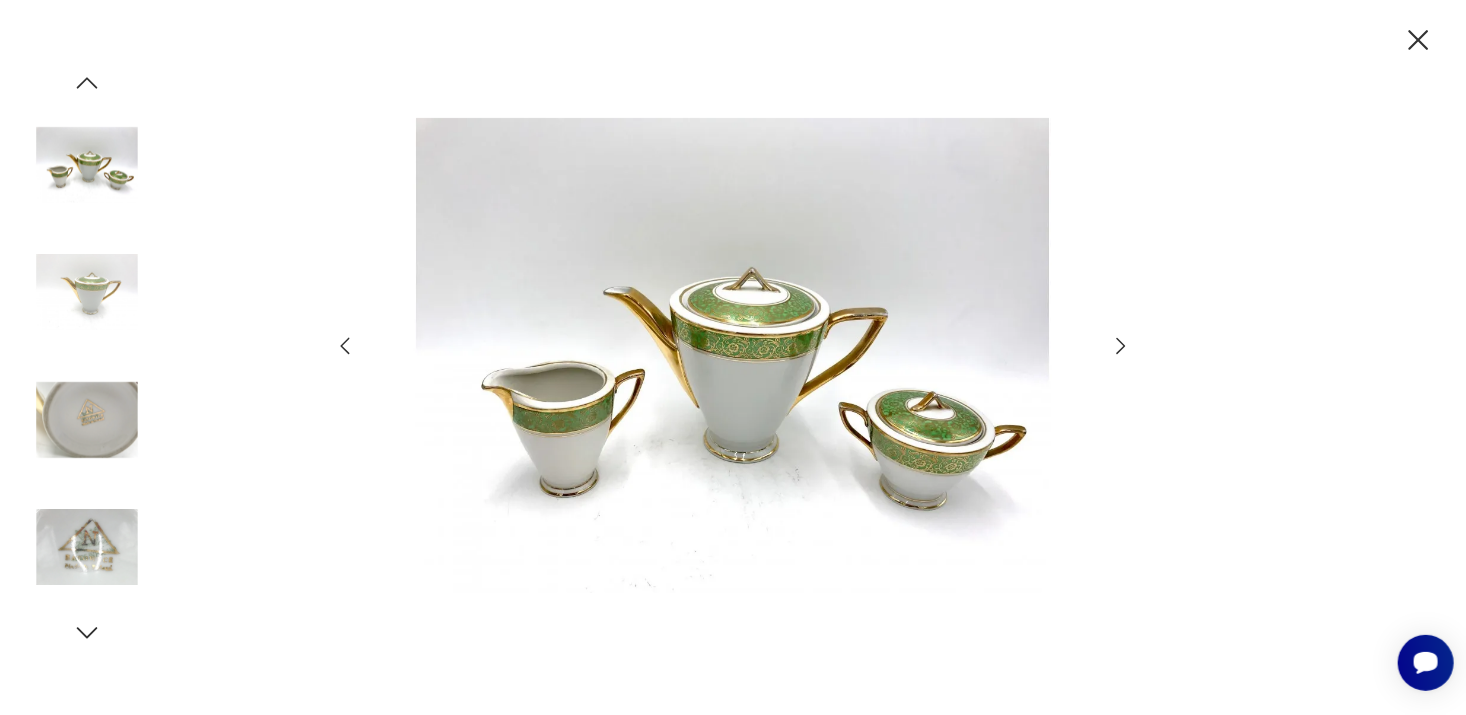 click 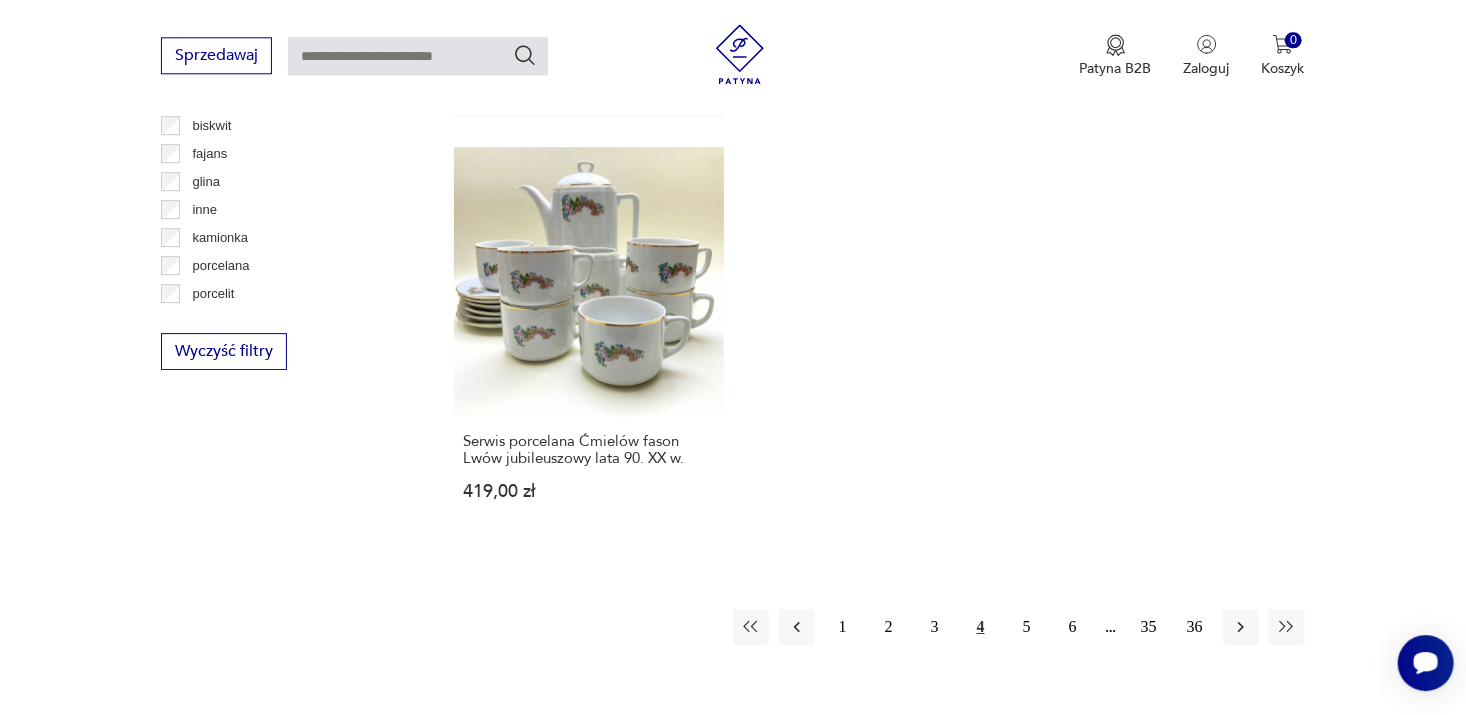 scroll, scrollTop: 2894, scrollLeft: 0, axis: vertical 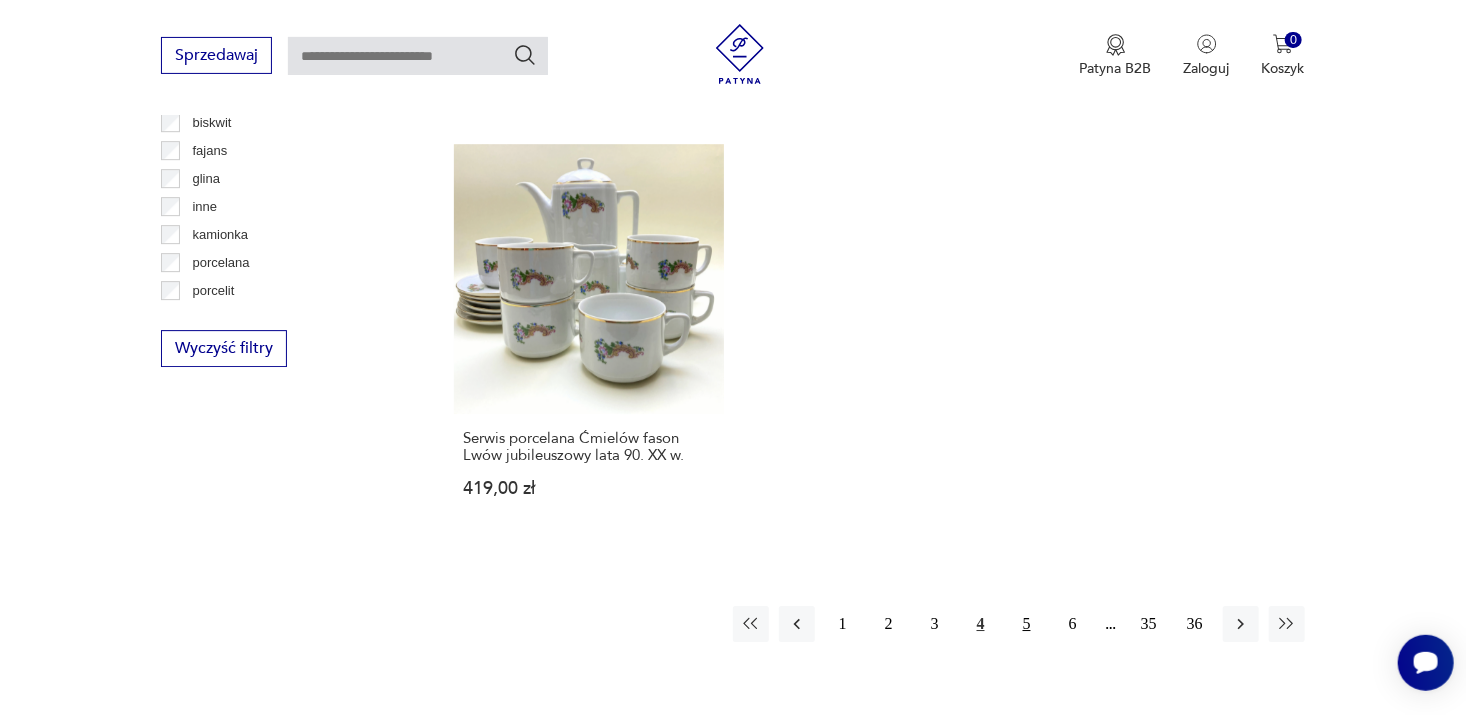click on "5" at bounding box center (1027, 624) 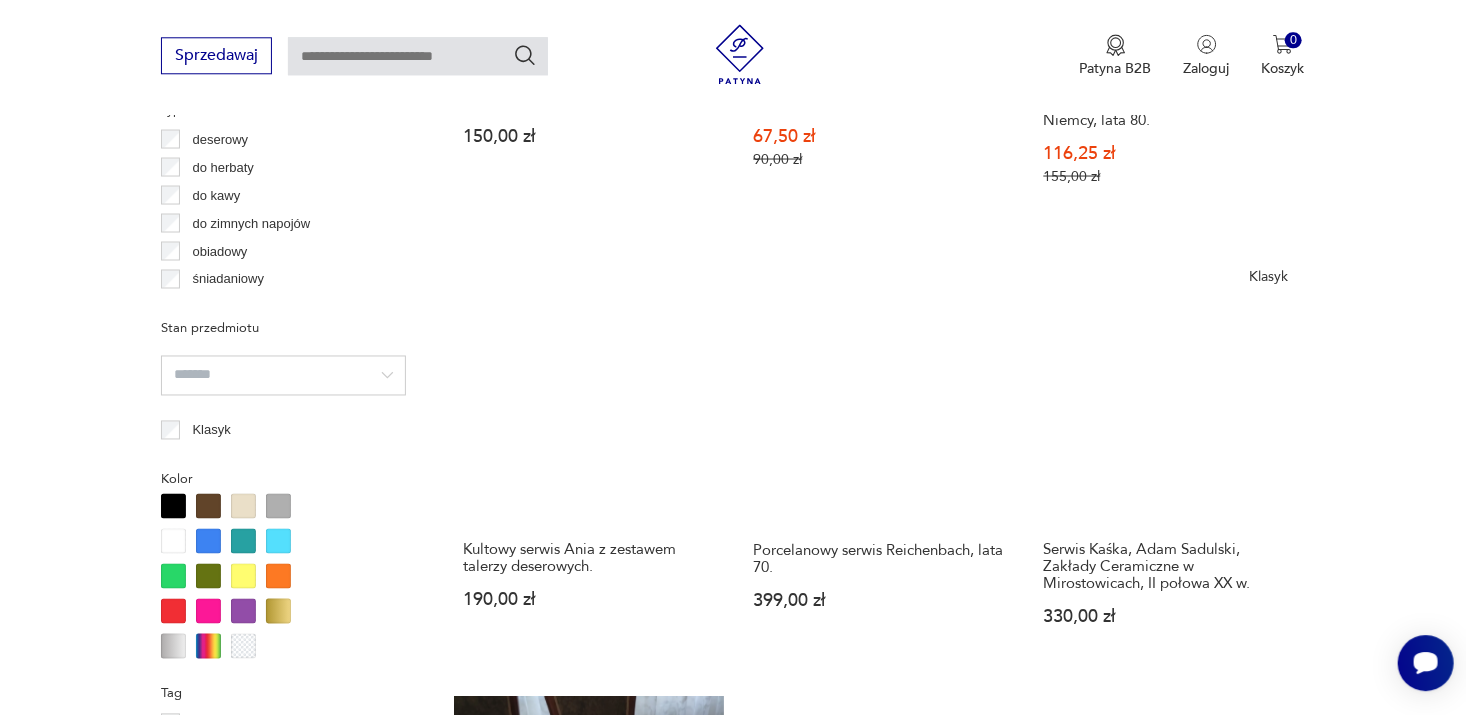 scroll, scrollTop: 1562, scrollLeft: 0, axis: vertical 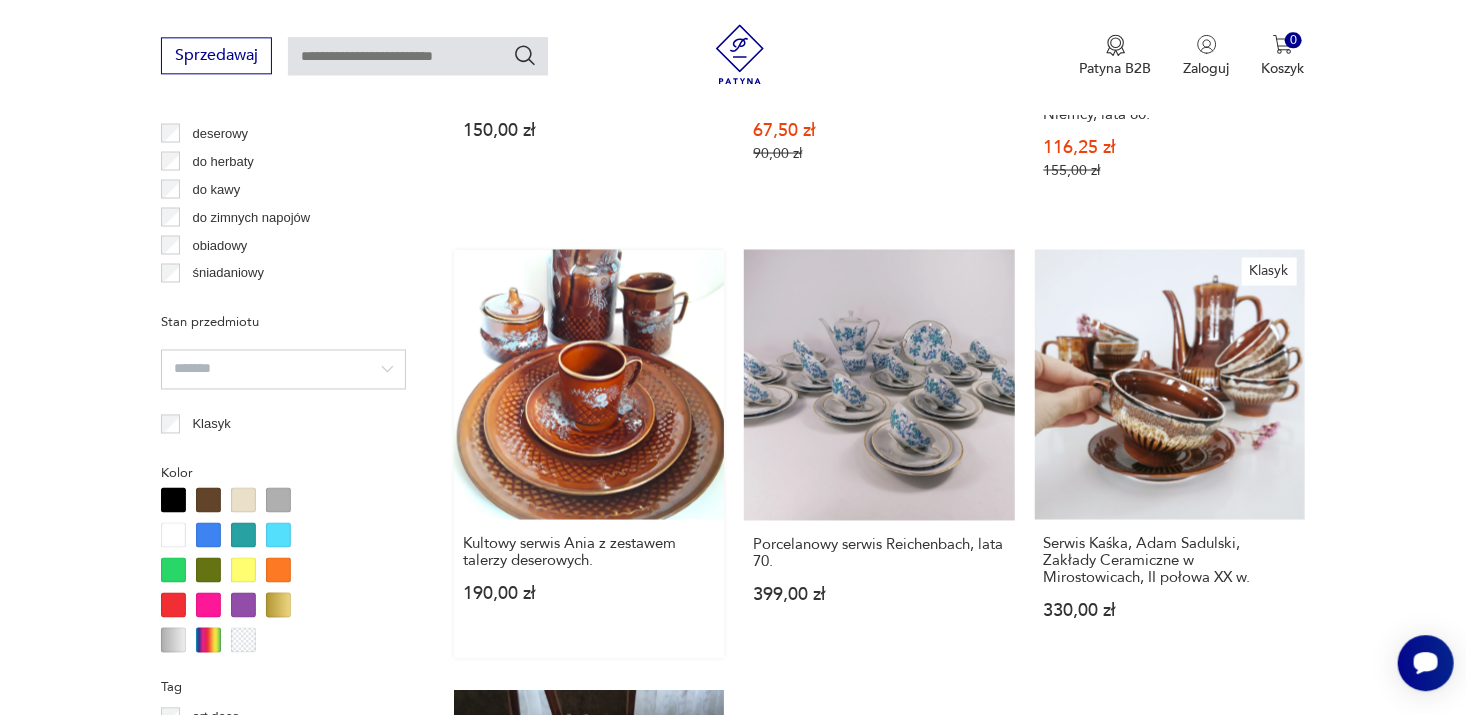 click on "Kultowy serwis Ania z zestawem talerzy deserowych. 190,00 zł" at bounding box center [589, 453] 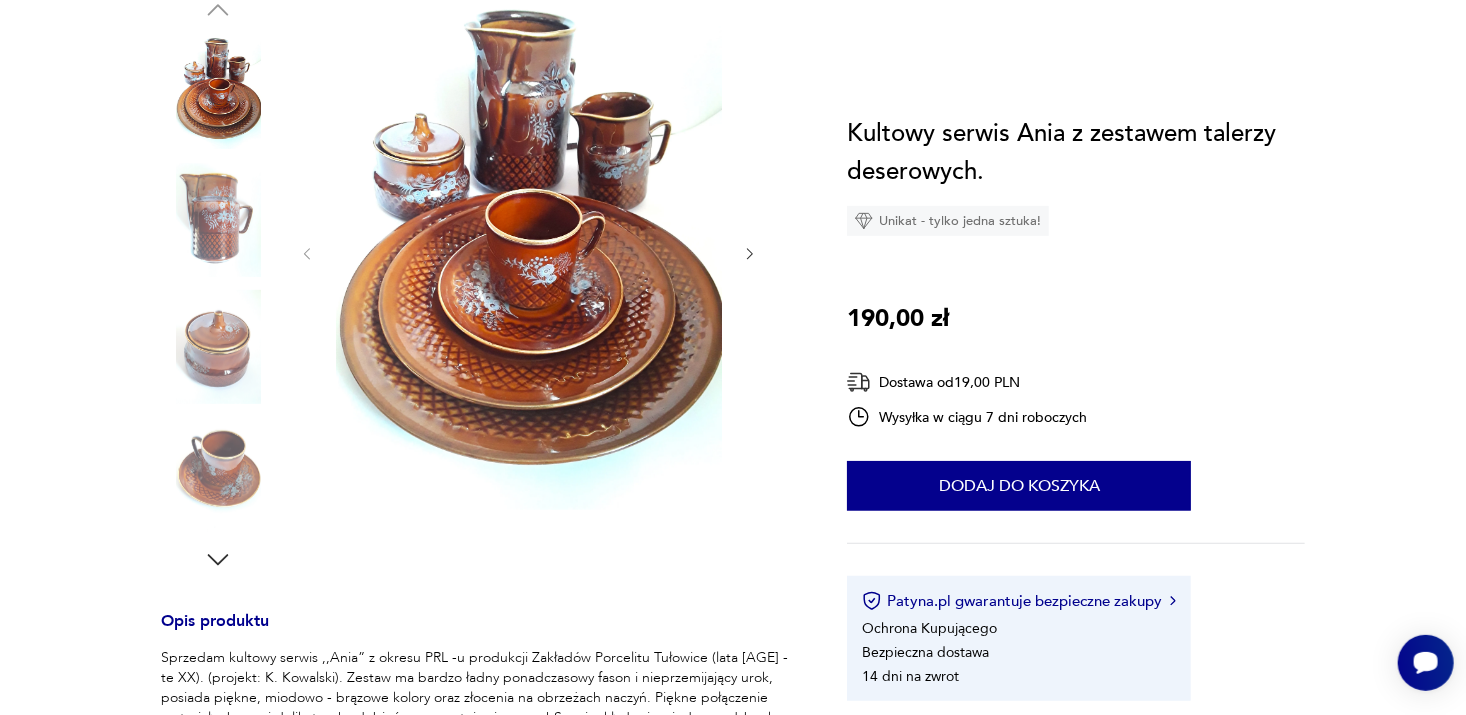 scroll, scrollTop: 0, scrollLeft: 0, axis: both 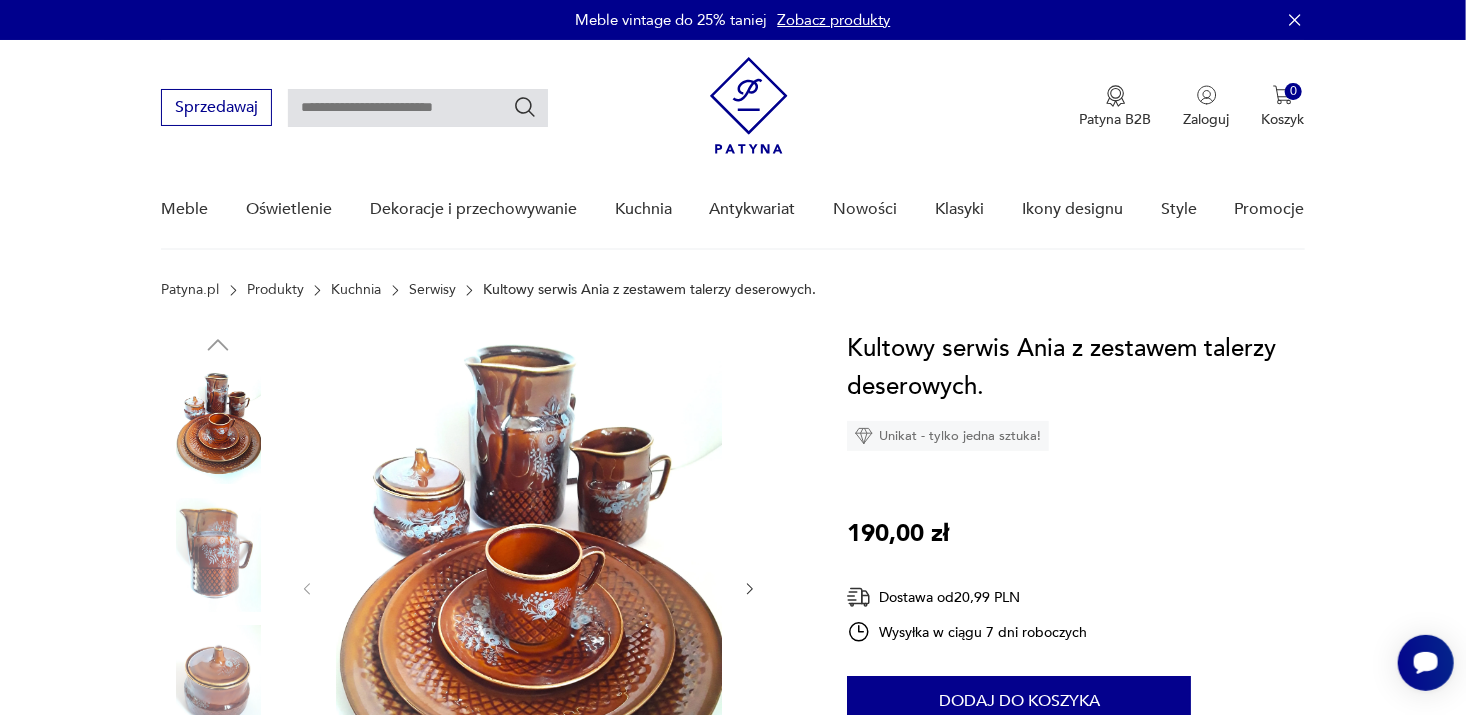 click at bounding box center [529, 587] 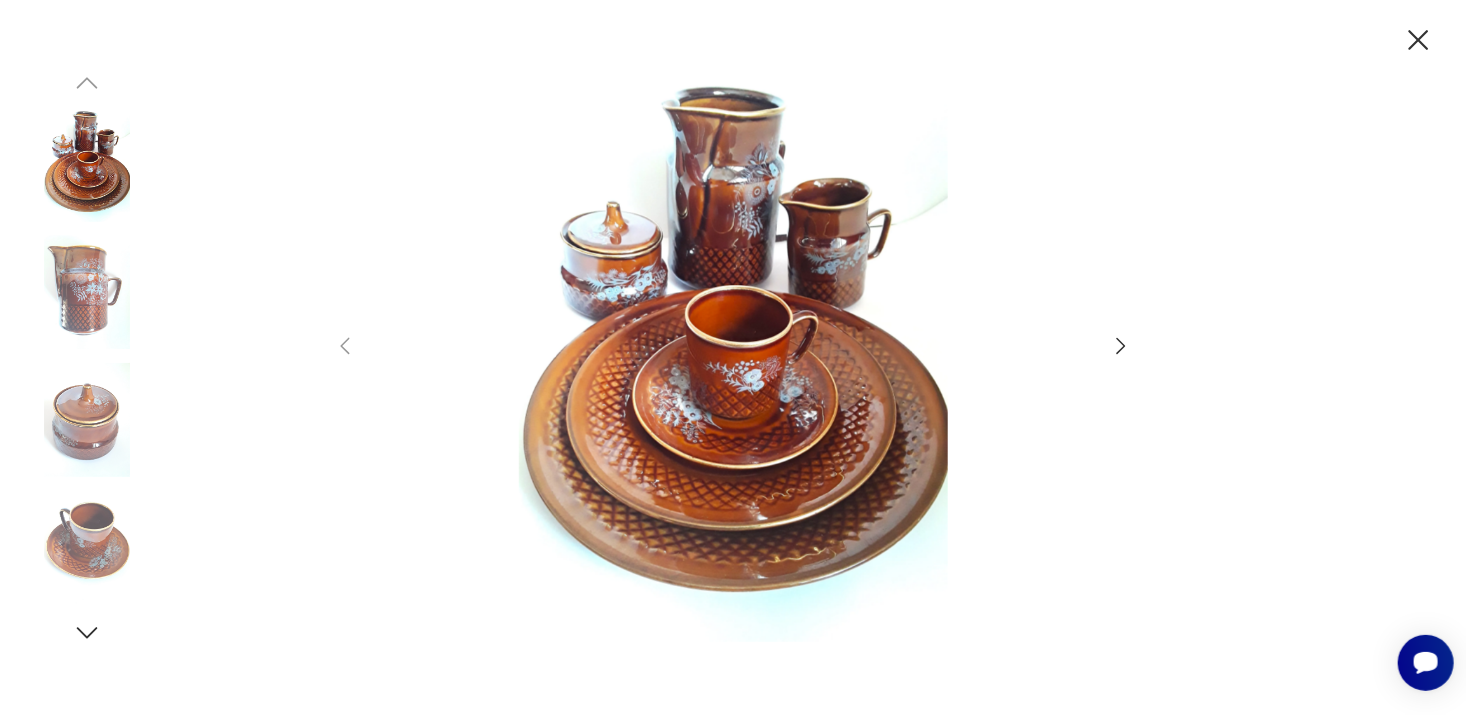 click 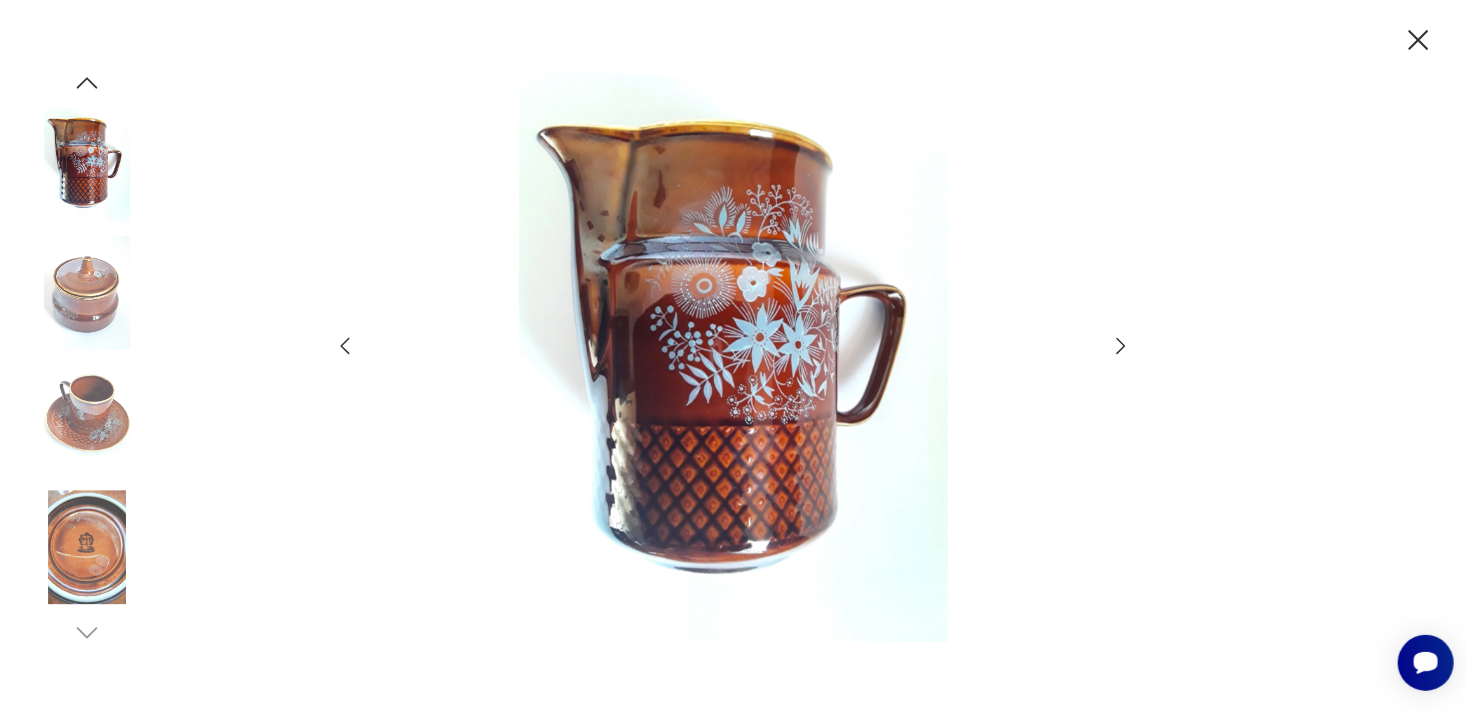 click 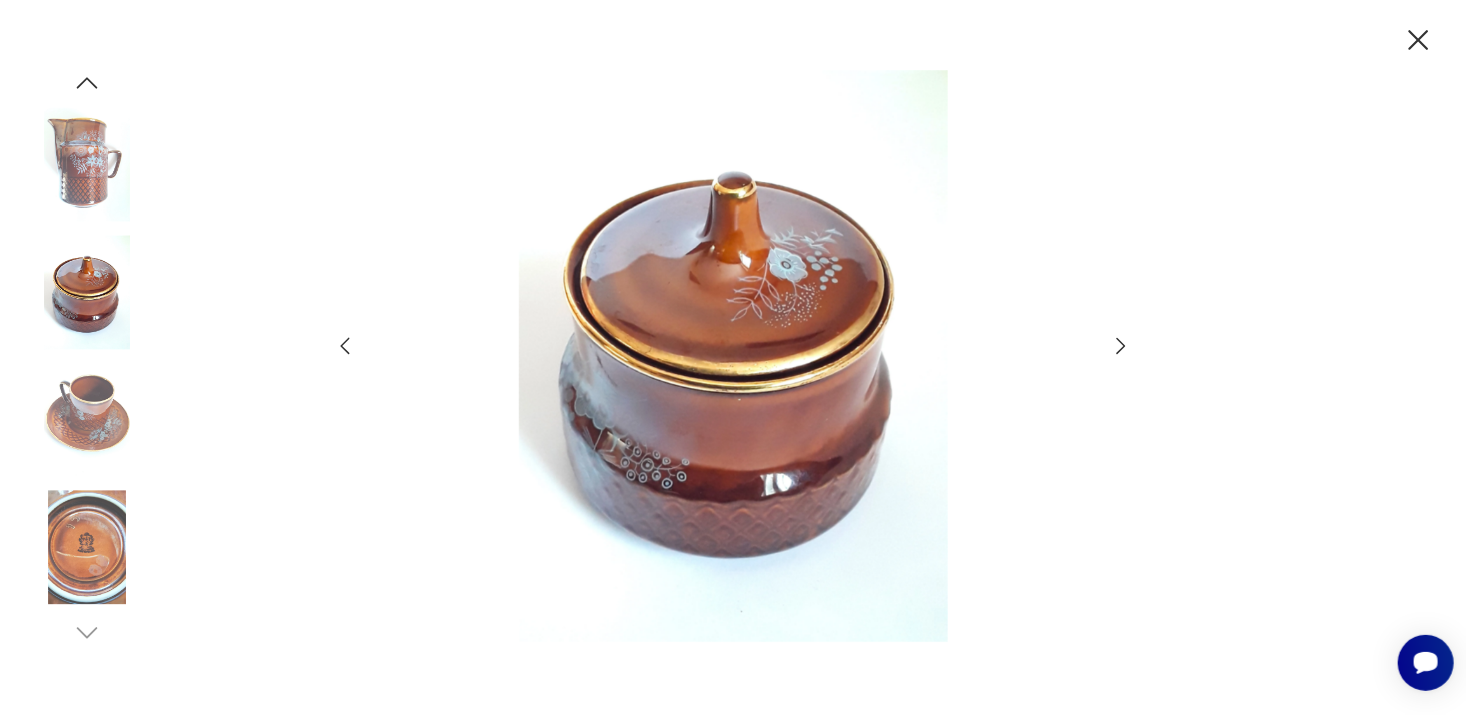 click 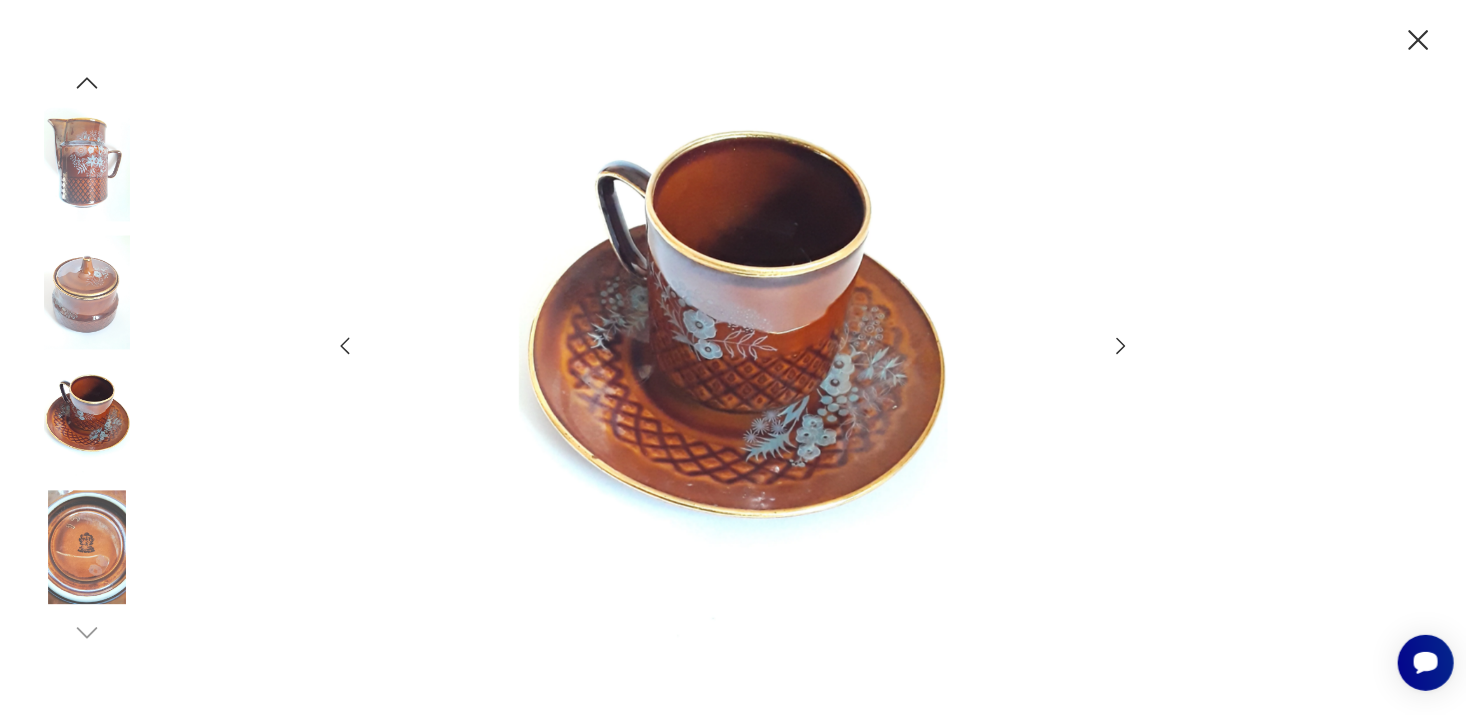 click 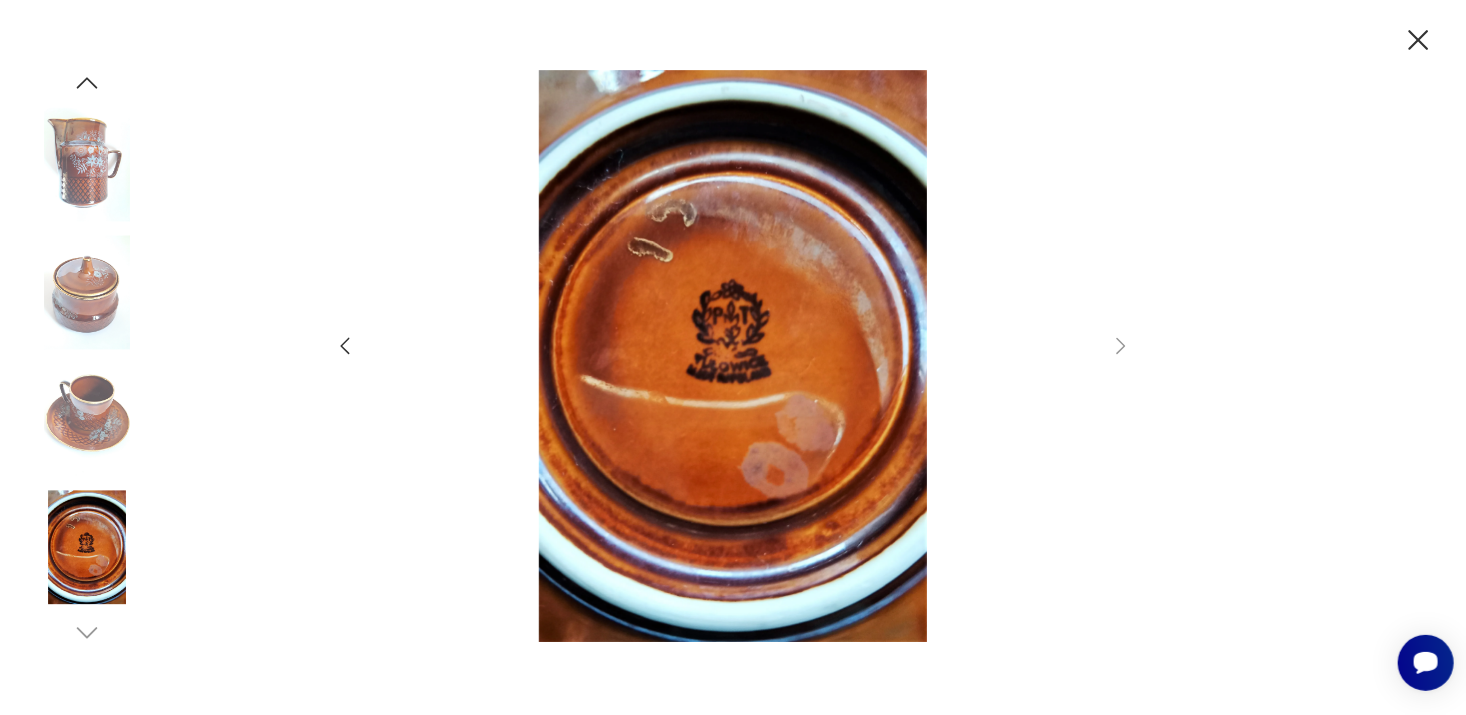 click 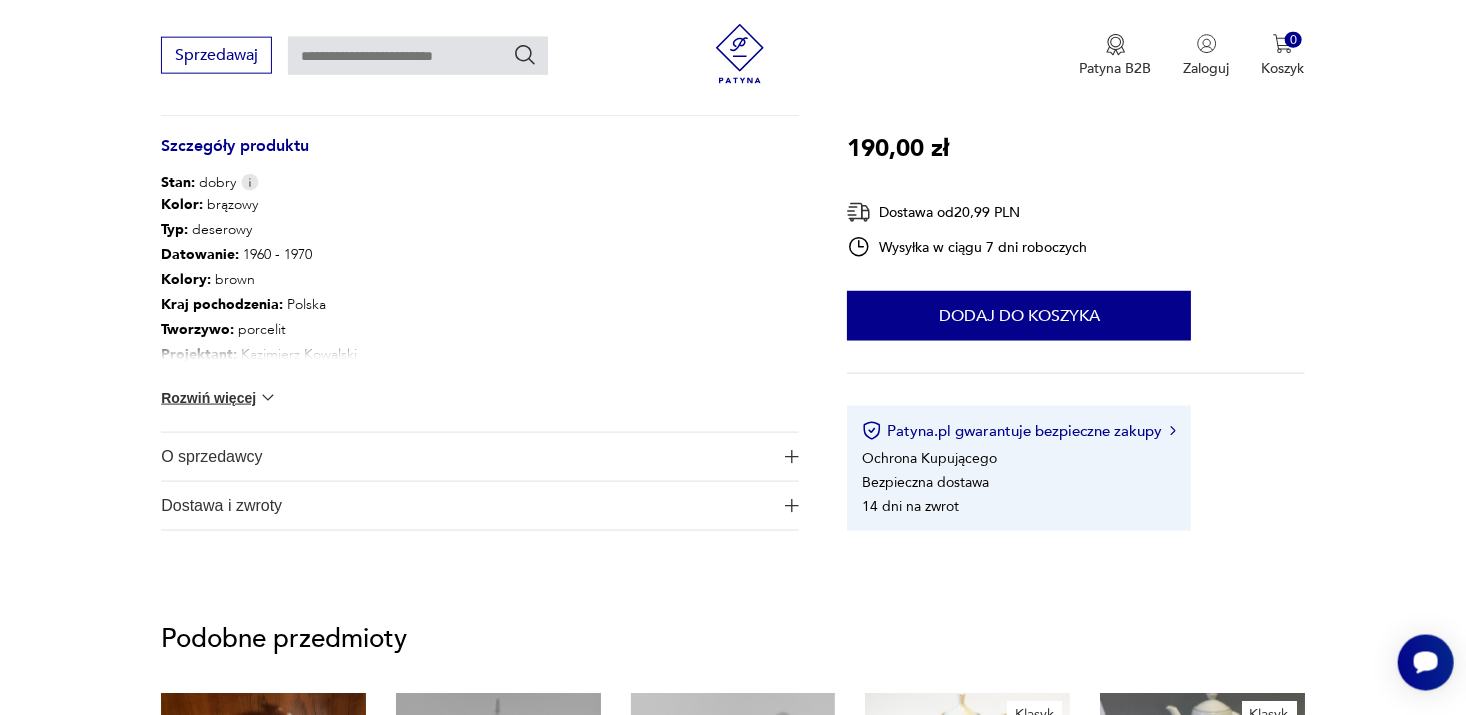 scroll, scrollTop: 1090, scrollLeft: 0, axis: vertical 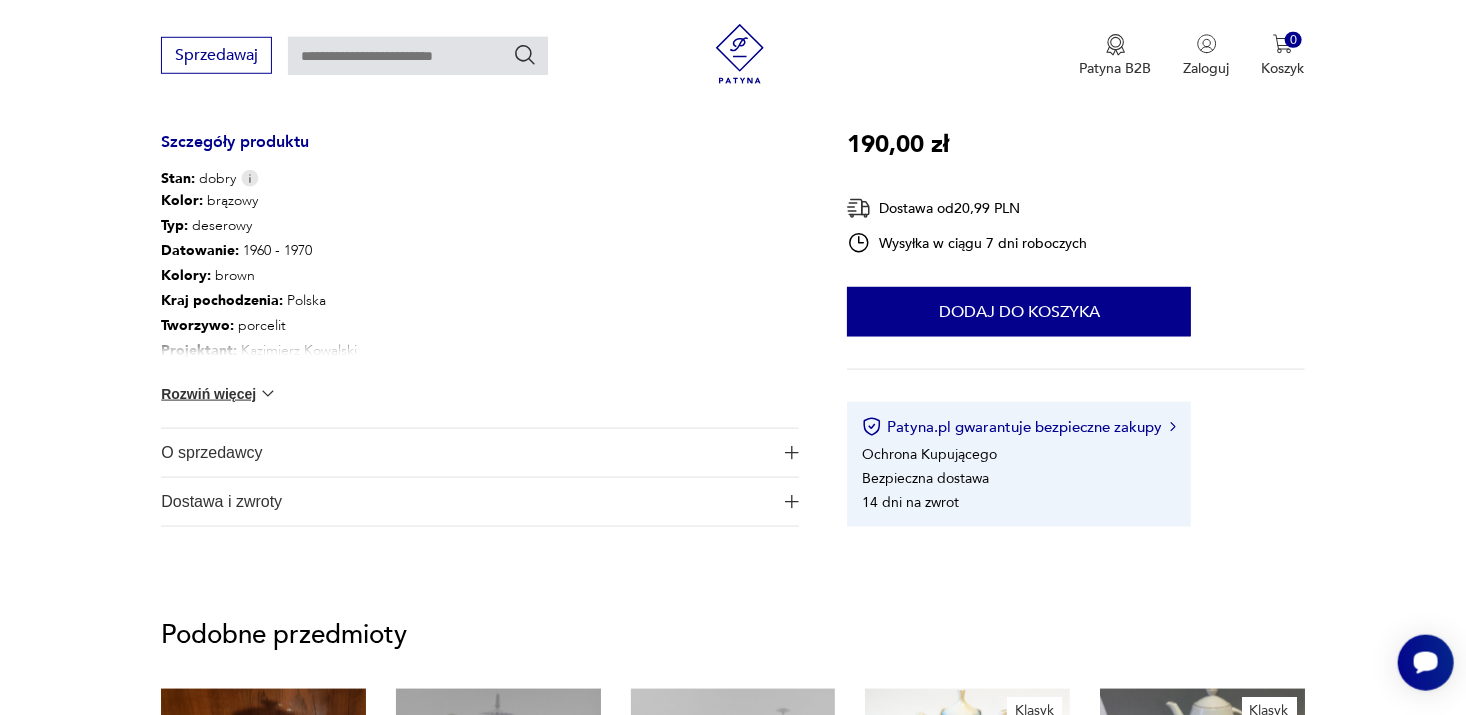click on "Rozwiń więcej" at bounding box center [219, 394] 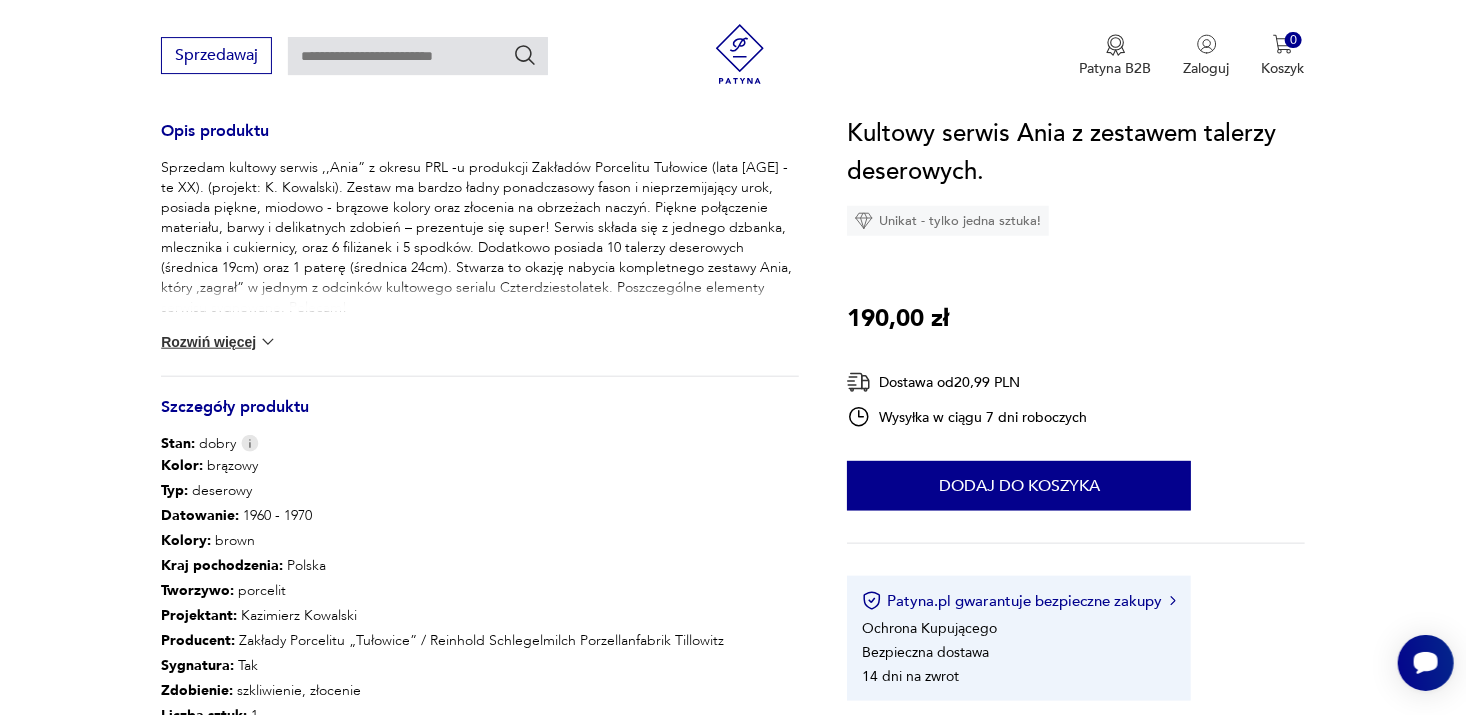 scroll, scrollTop: 824, scrollLeft: 0, axis: vertical 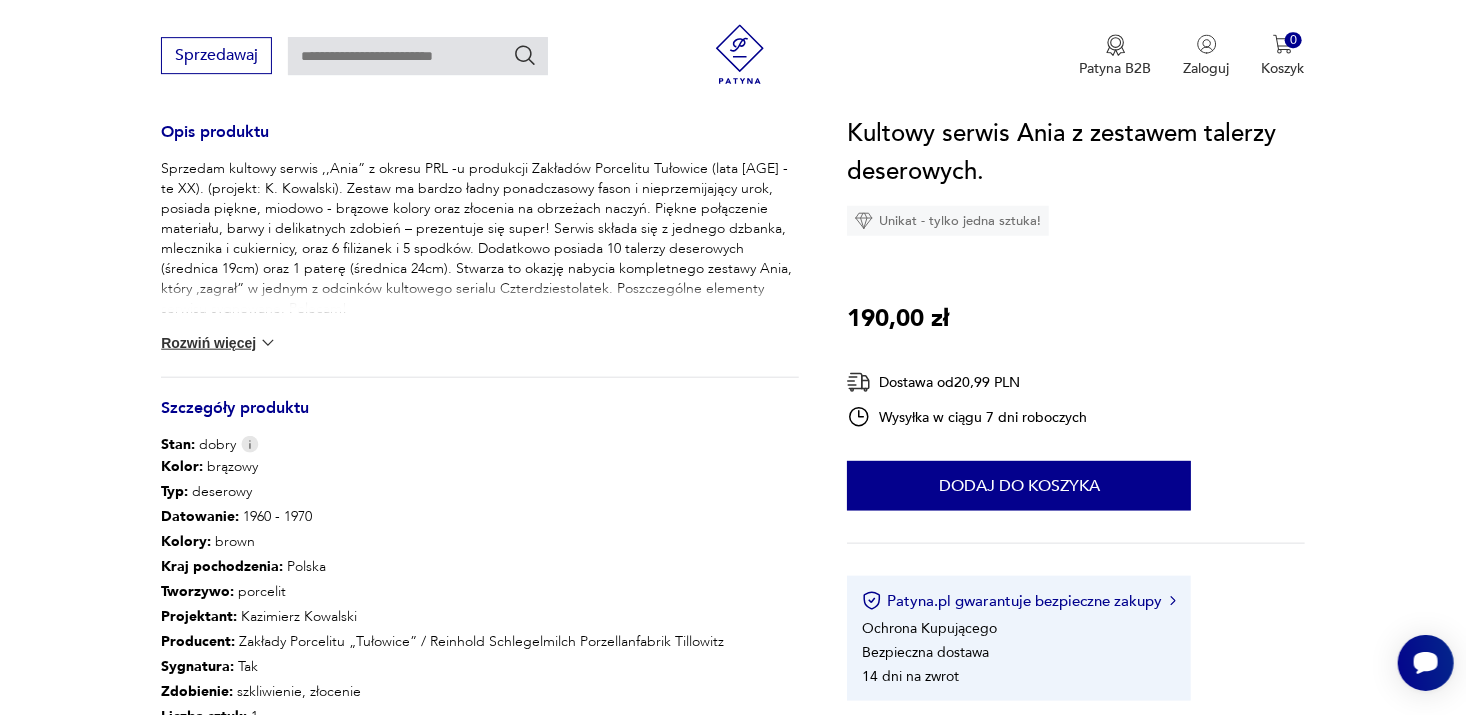 click on "Rozwiń więcej" at bounding box center [219, 343] 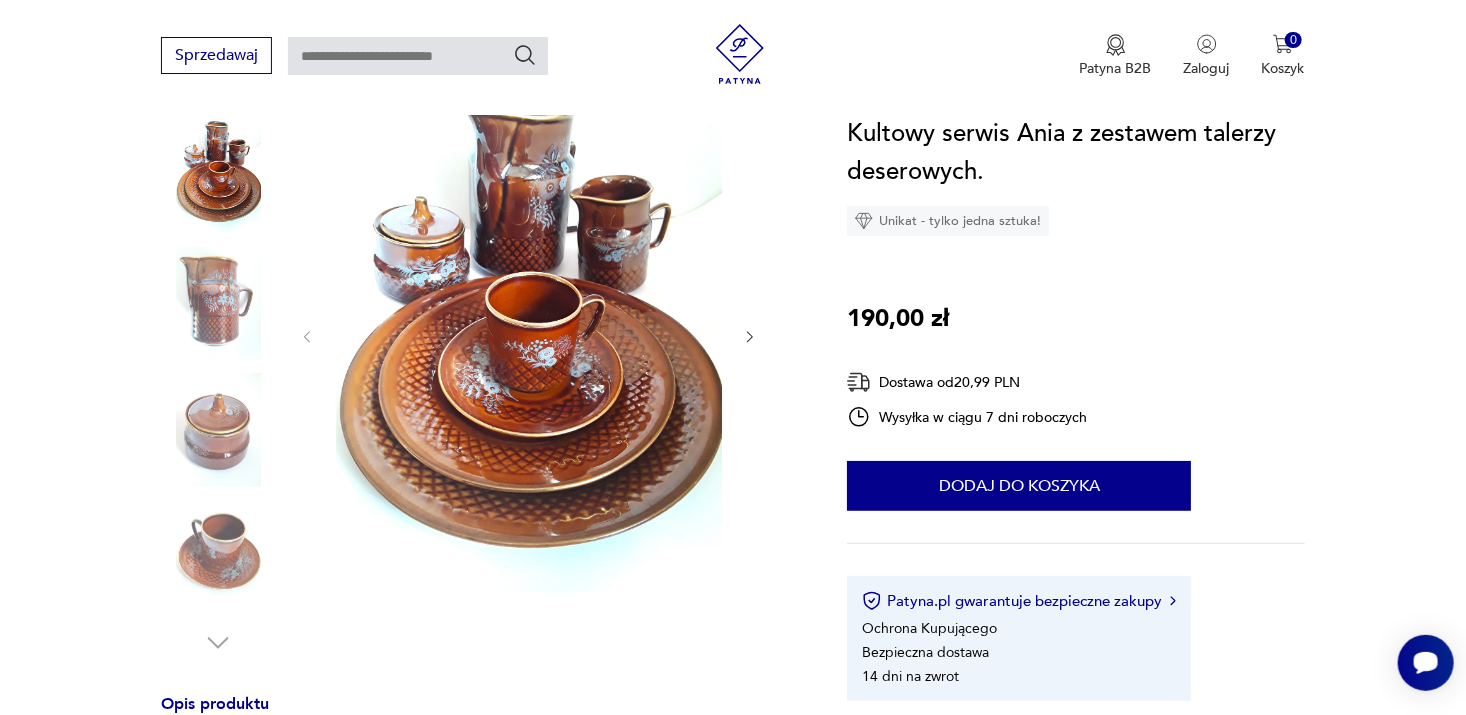 scroll, scrollTop: 248, scrollLeft: 0, axis: vertical 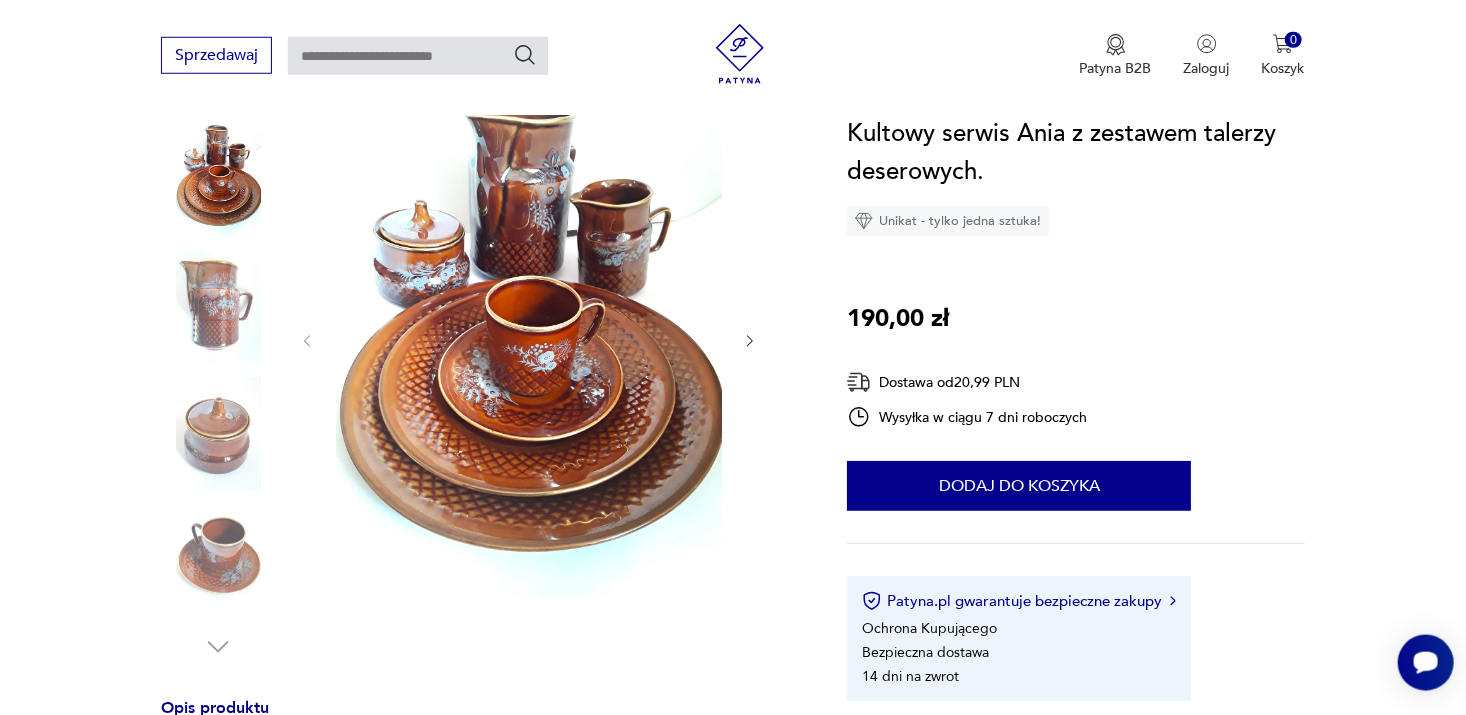 click at bounding box center (218, 307) 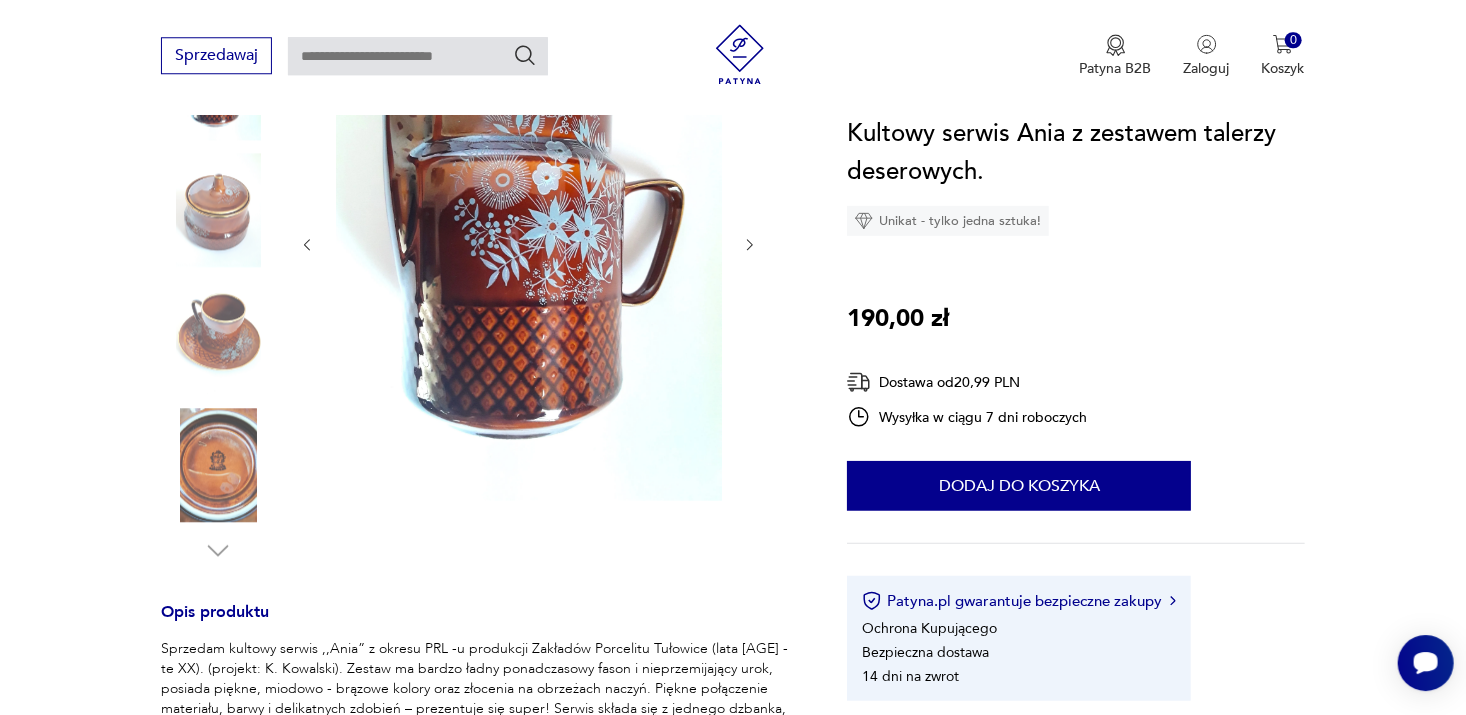 scroll, scrollTop: 345, scrollLeft: 0, axis: vertical 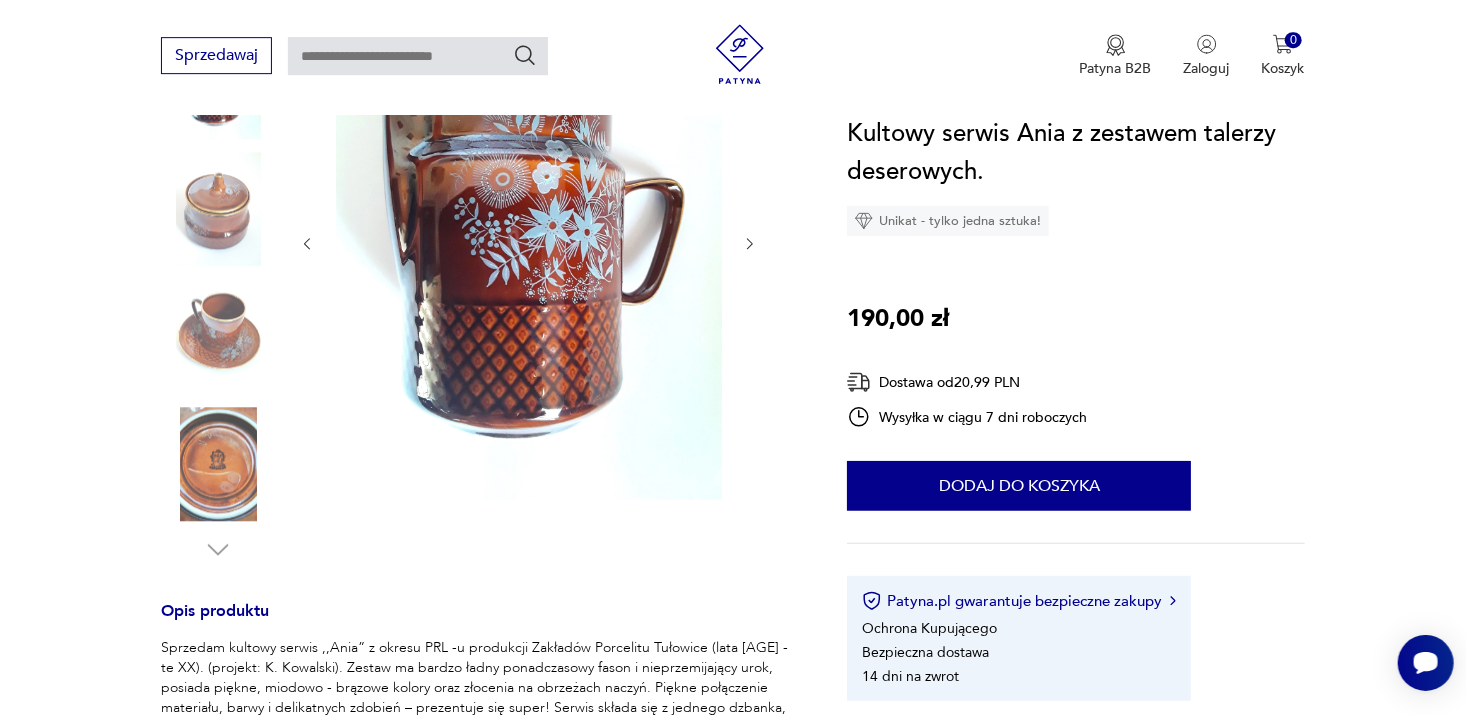 click at bounding box center [218, 465] 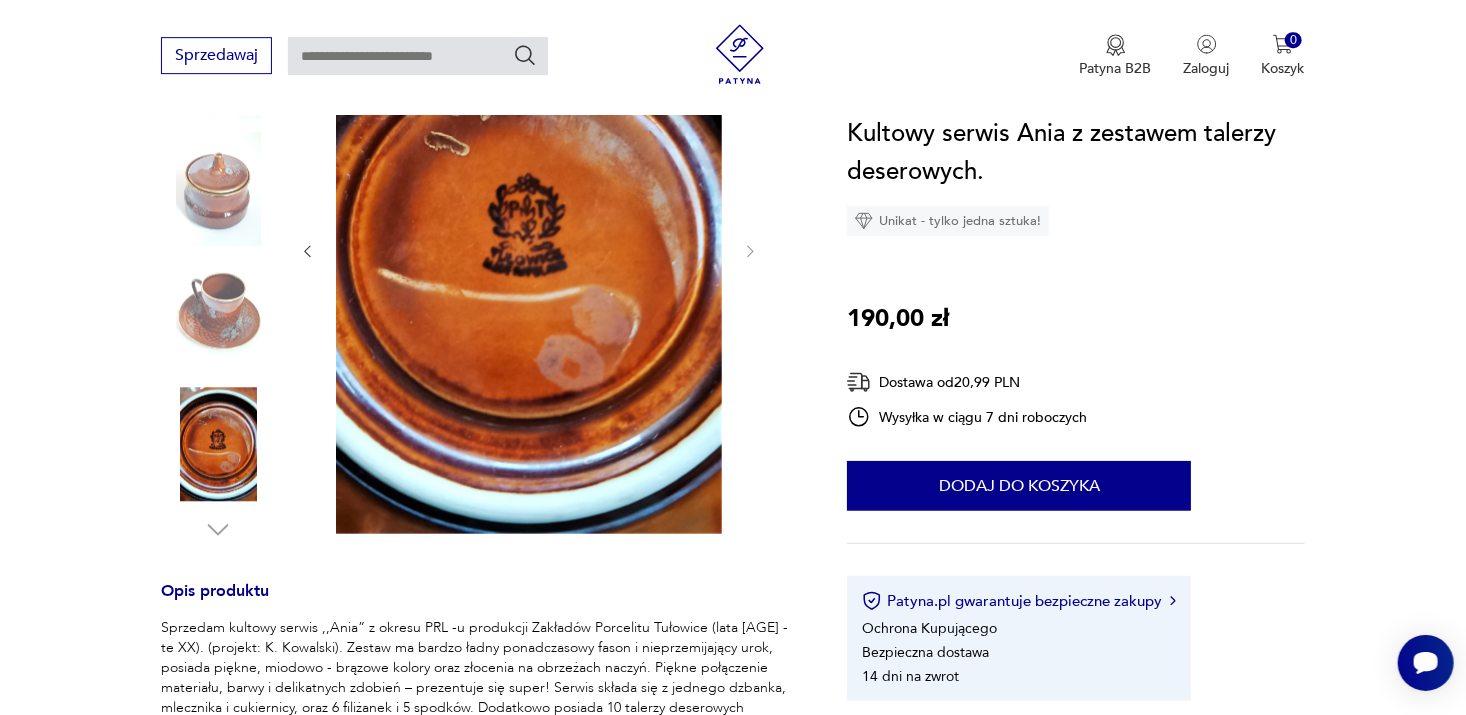 scroll, scrollTop: 372, scrollLeft: 0, axis: vertical 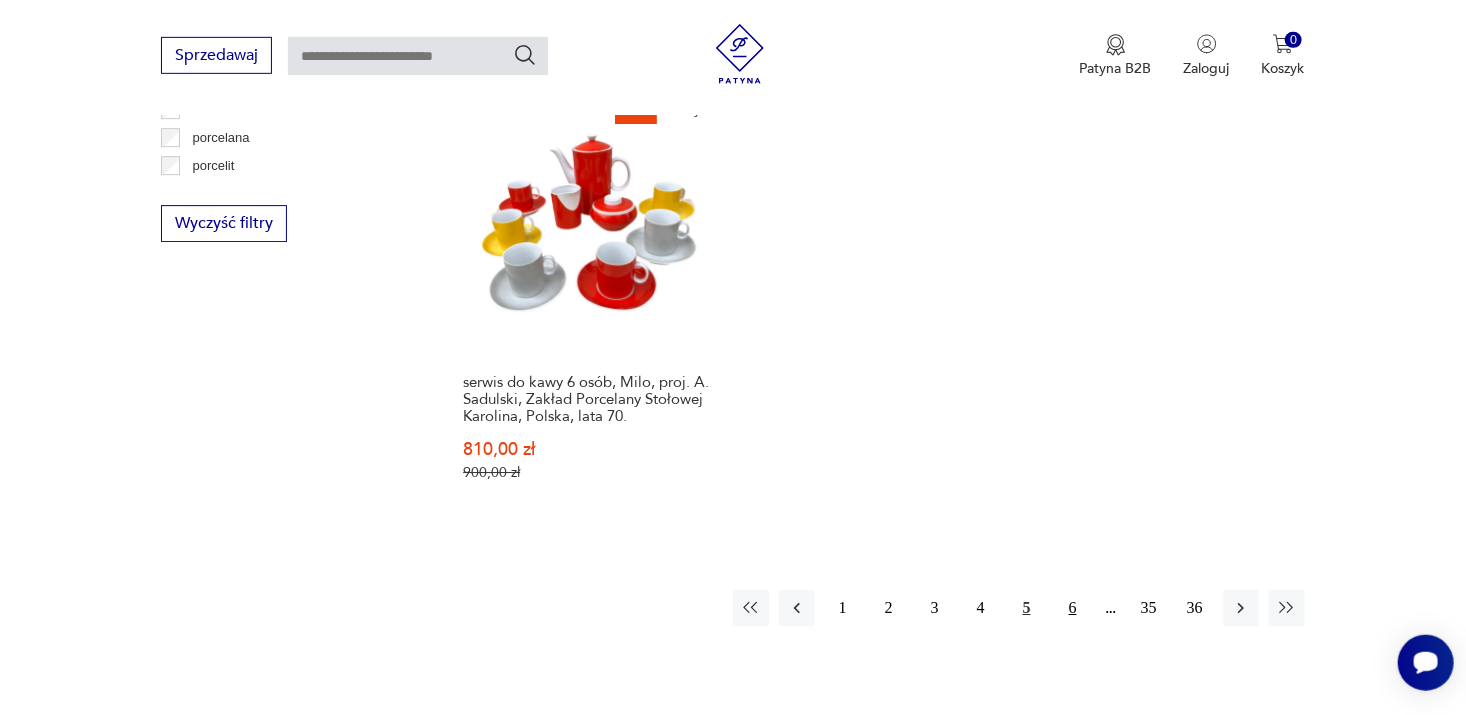 click on "6" at bounding box center [1073, 608] 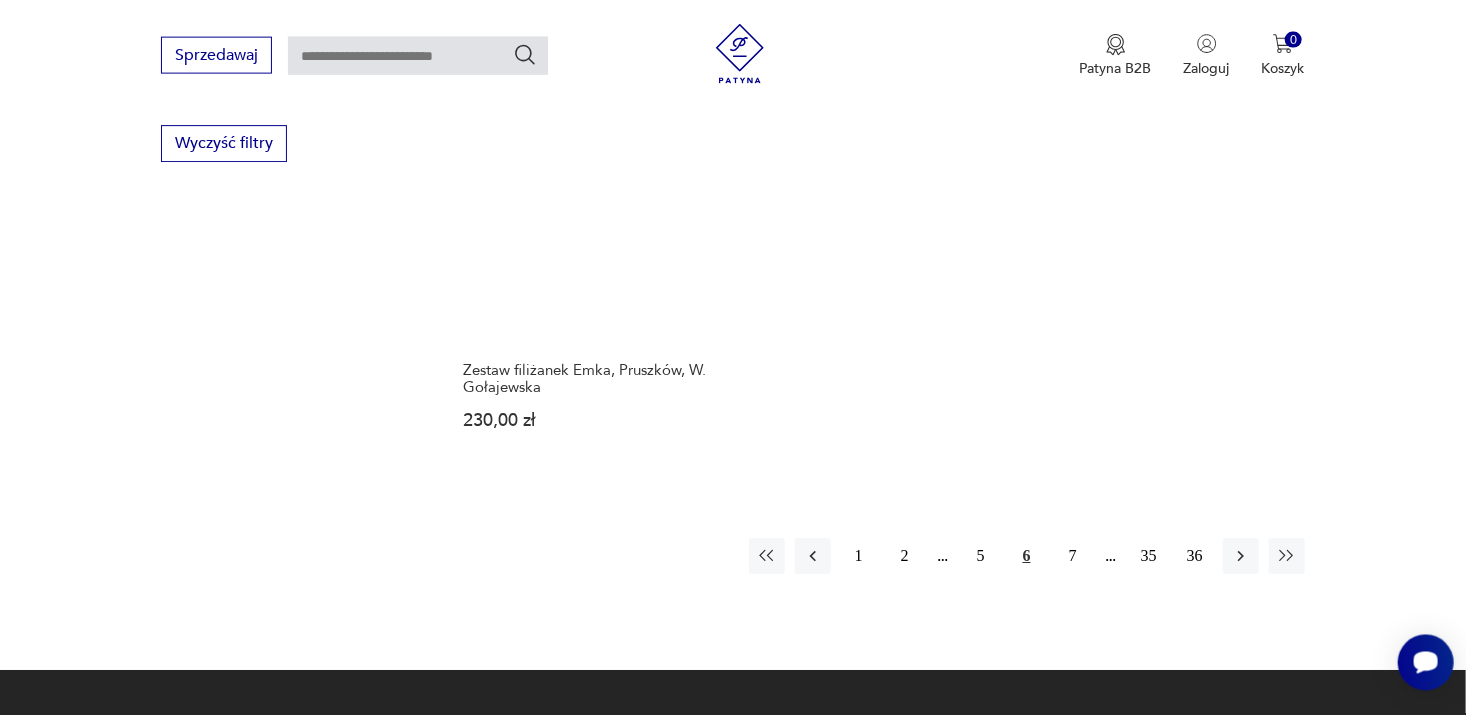 scroll, scrollTop: 3099, scrollLeft: 0, axis: vertical 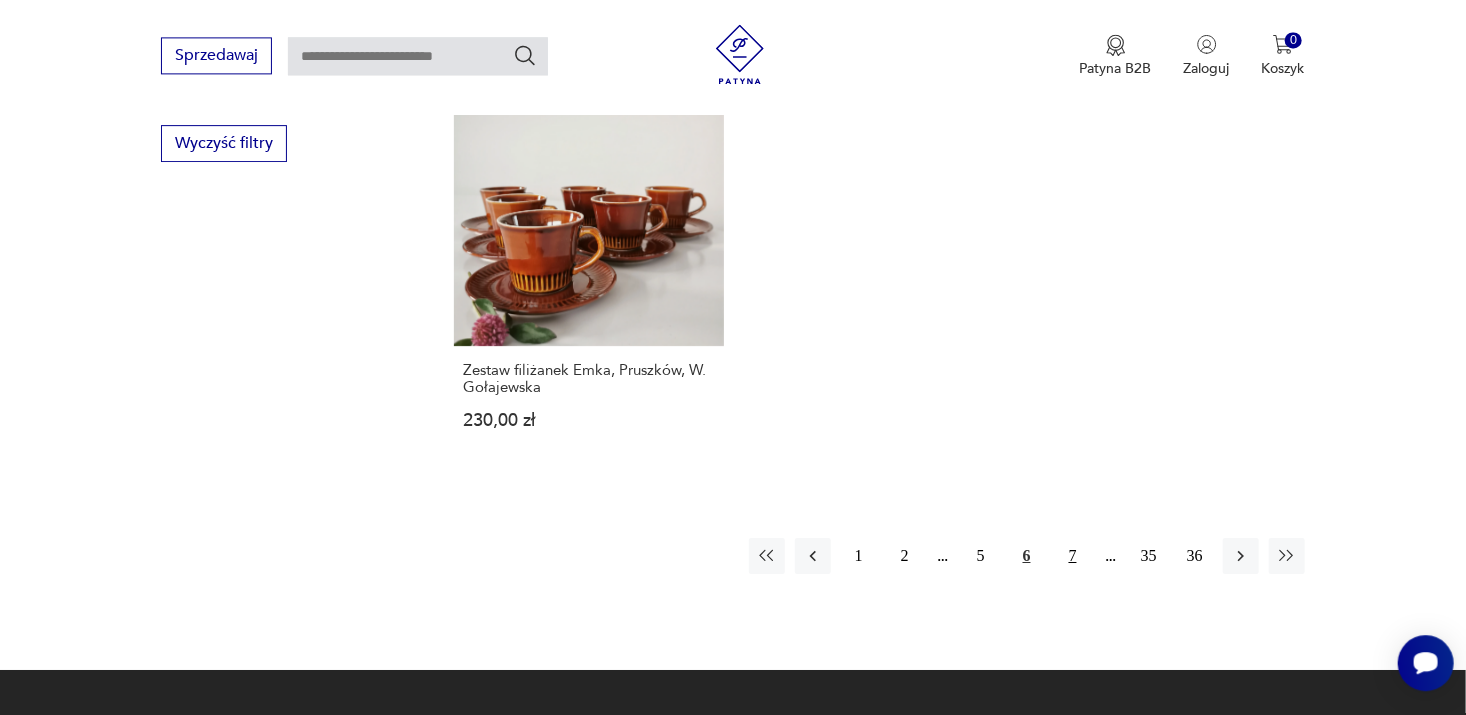 click on "7" at bounding box center (1073, 556) 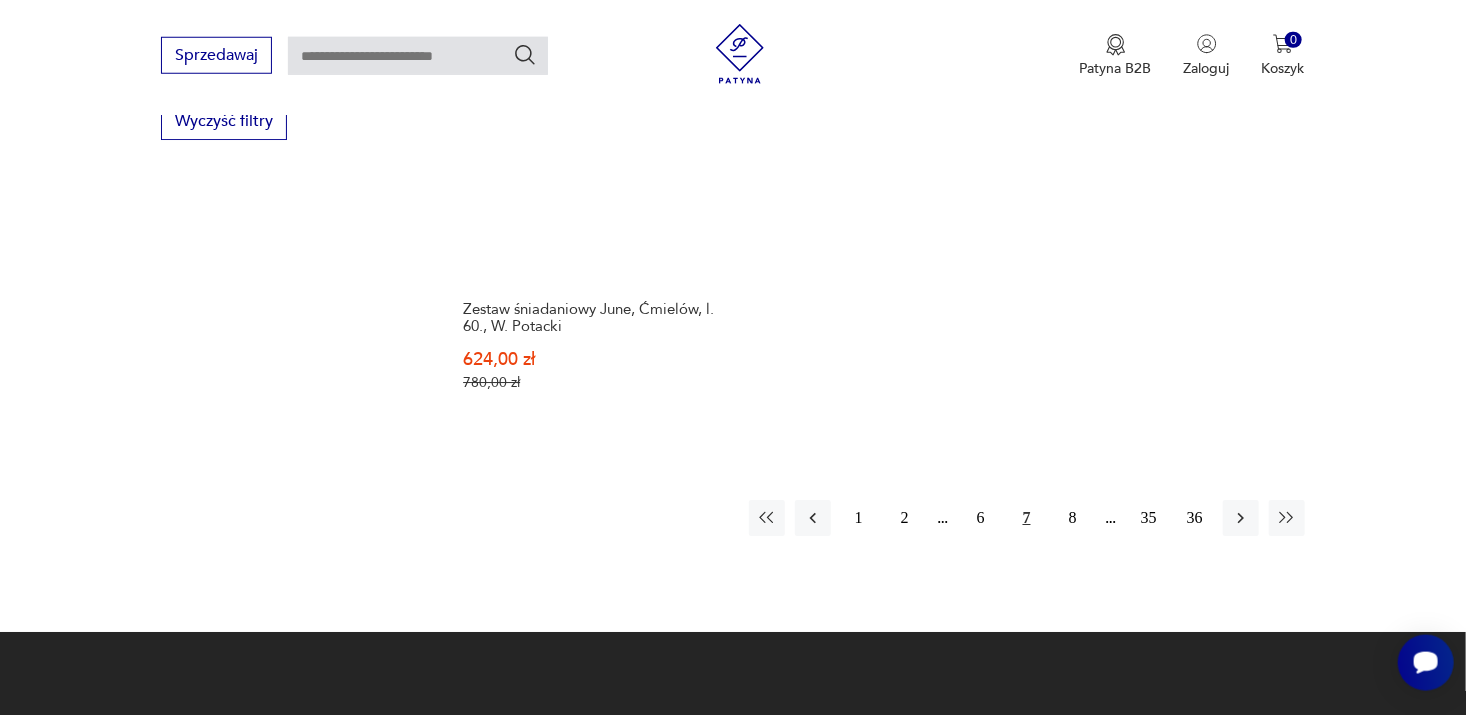 scroll, scrollTop: 3122, scrollLeft: 0, axis: vertical 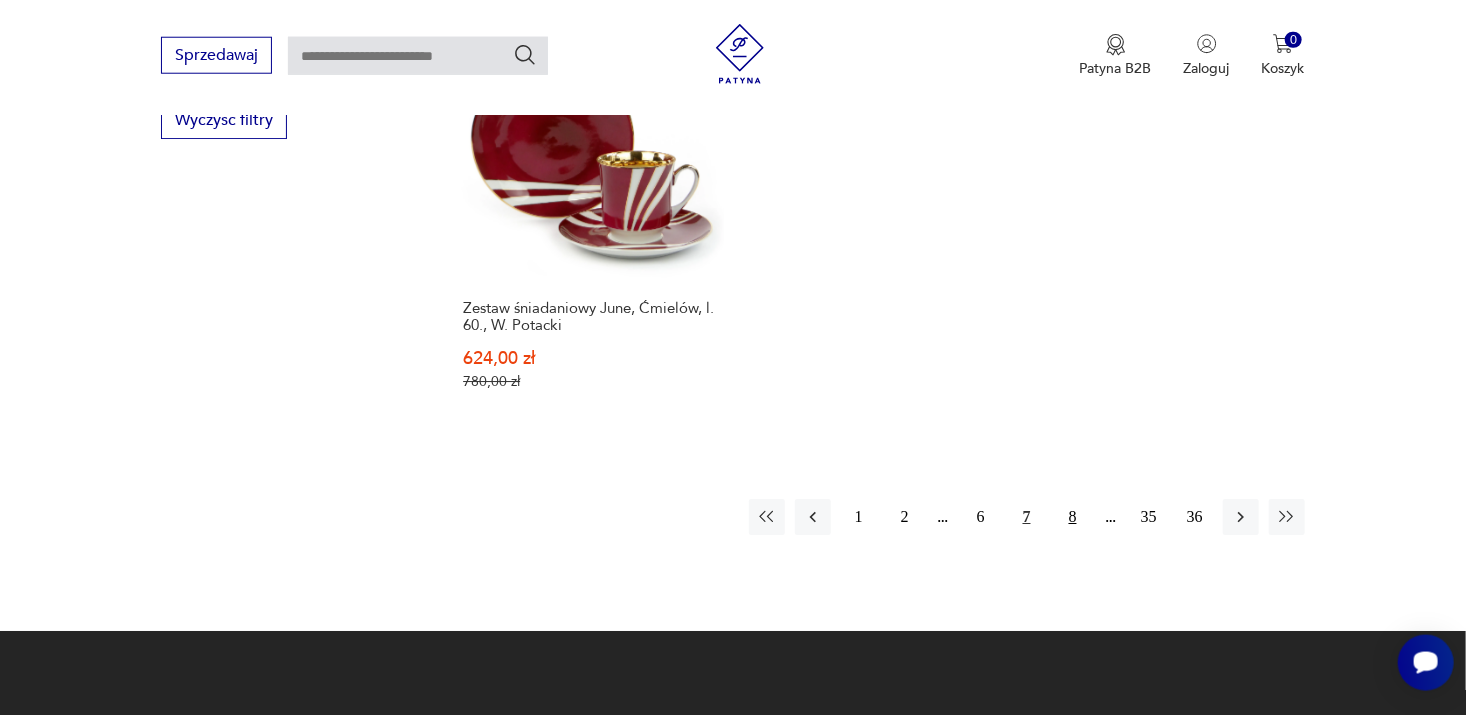 click on "8" at bounding box center (1073, 517) 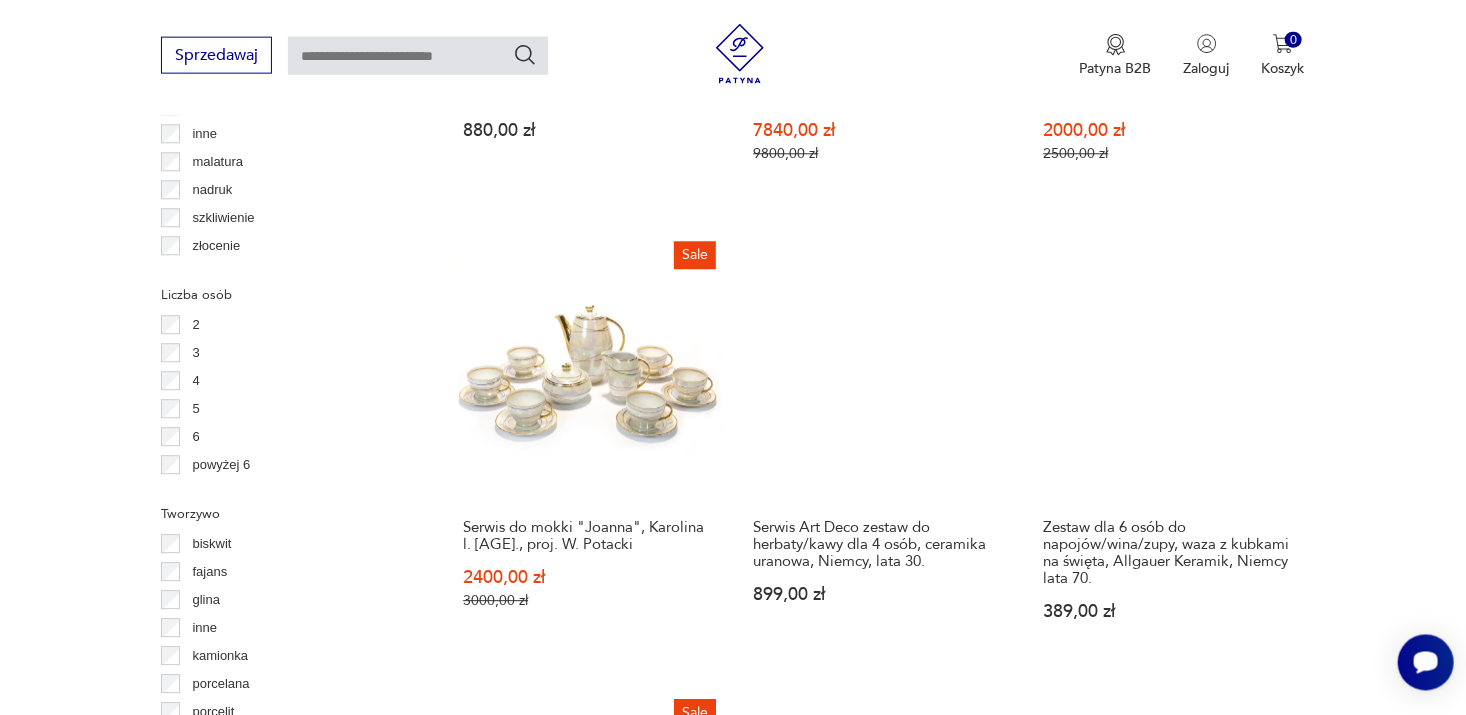 scroll, scrollTop: 2475, scrollLeft: 0, axis: vertical 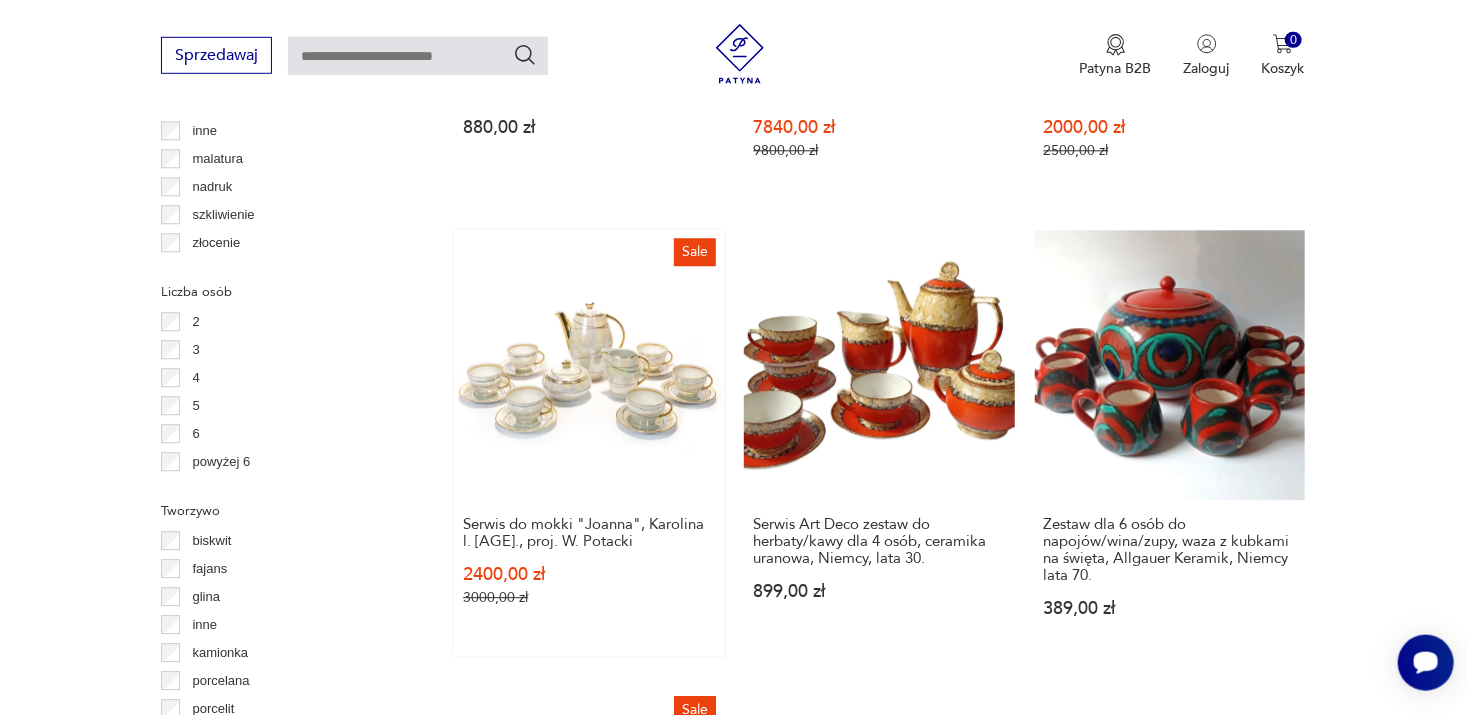 click on "Sale Serwis do mokki "Joanna", Karolina l. [AGE]., proj. W. Potacki 2400,00 zł 3000,00 zł" at bounding box center [589, 444] 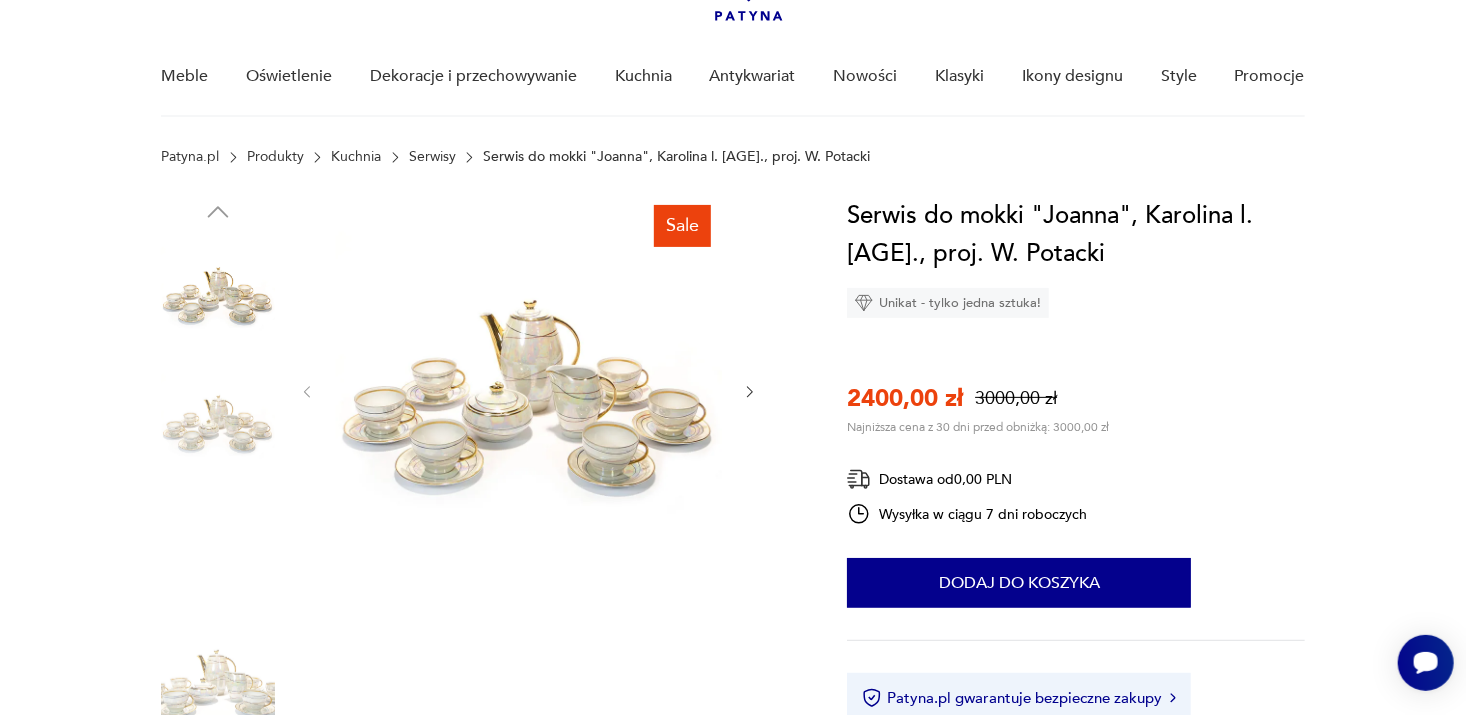 scroll, scrollTop: 167, scrollLeft: 0, axis: vertical 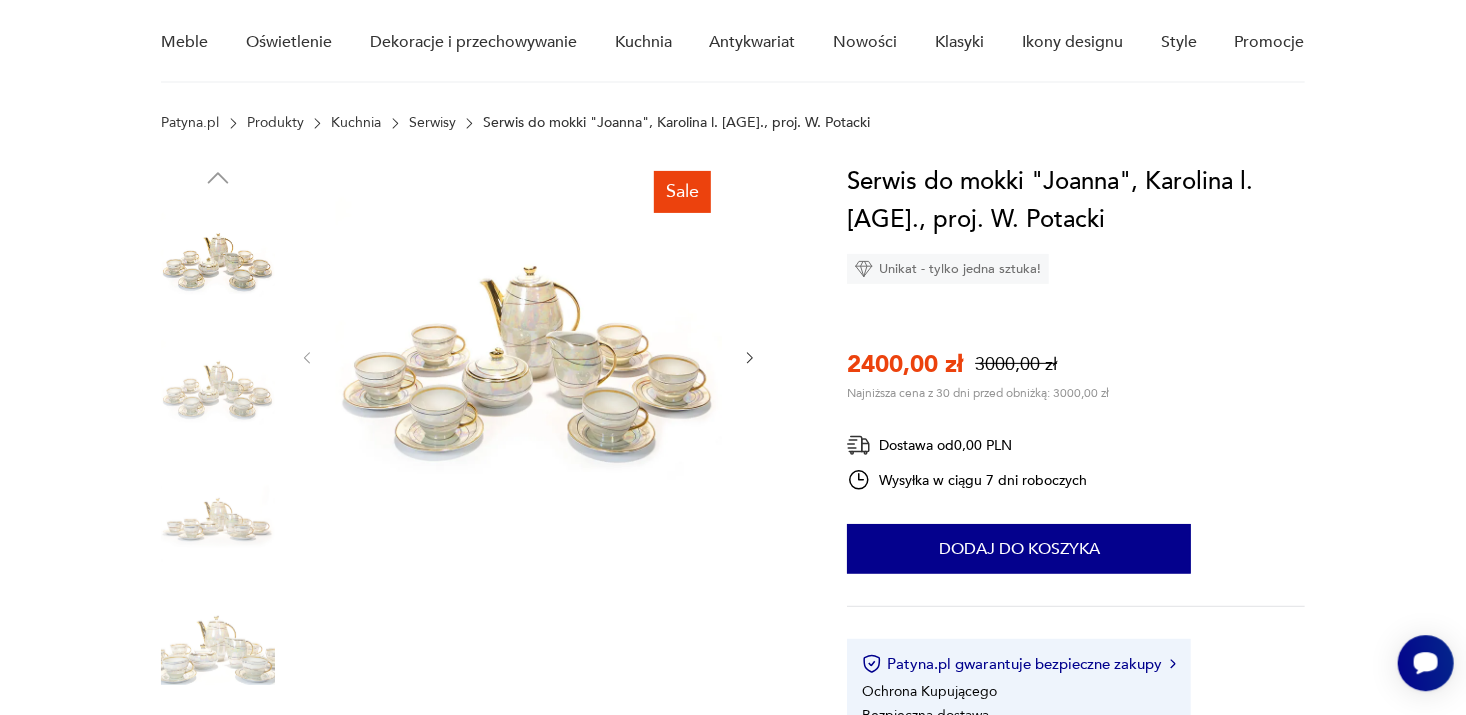 click at bounding box center [529, 356] 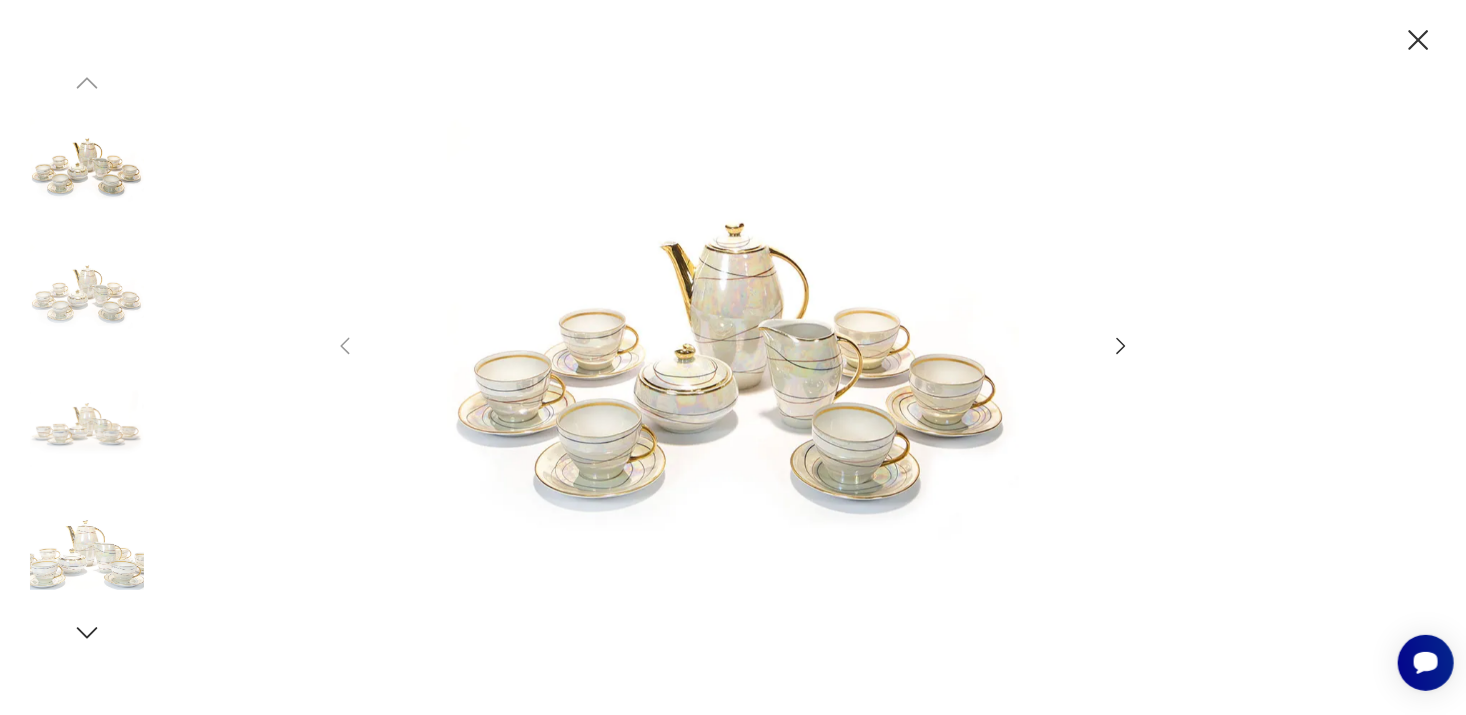 click 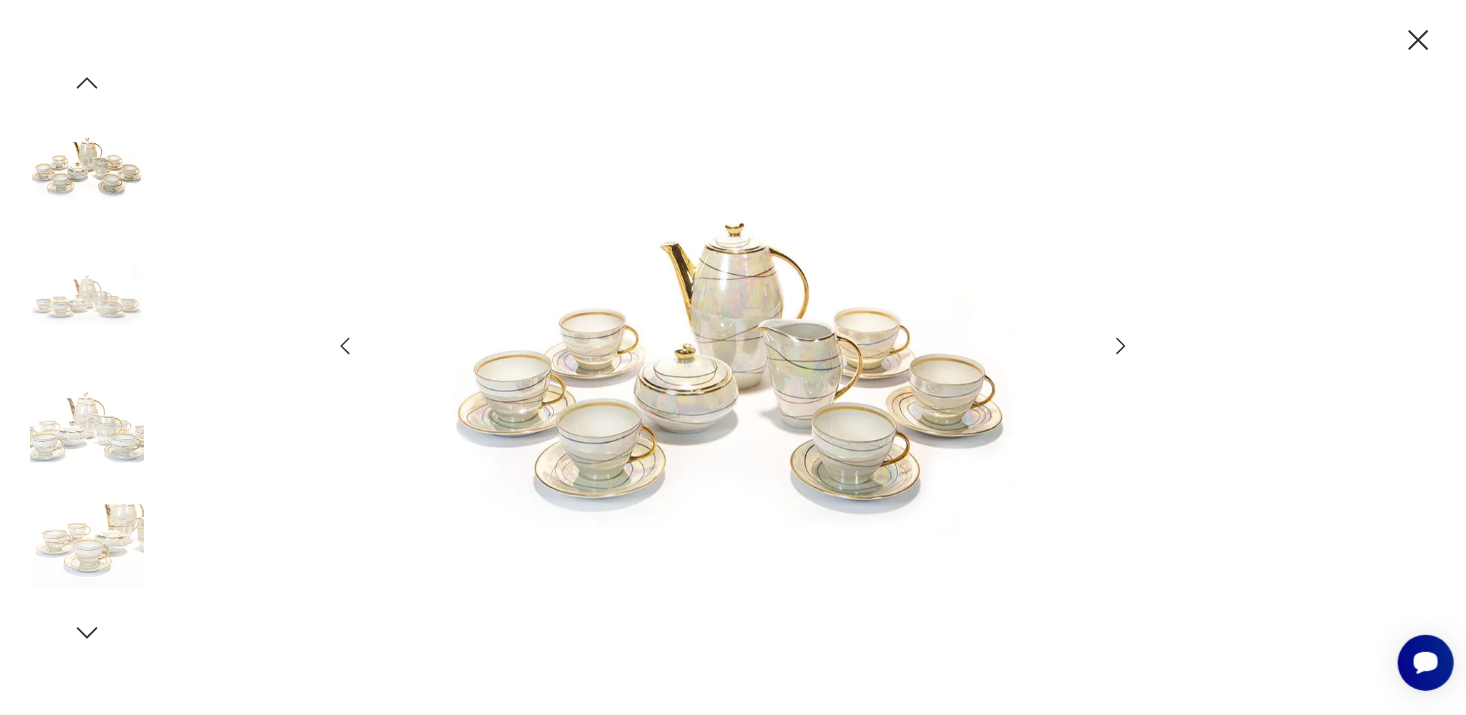 click 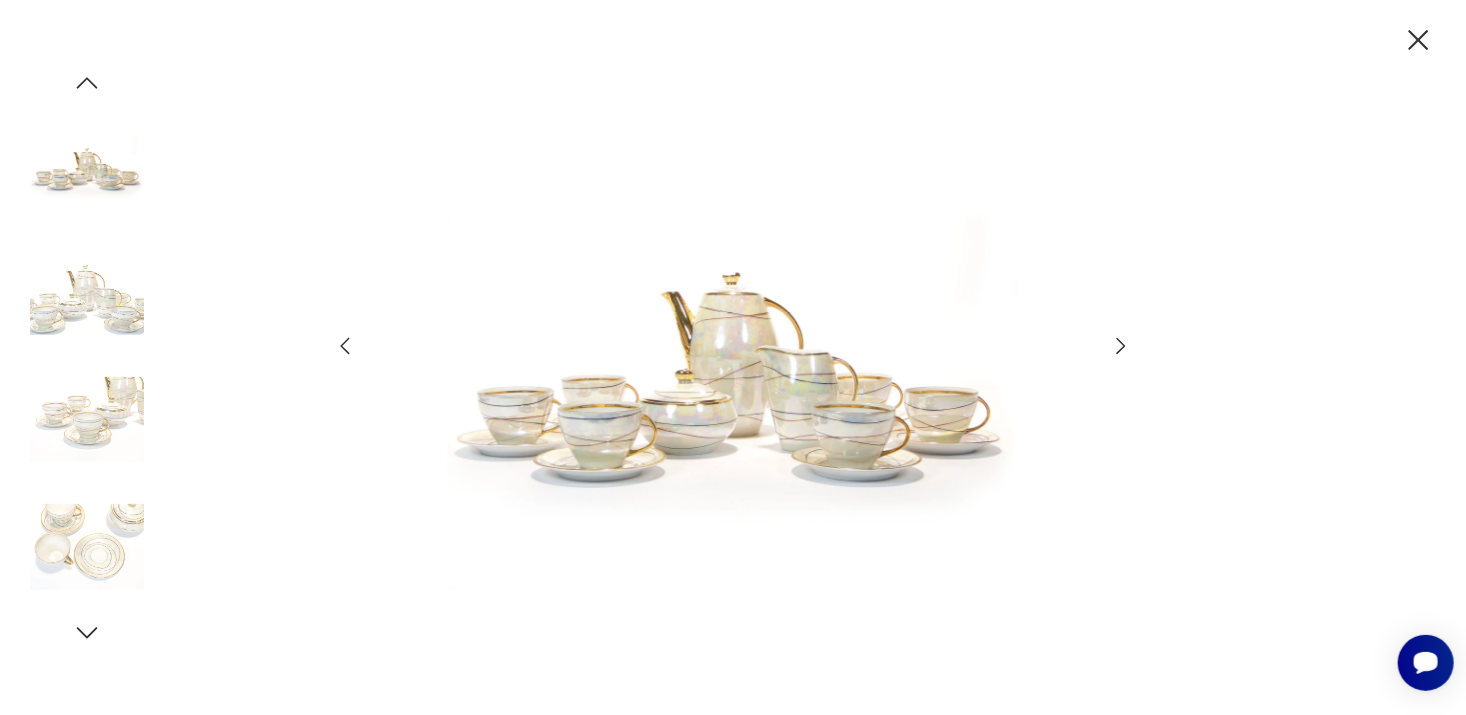 click 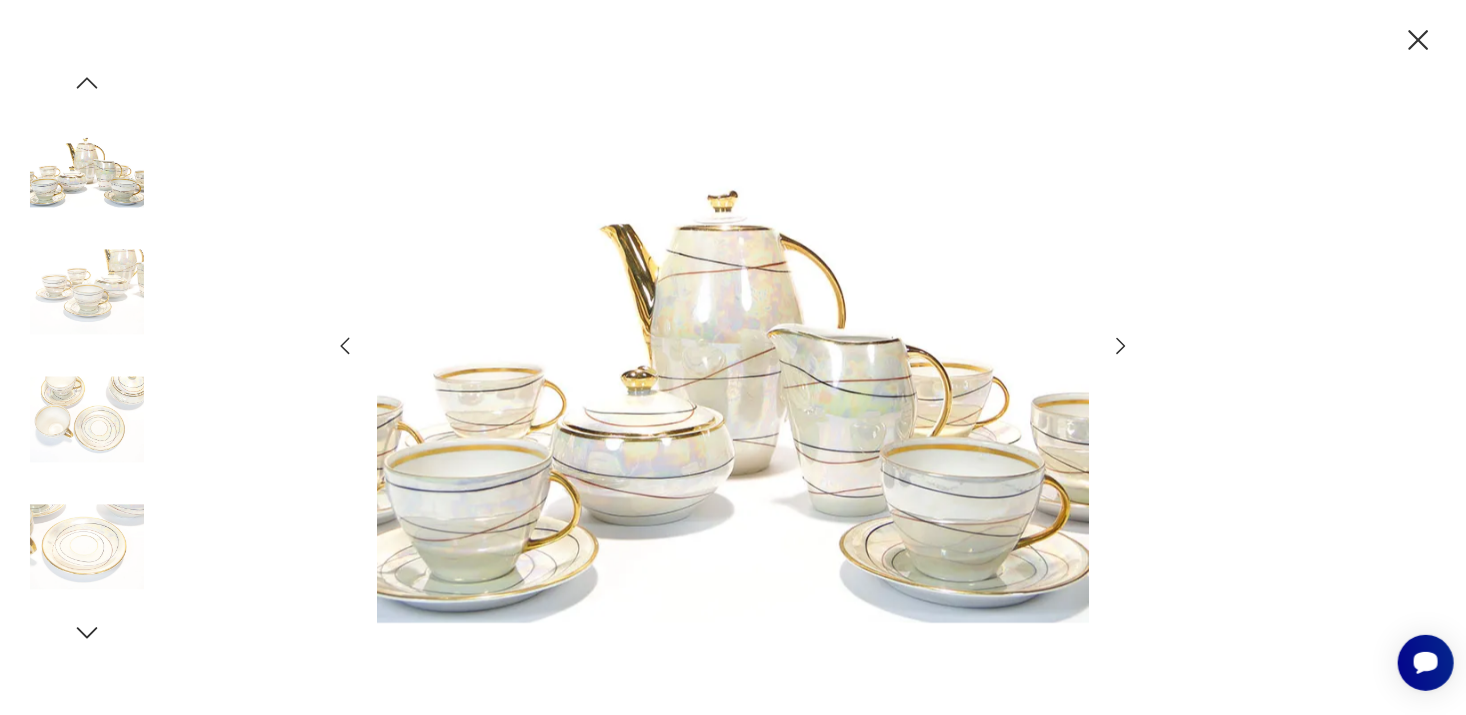 click 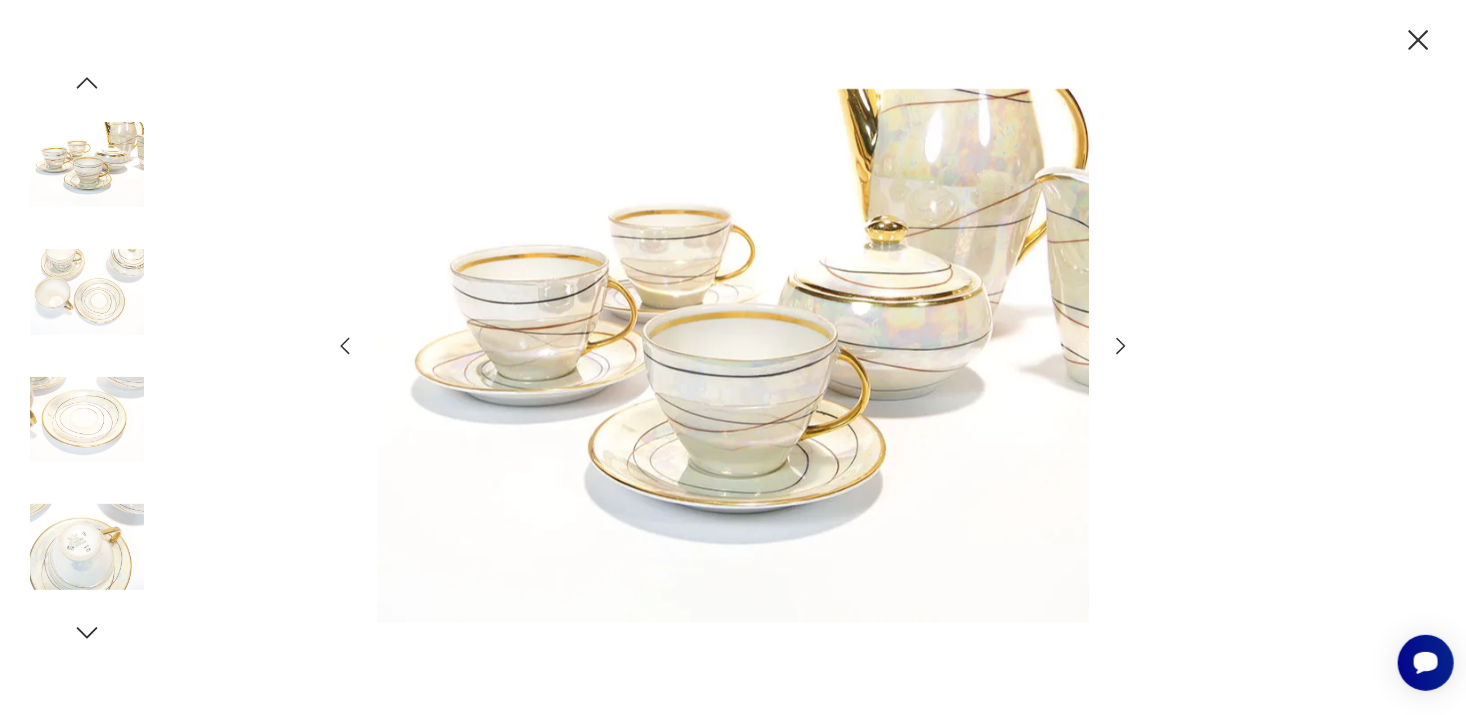 click 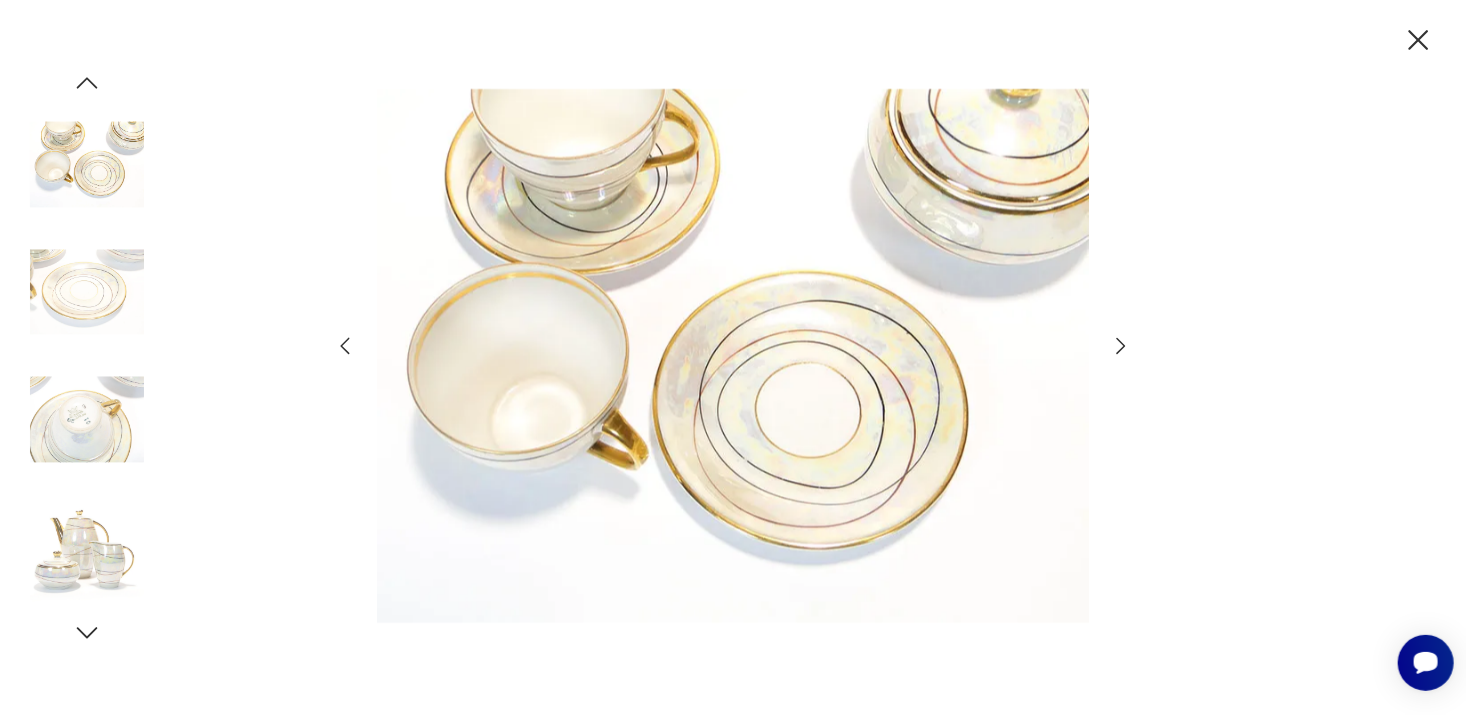 click 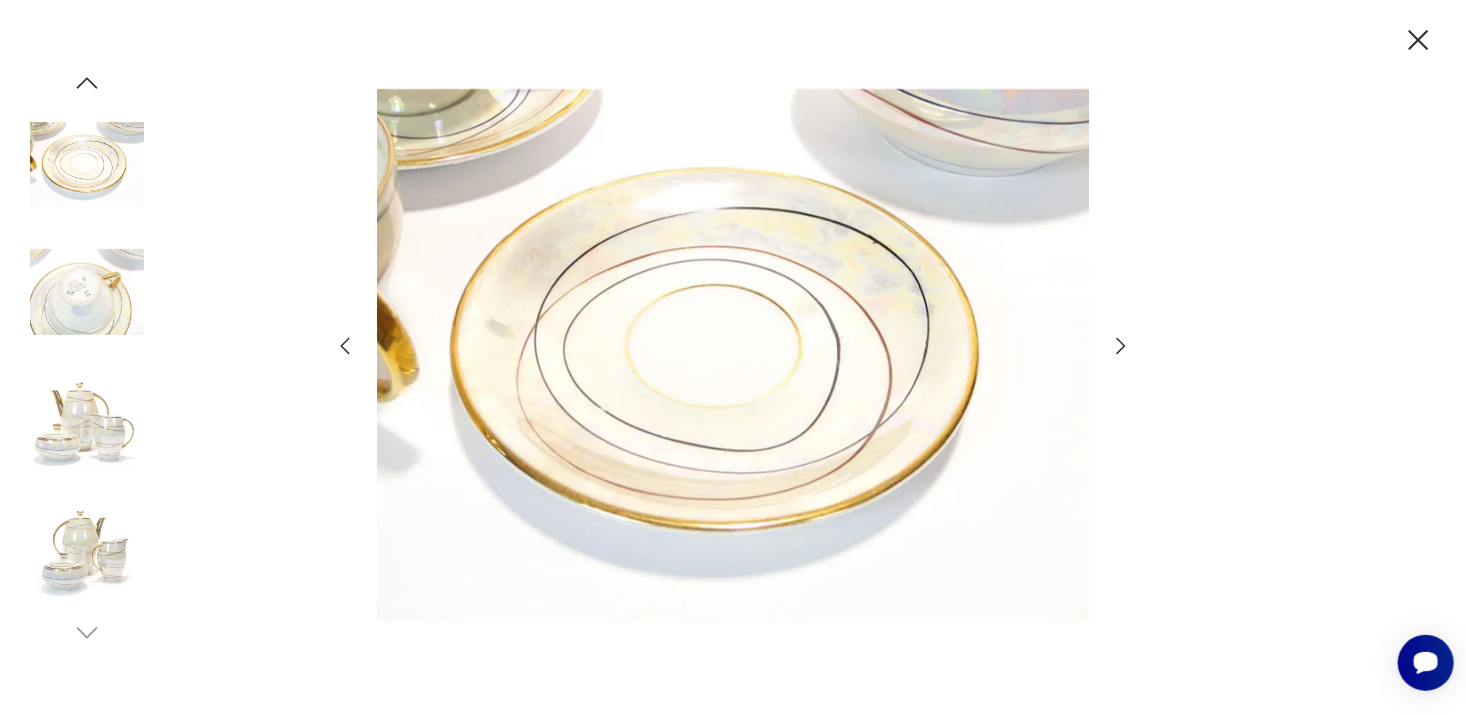 click 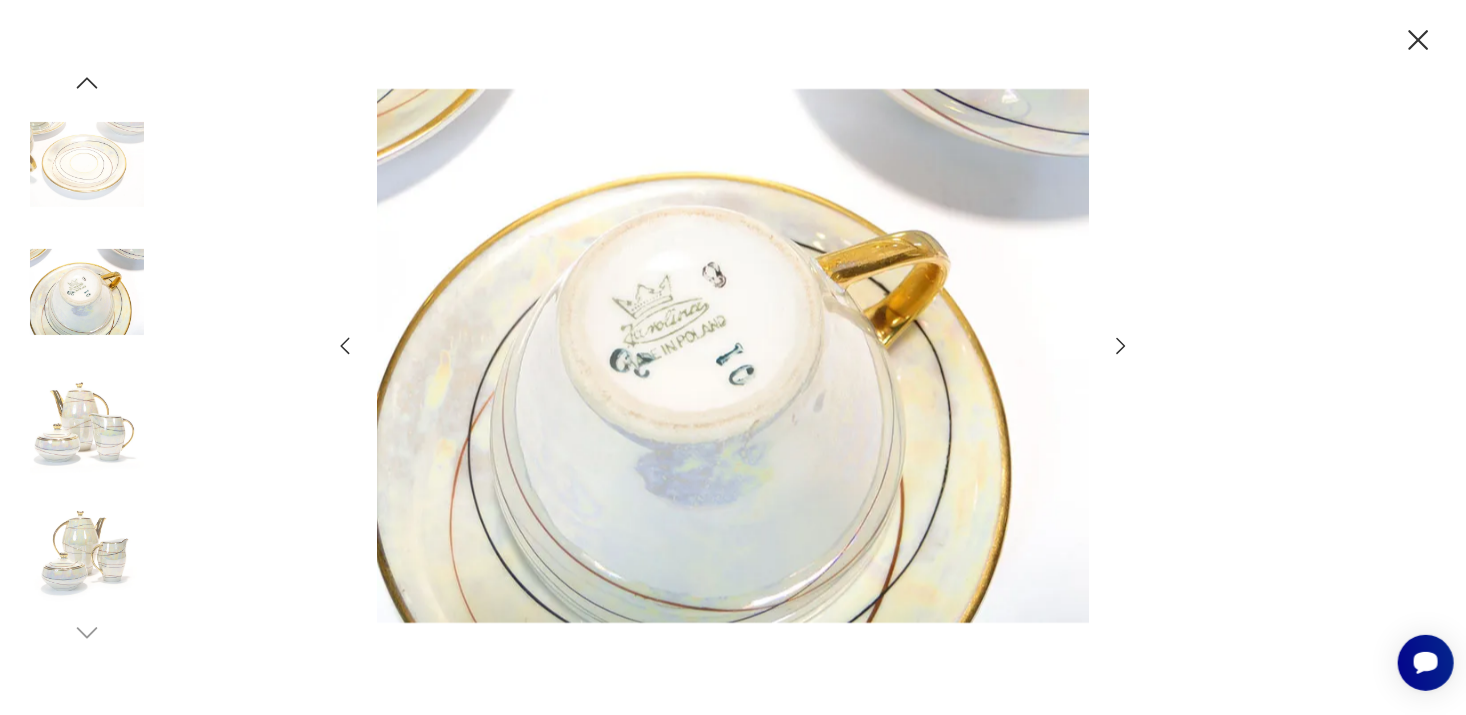 click 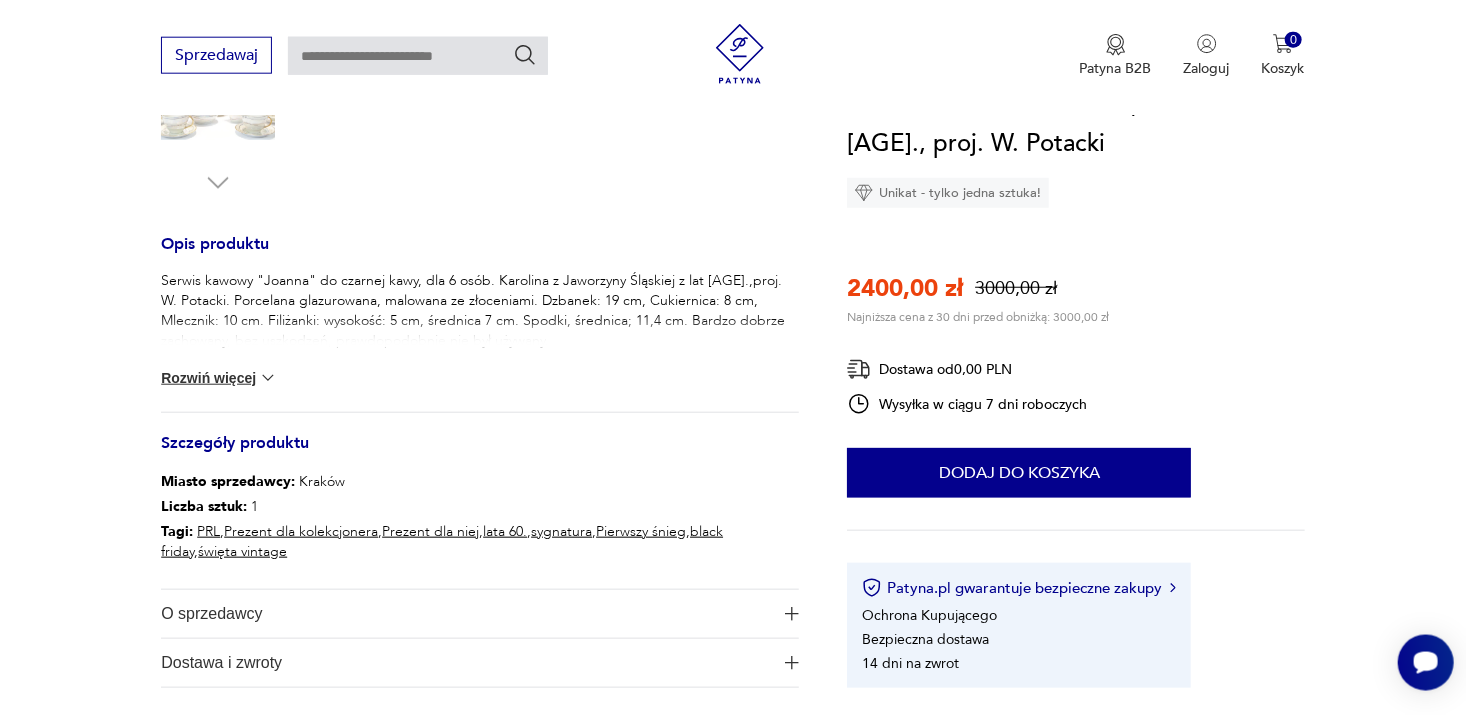 scroll, scrollTop: 713, scrollLeft: 0, axis: vertical 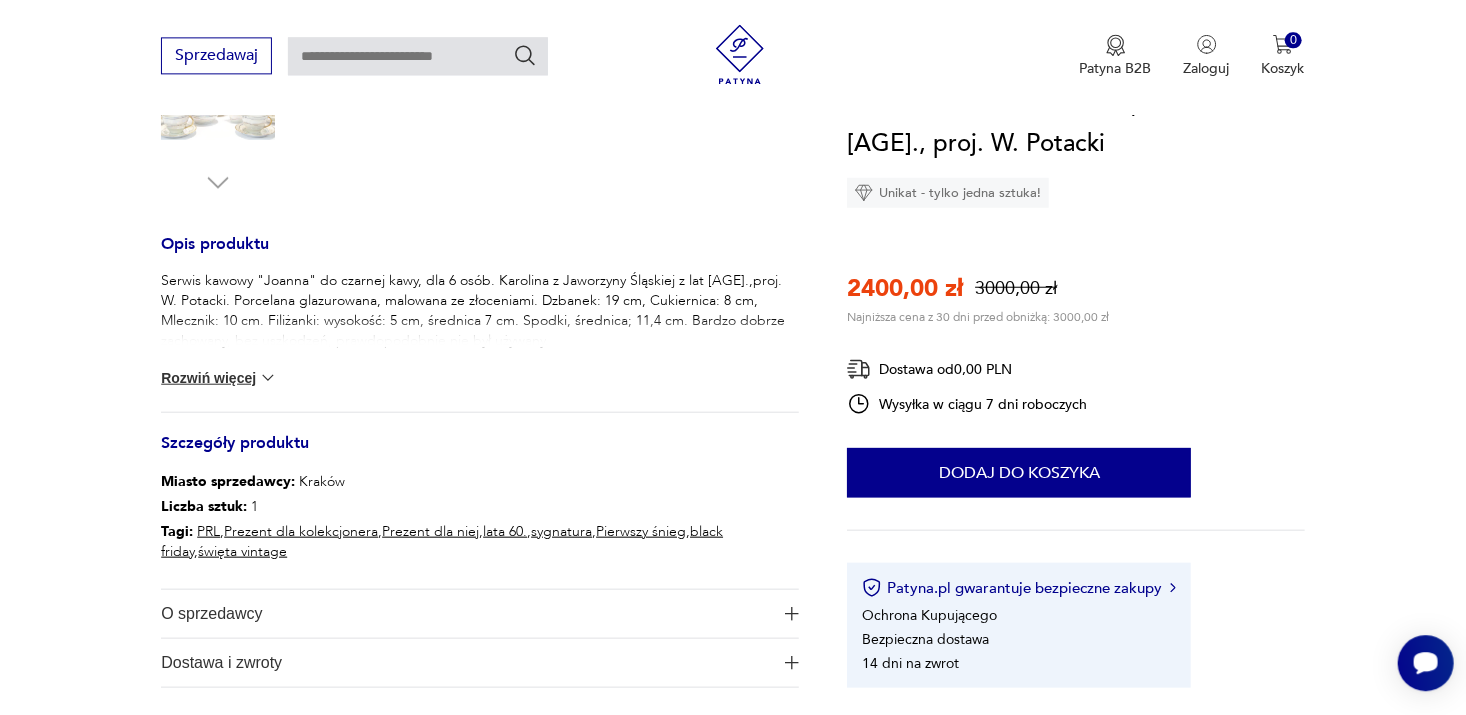 click on "Rozwiń więcej" at bounding box center (219, 377) 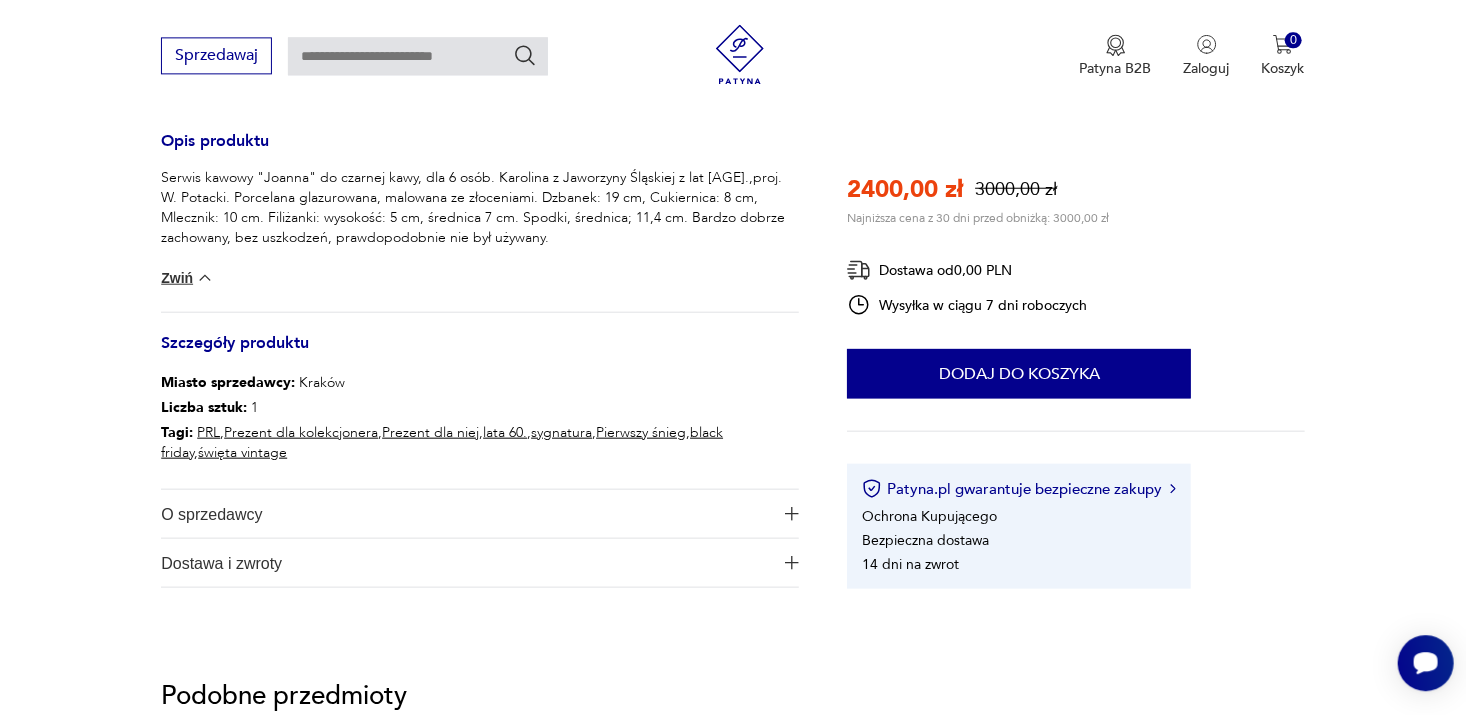 scroll, scrollTop: 818, scrollLeft: 0, axis: vertical 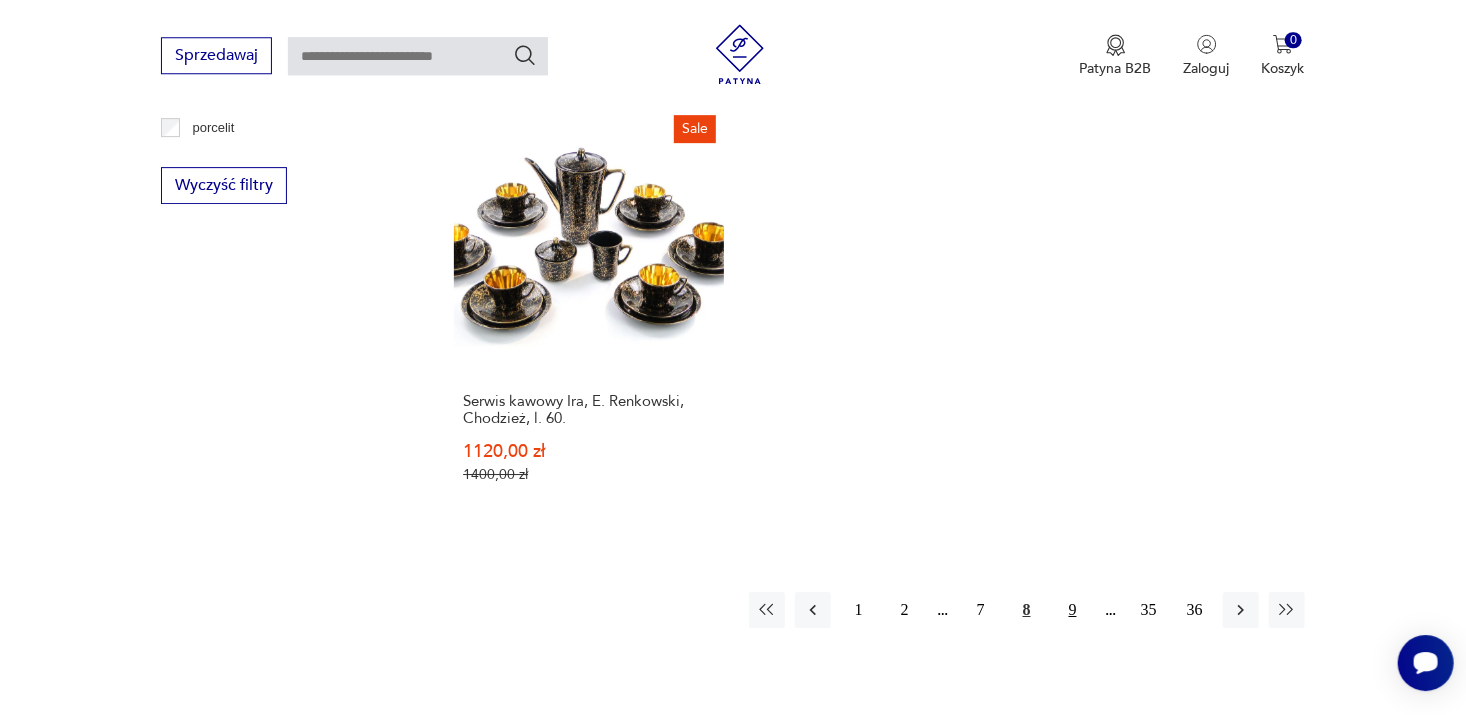 click on "9" at bounding box center (1073, 610) 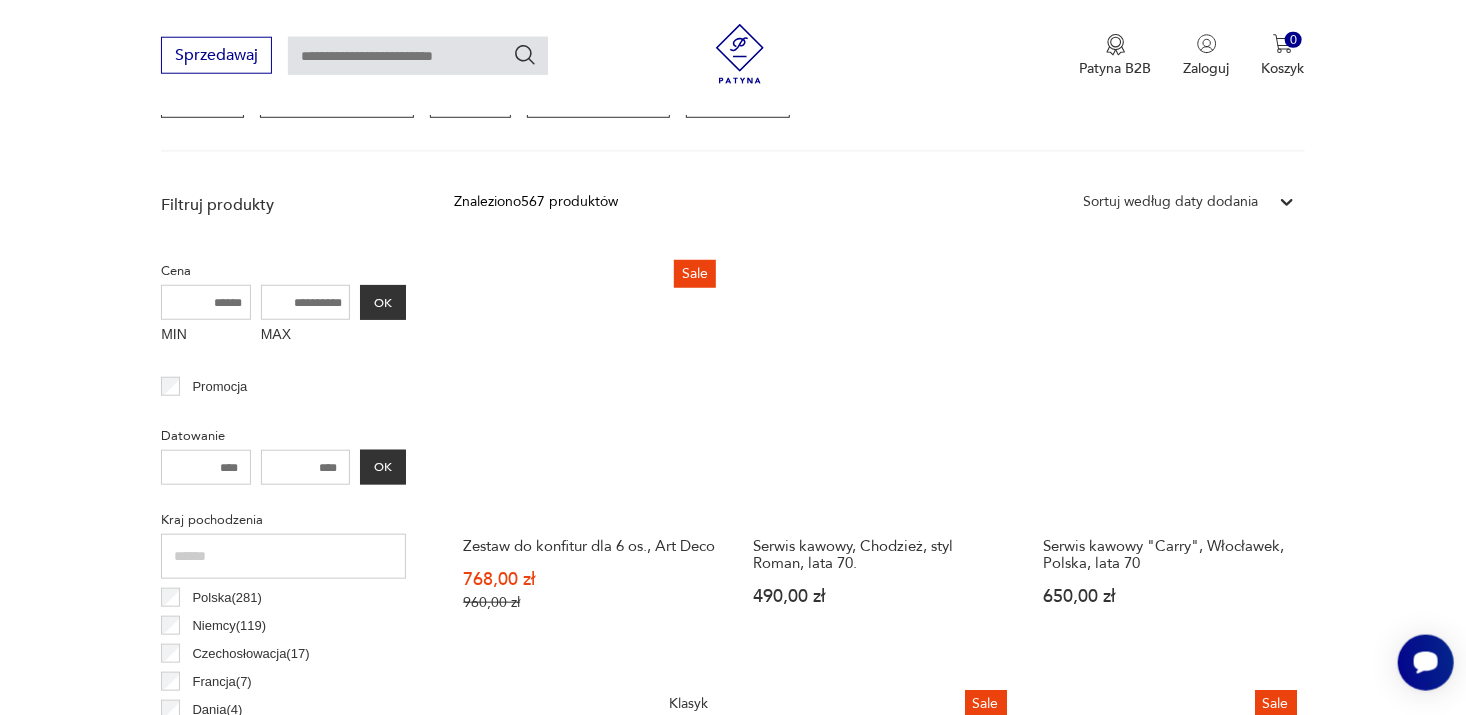 scroll, scrollTop: 655, scrollLeft: 0, axis: vertical 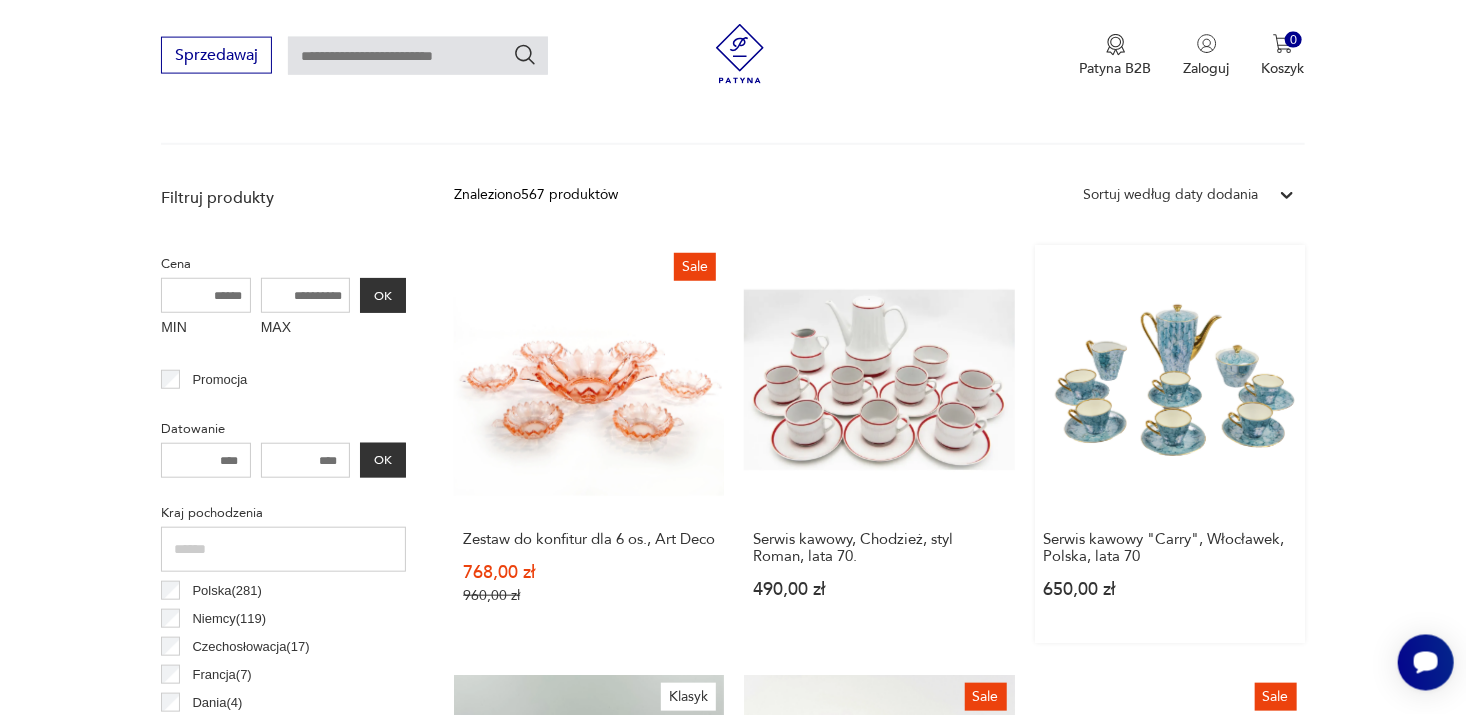 click on "Serwis kawowy "Carry", Włocławek, Polska, lata 70 650,00 zł" at bounding box center (1170, 444) 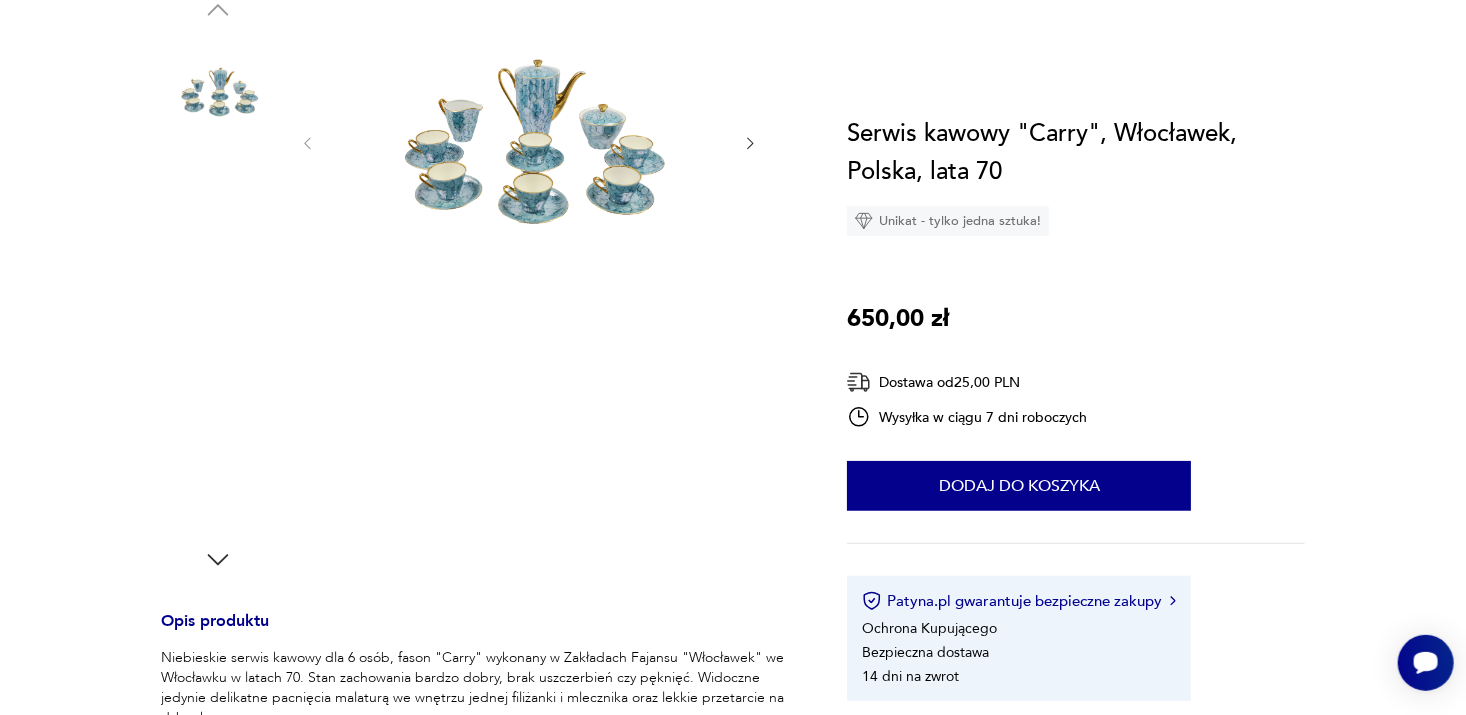 scroll, scrollTop: 0, scrollLeft: 0, axis: both 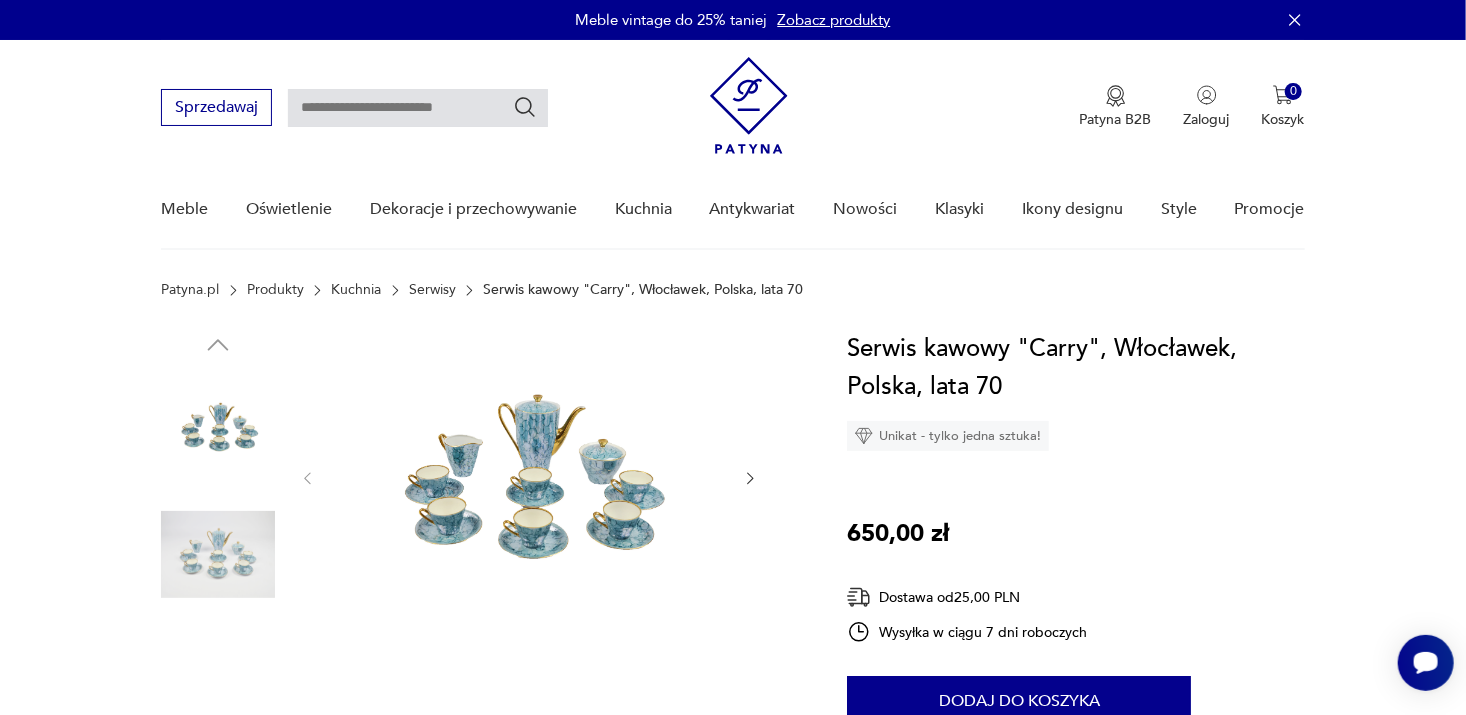 click at bounding box center [529, 476] 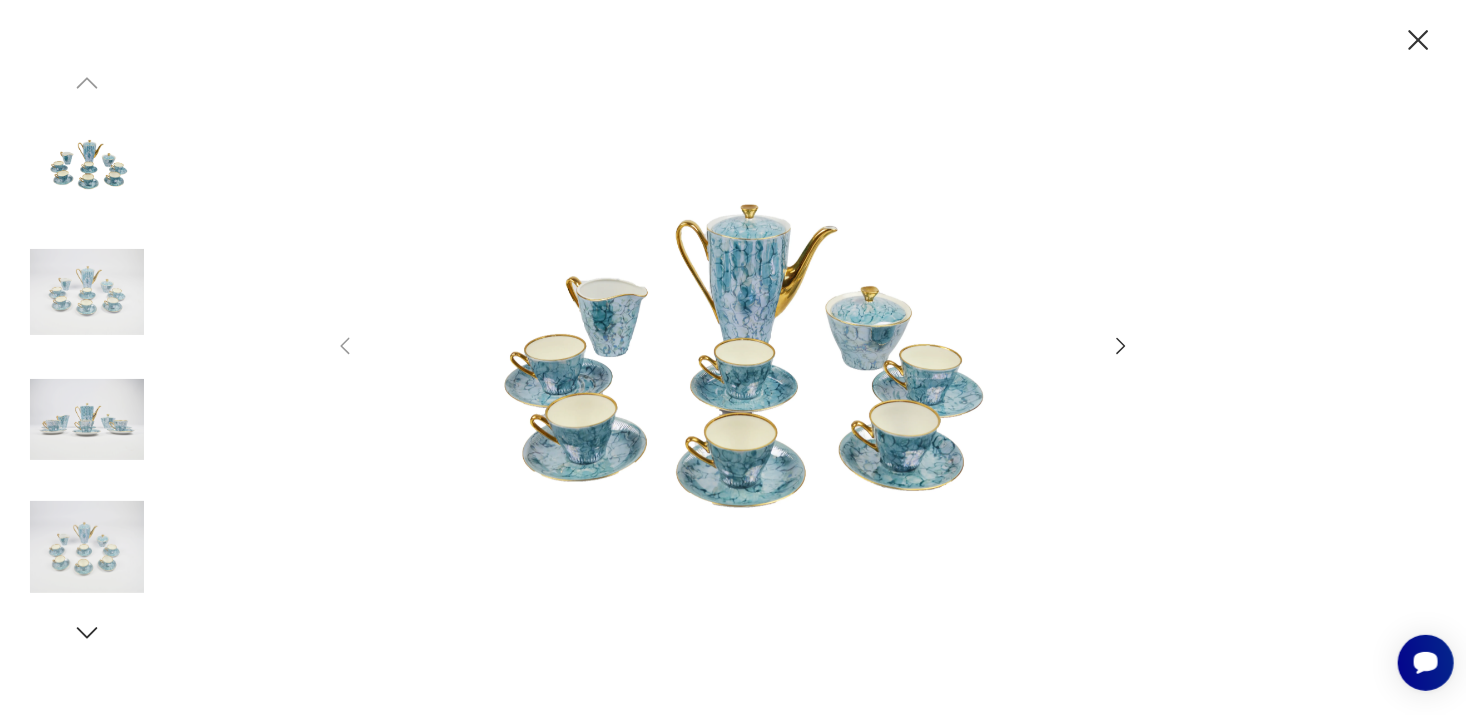 click 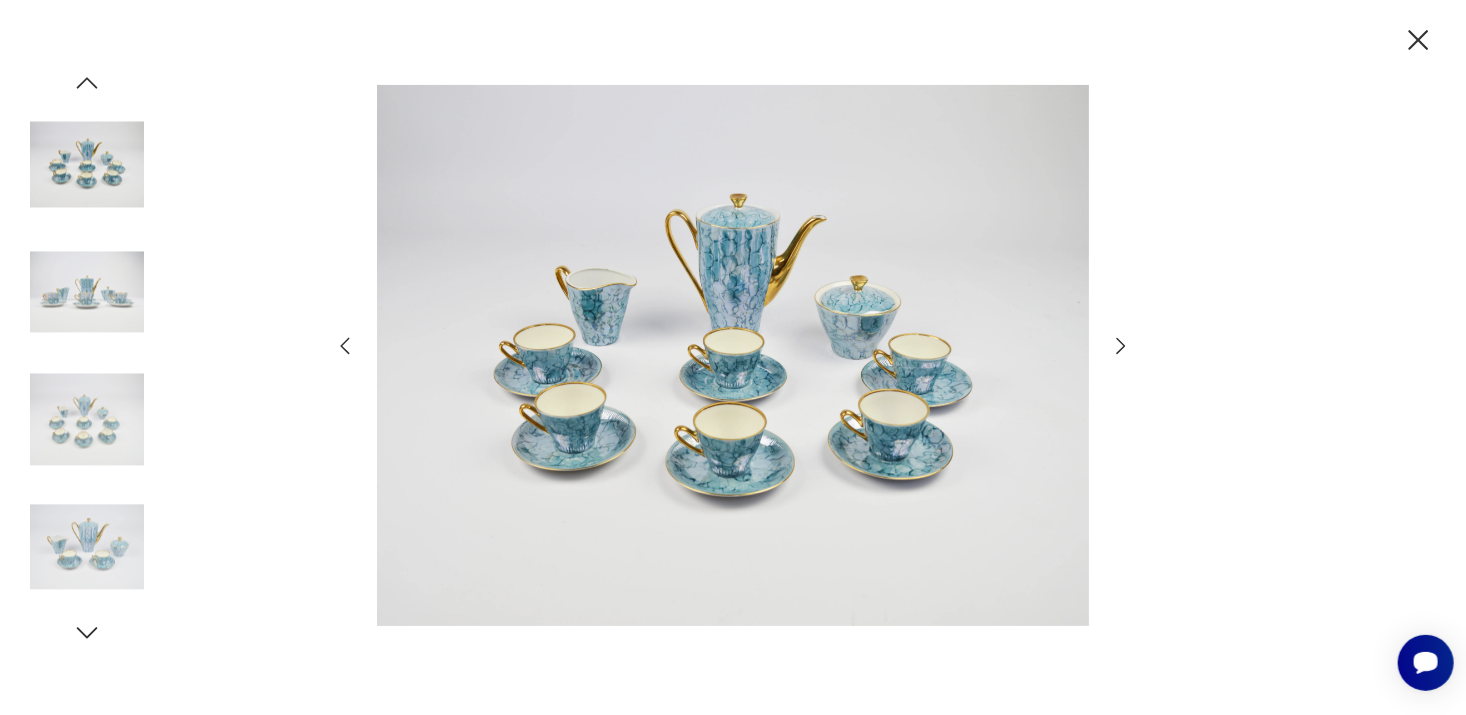 click 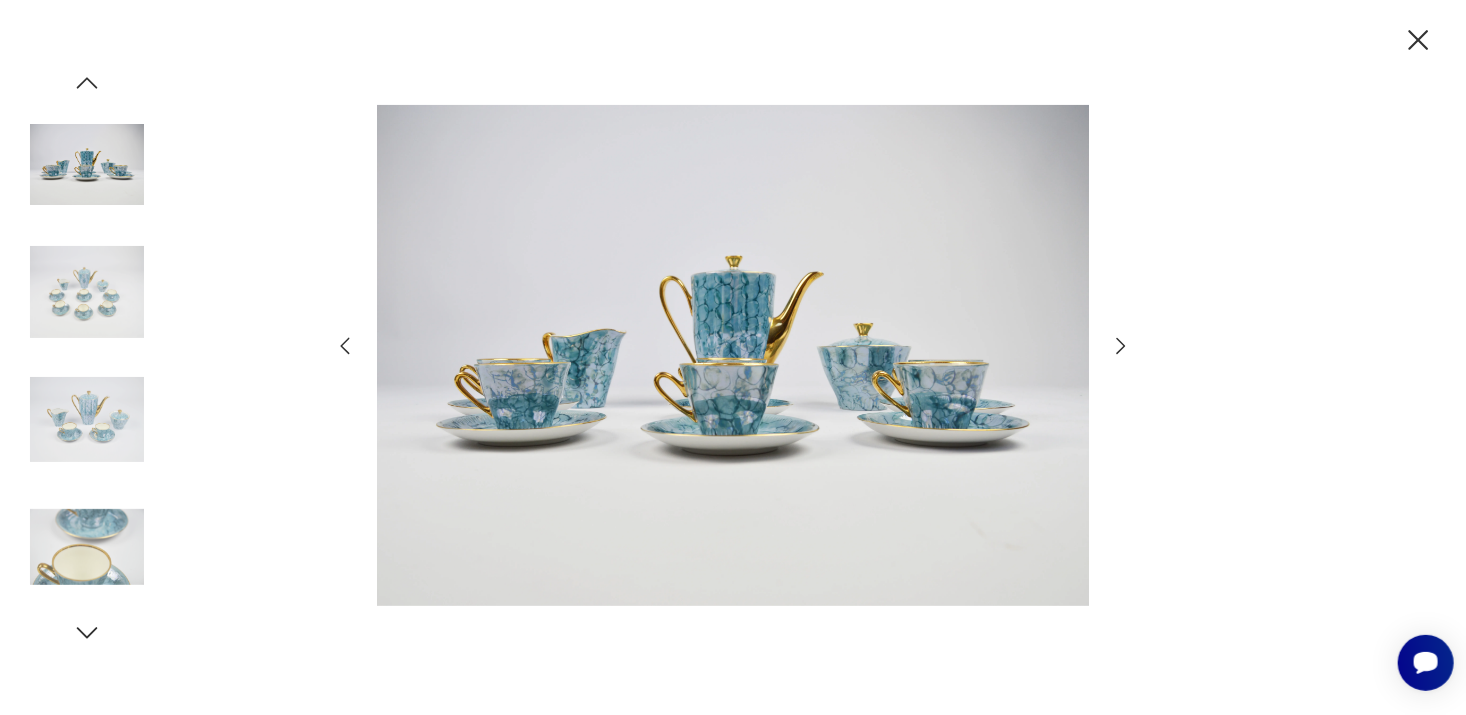 click 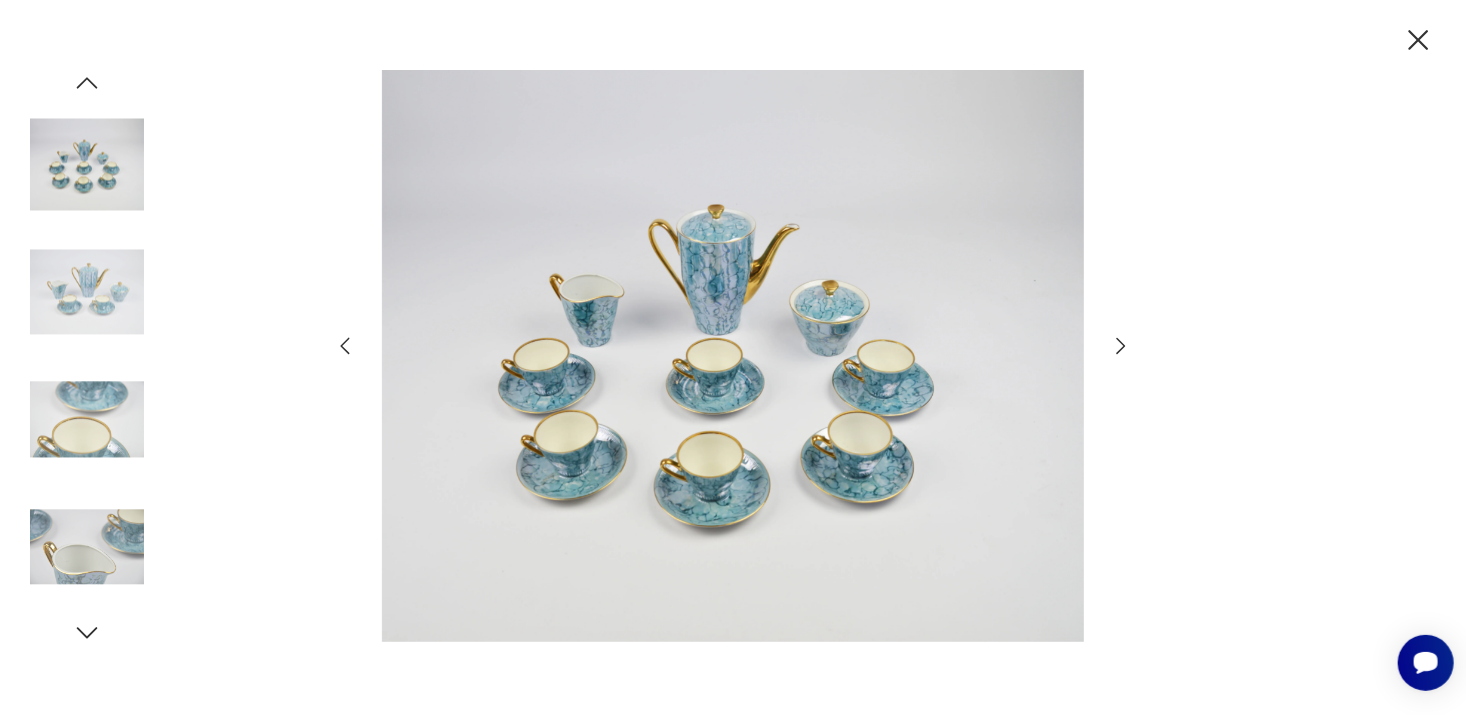 click 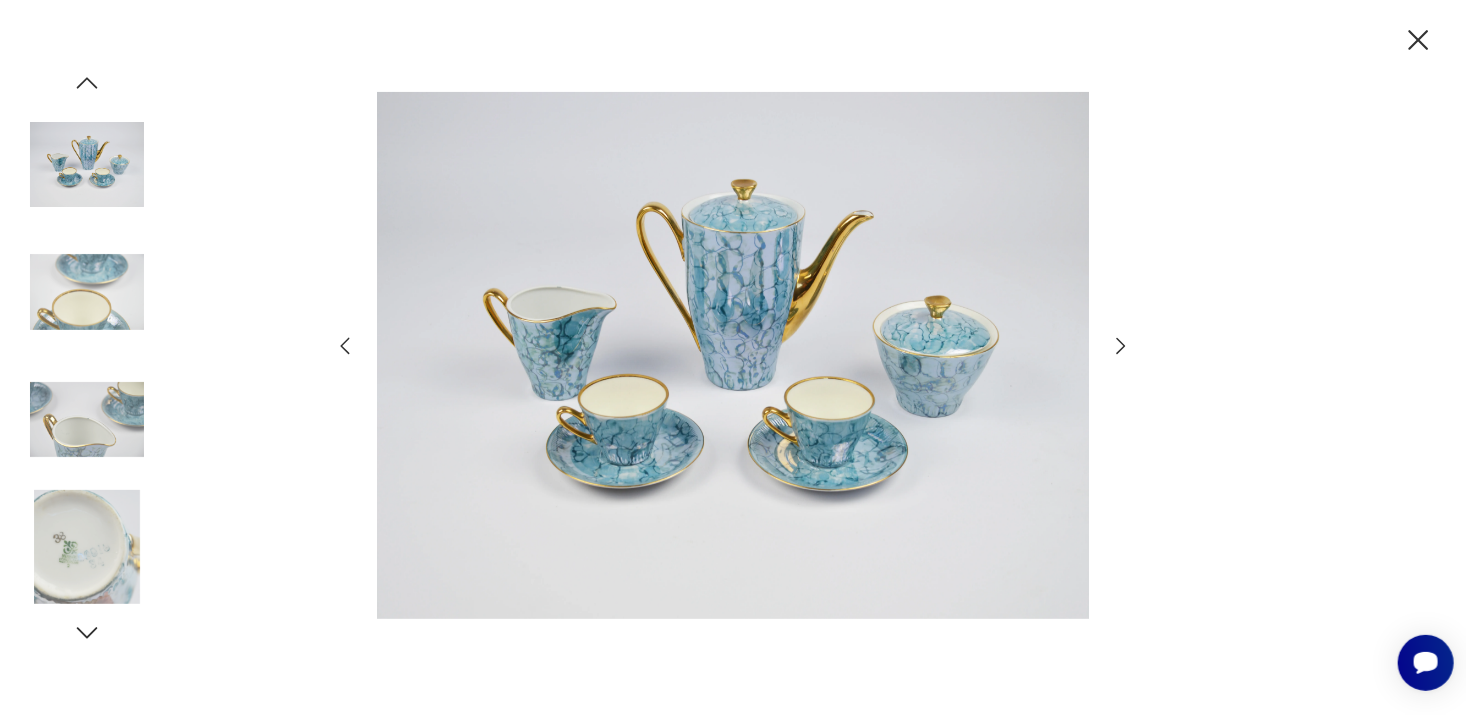 click 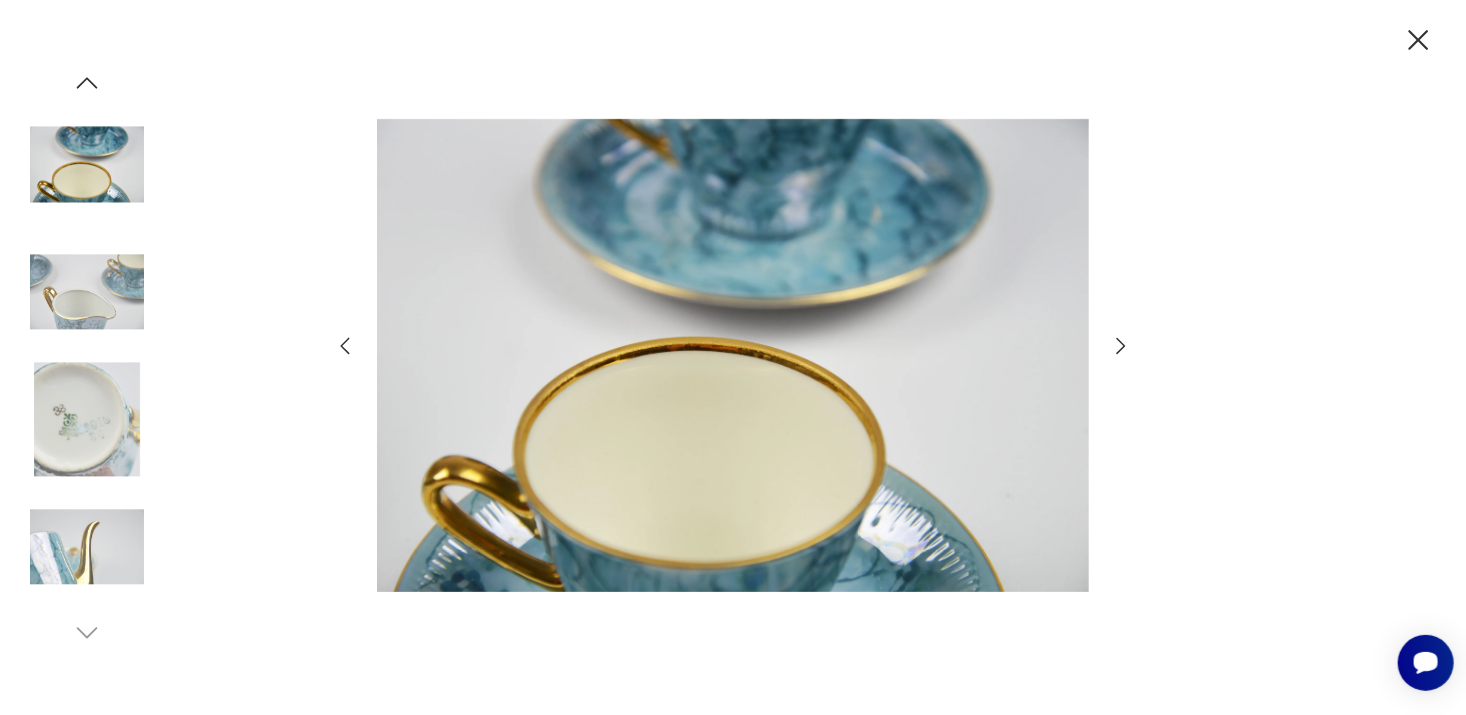 click 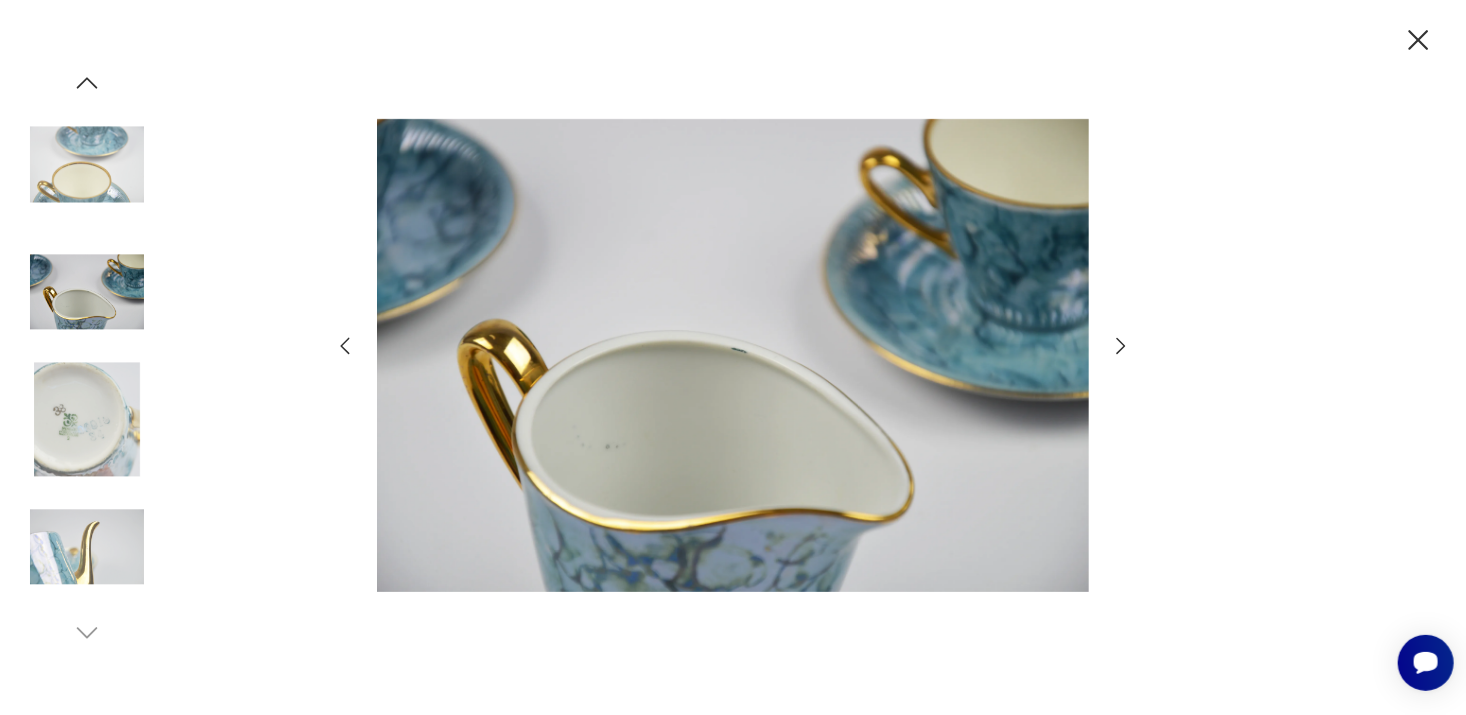 click 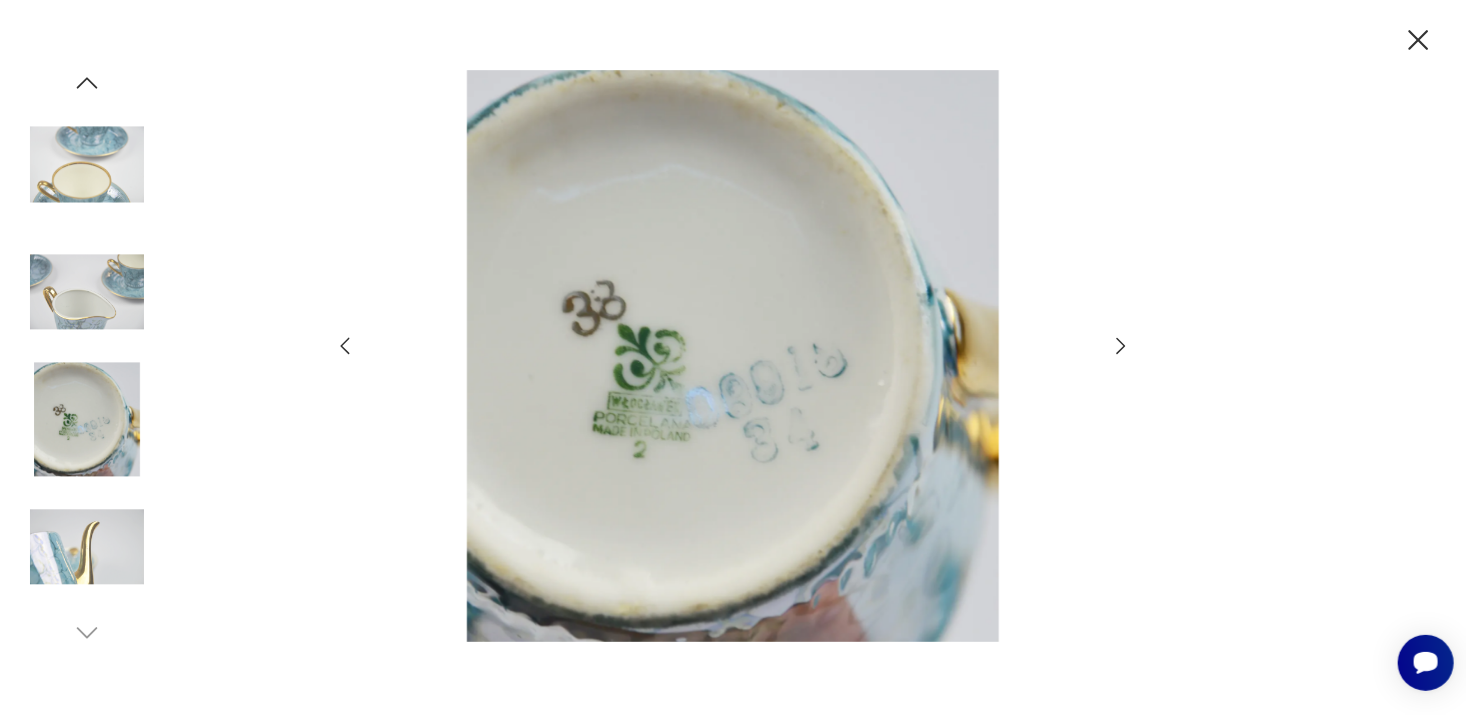 click 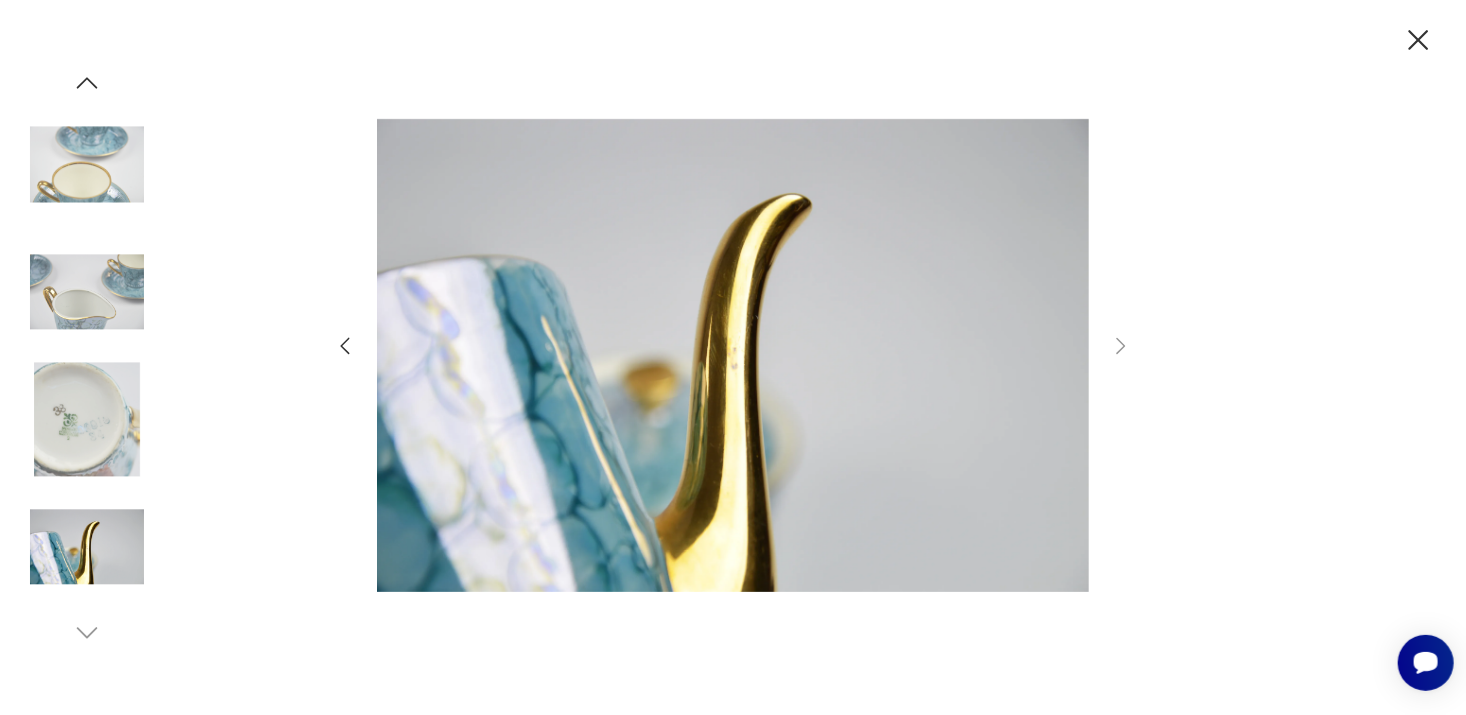 click 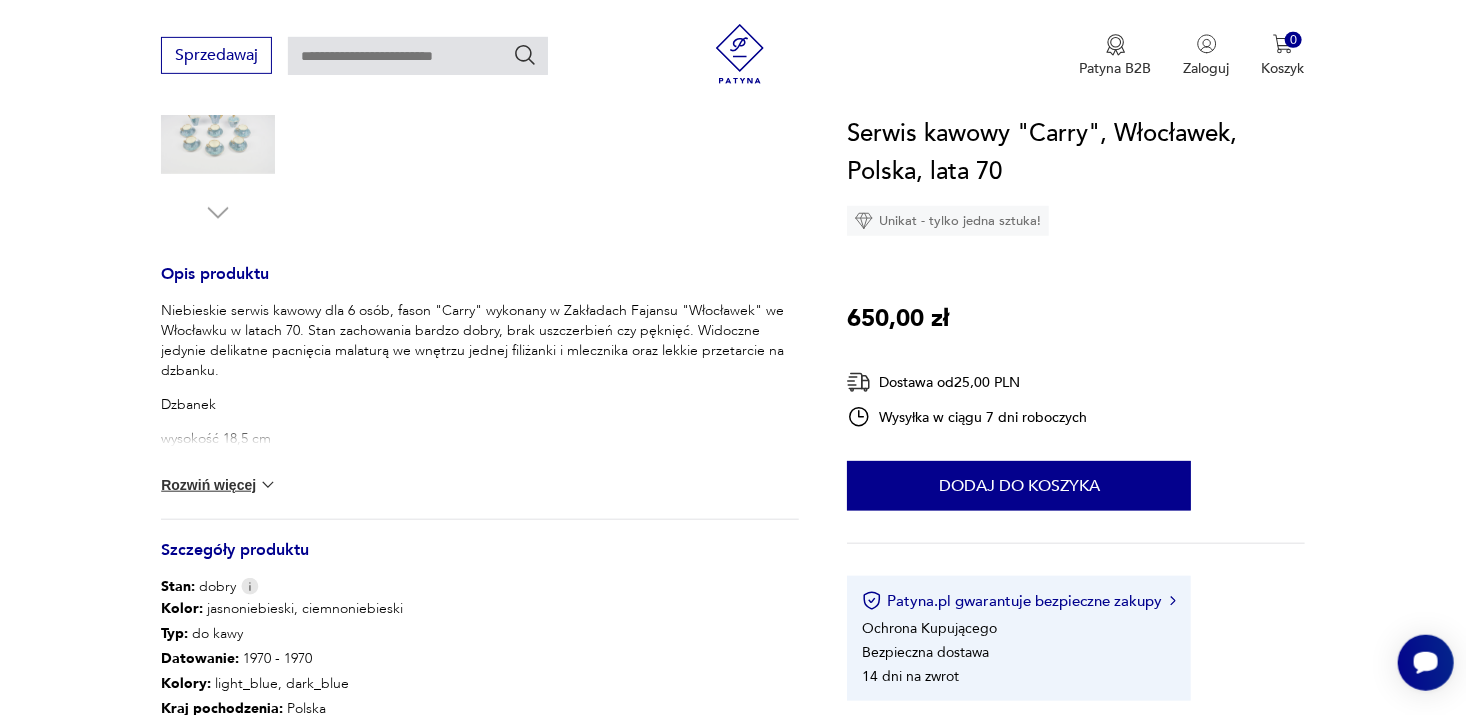 scroll, scrollTop: 684, scrollLeft: 0, axis: vertical 